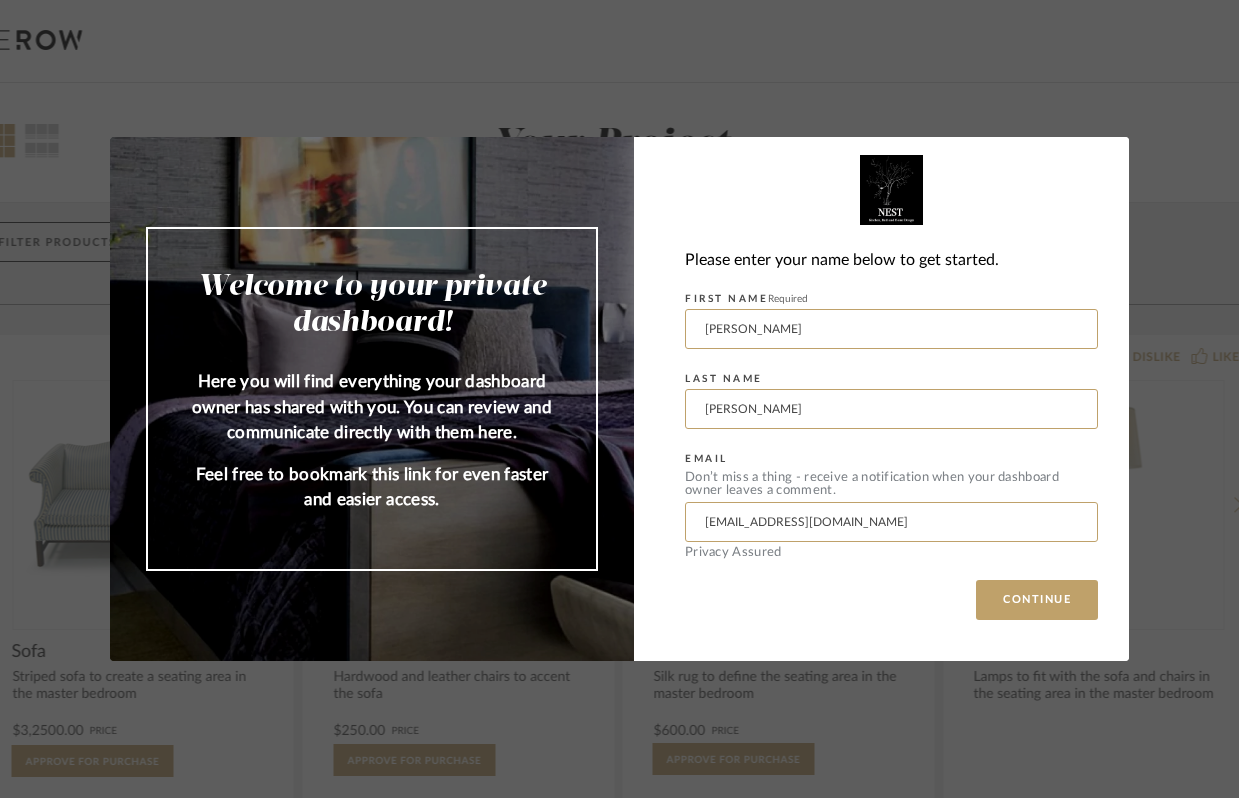 scroll, scrollTop: 0, scrollLeft: 0, axis: both 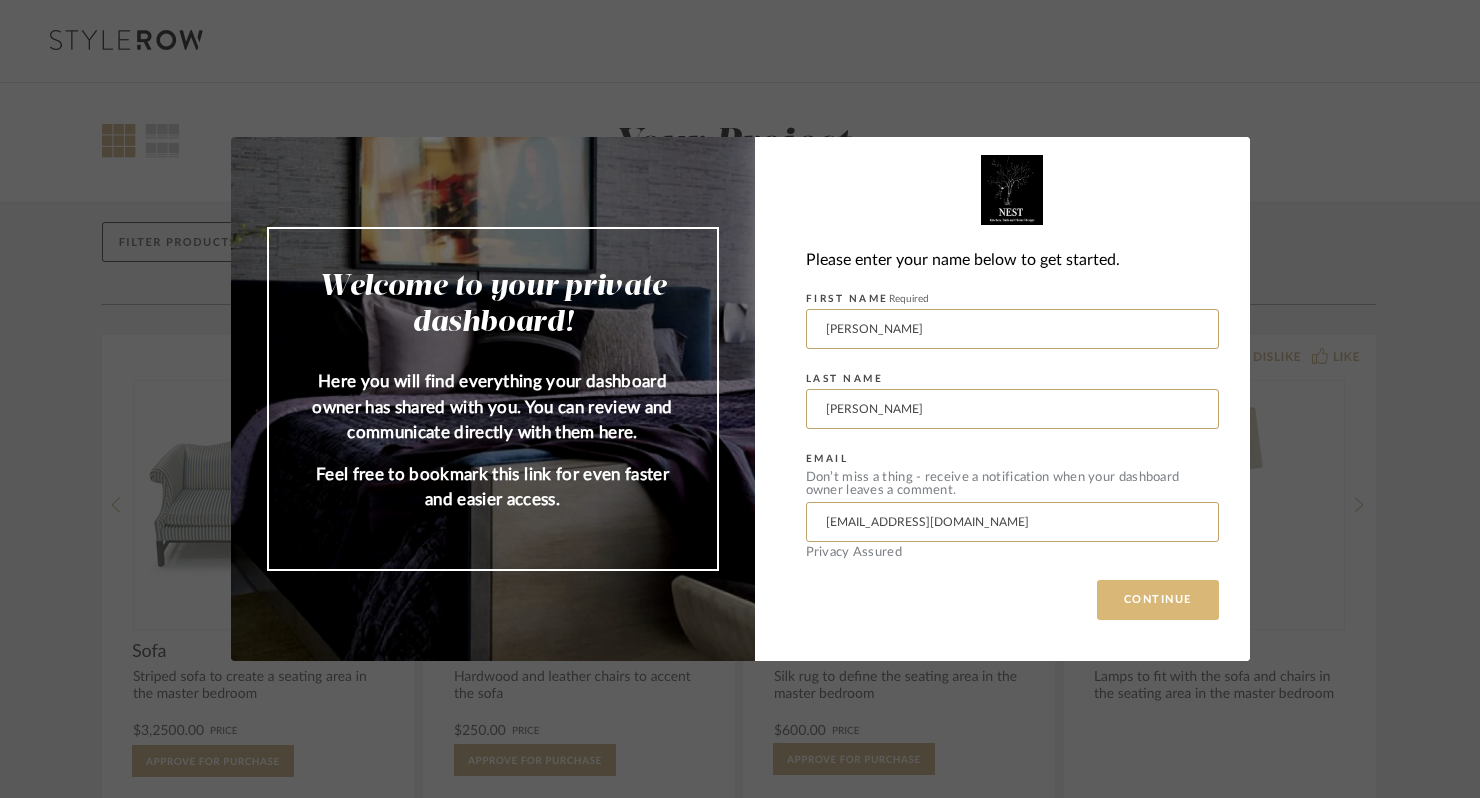 click on "CONTINUE" at bounding box center (1158, 600) 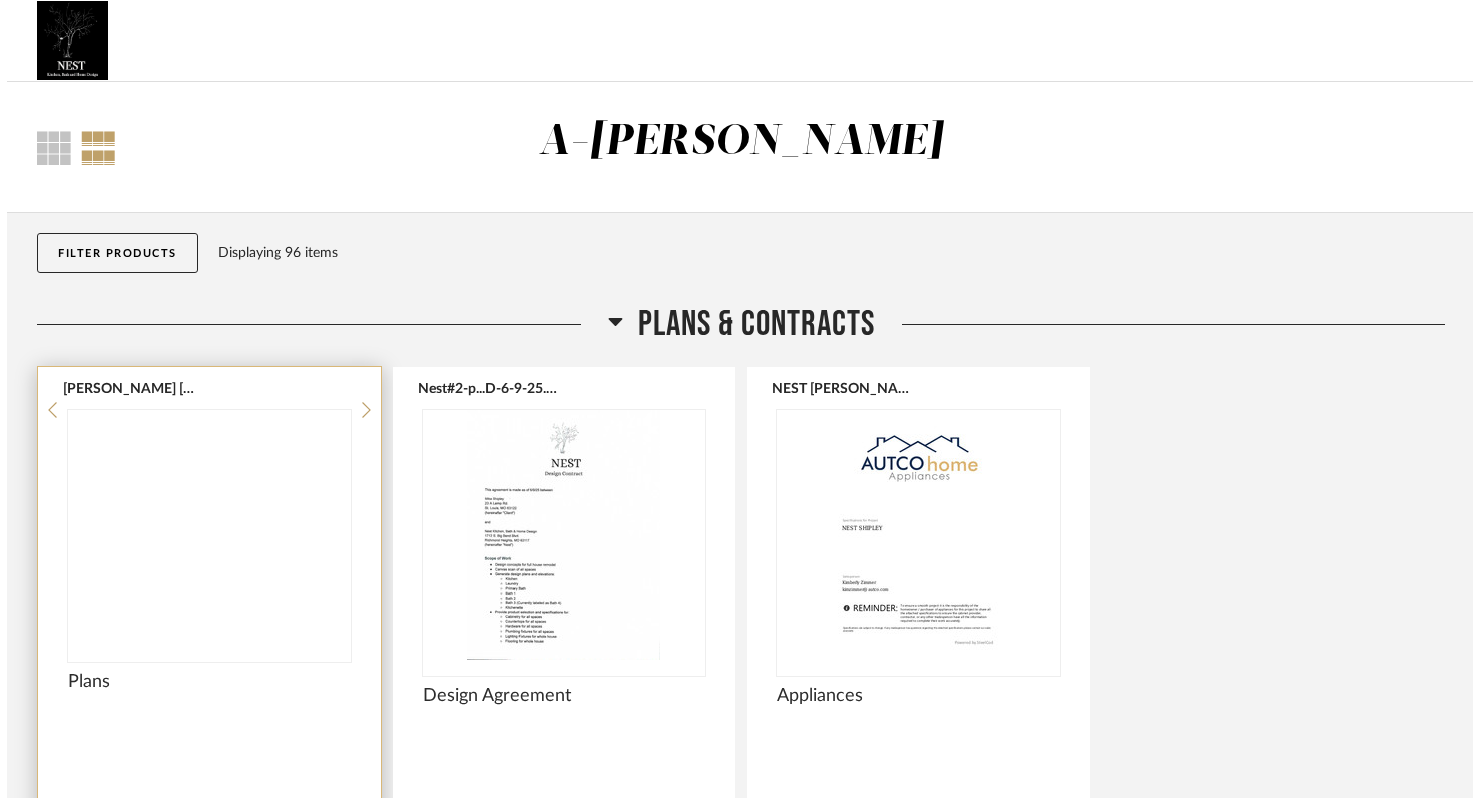scroll, scrollTop: 0, scrollLeft: 0, axis: both 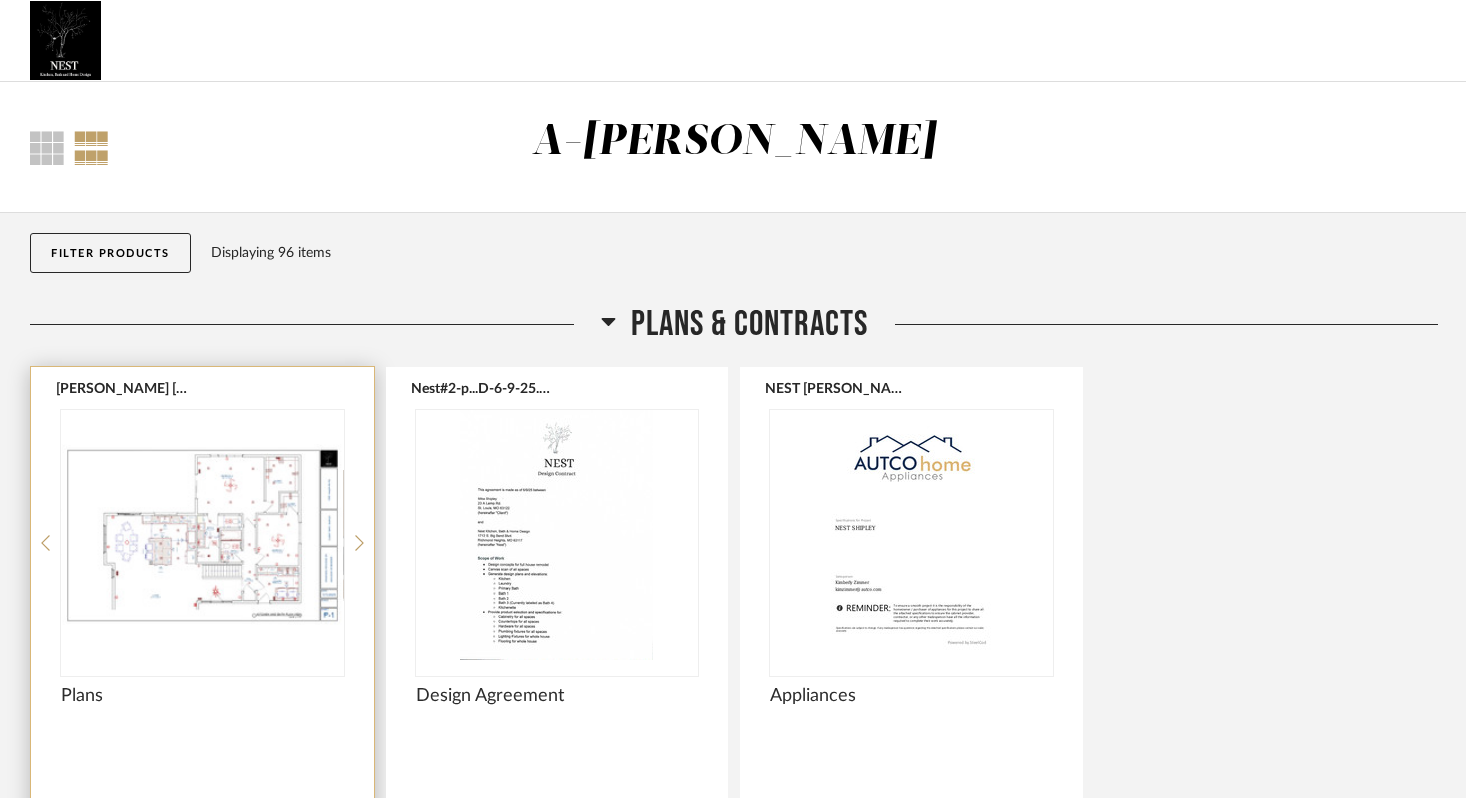 click 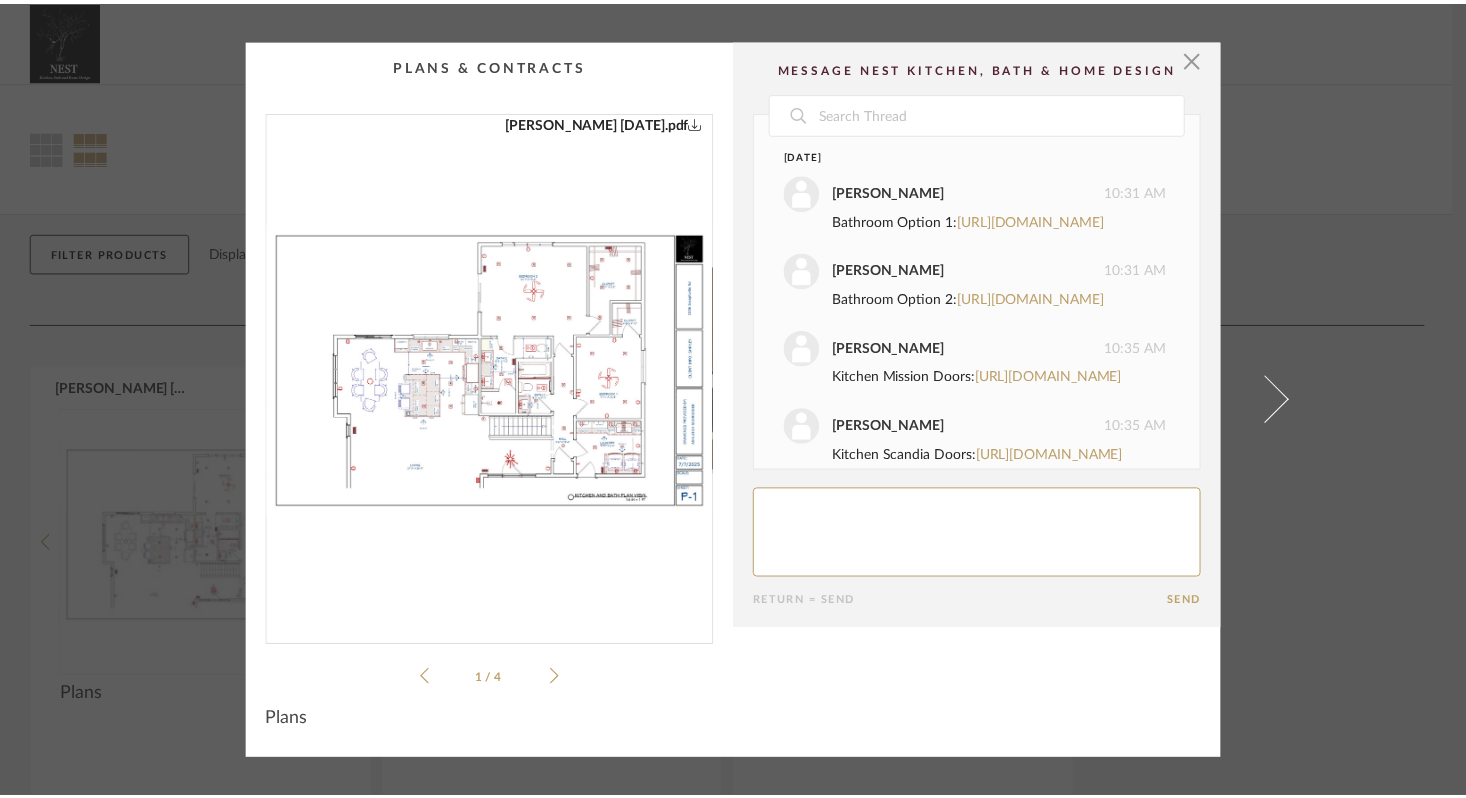 scroll, scrollTop: 594, scrollLeft: 0, axis: vertical 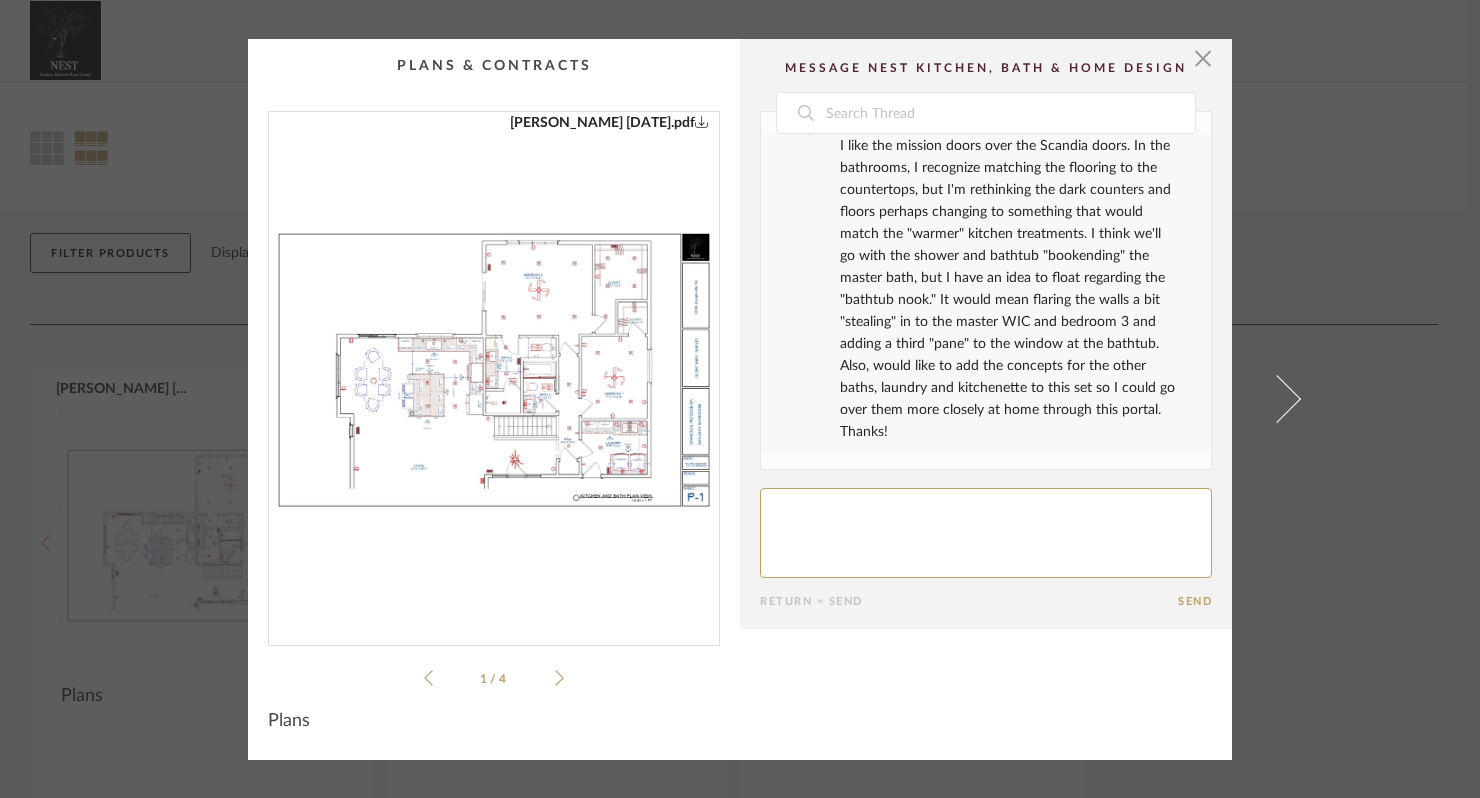 click at bounding box center [494, 370] 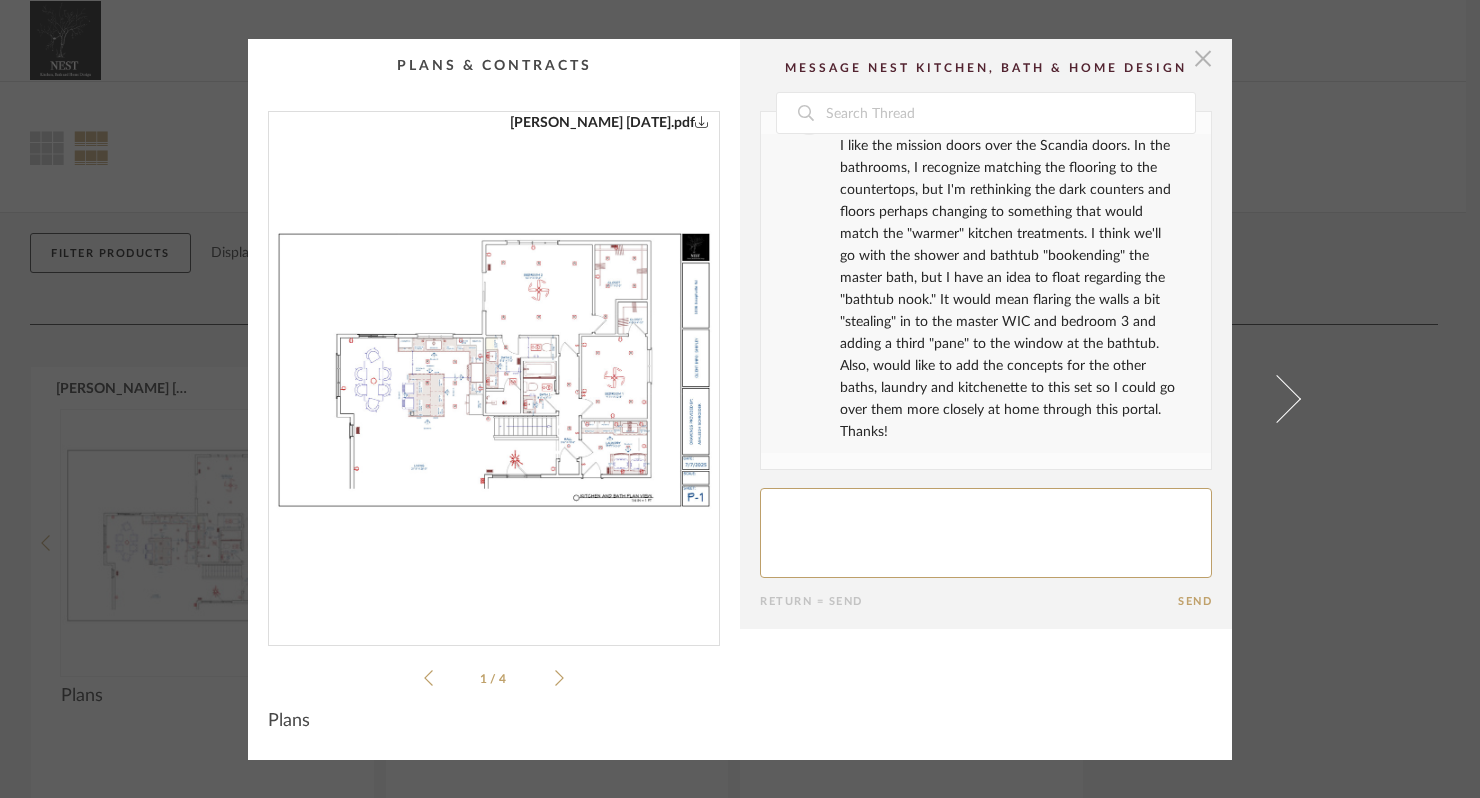 click at bounding box center (1203, 59) 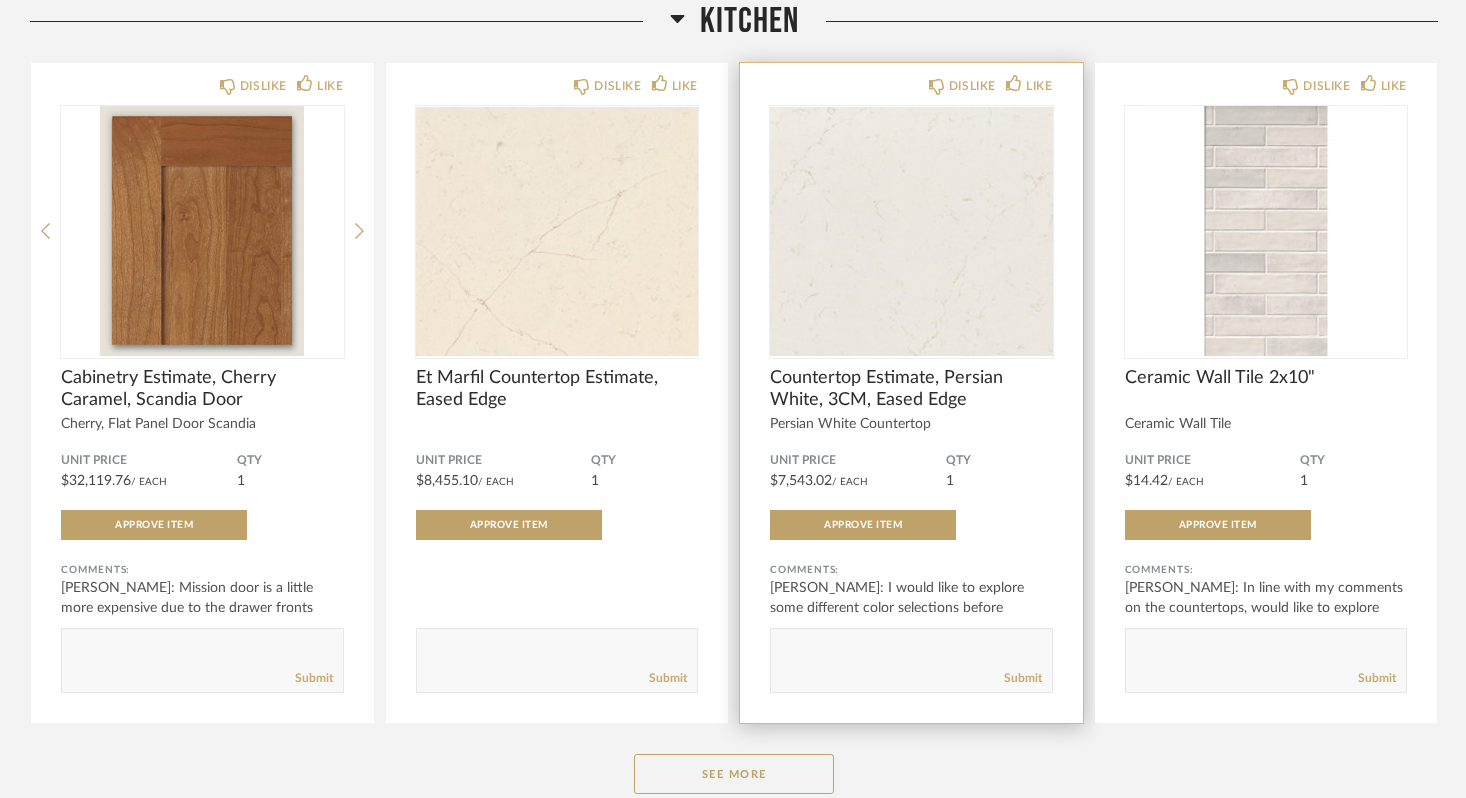 scroll, scrollTop: 1029, scrollLeft: 0, axis: vertical 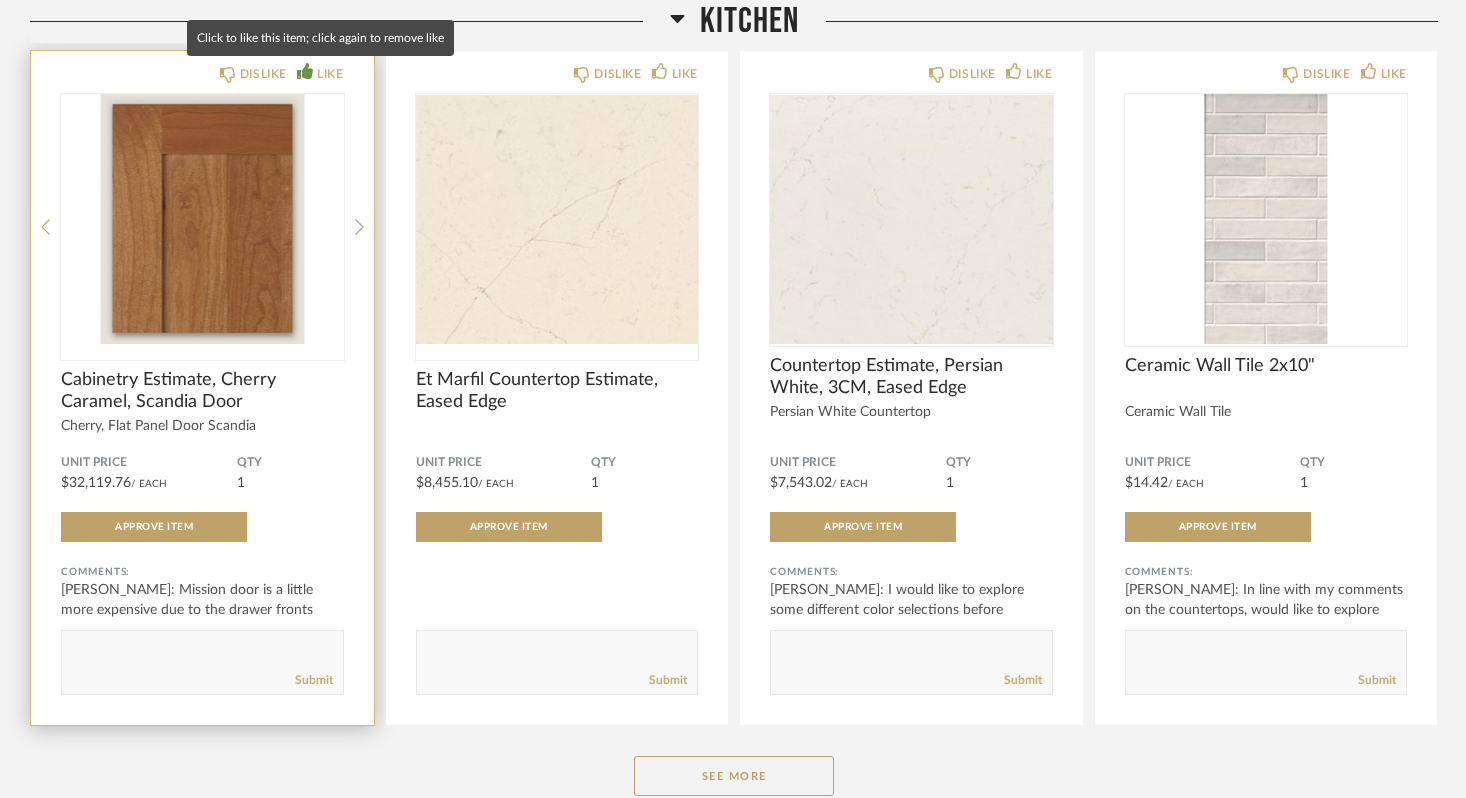 click on "LIKE" 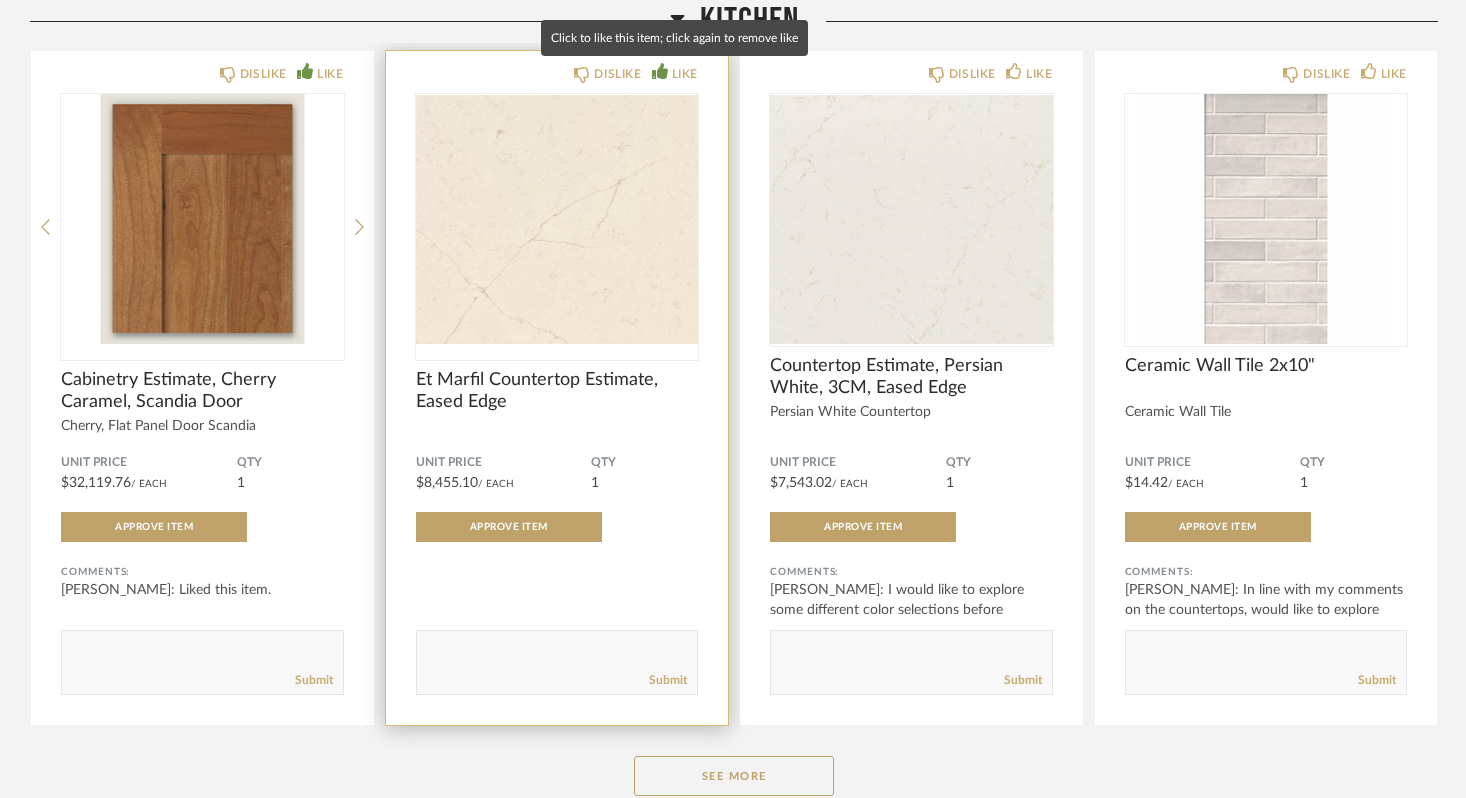 click on "LIKE" 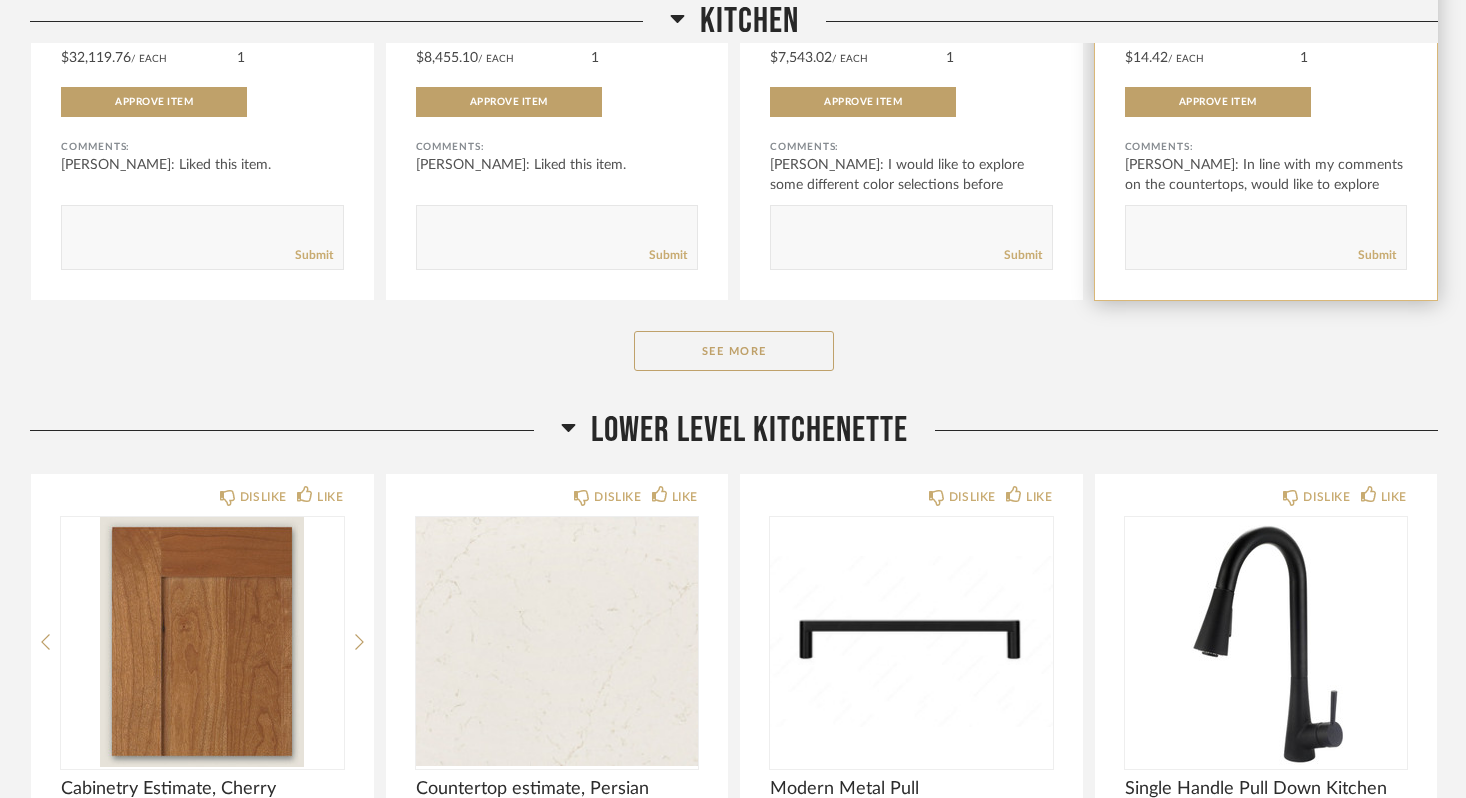 scroll, scrollTop: 1482, scrollLeft: 0, axis: vertical 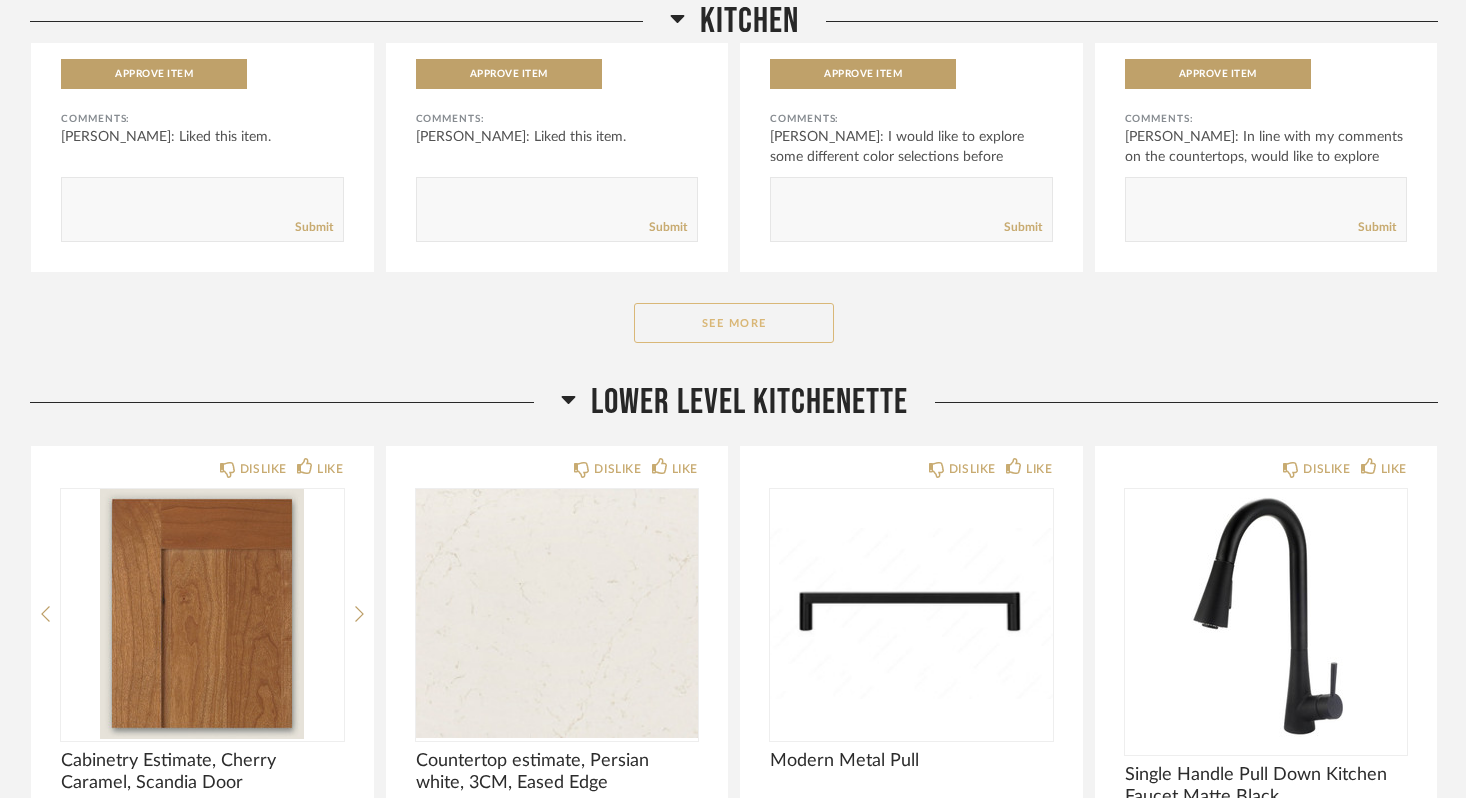 click on "See More" 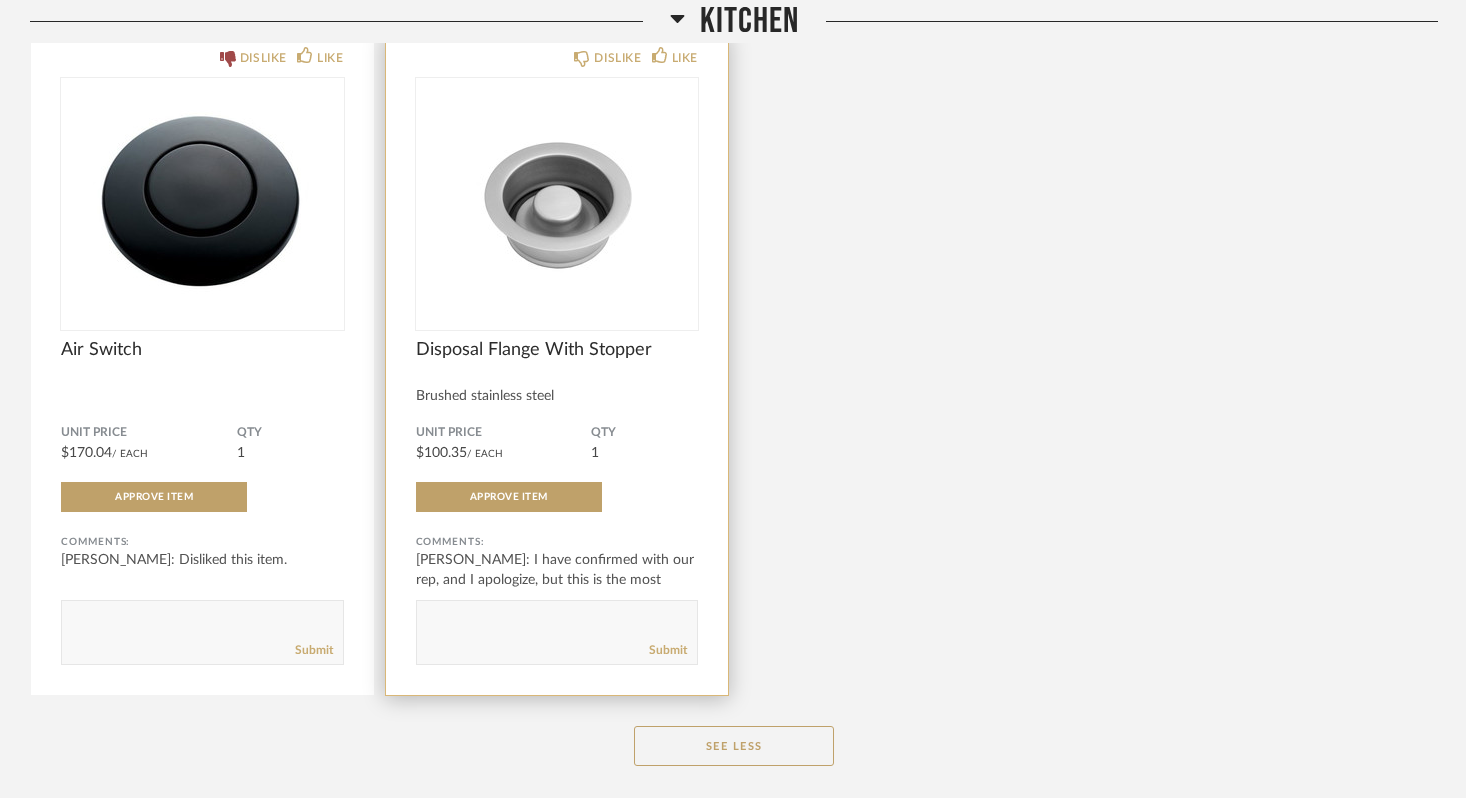 scroll, scrollTop: 2408, scrollLeft: 0, axis: vertical 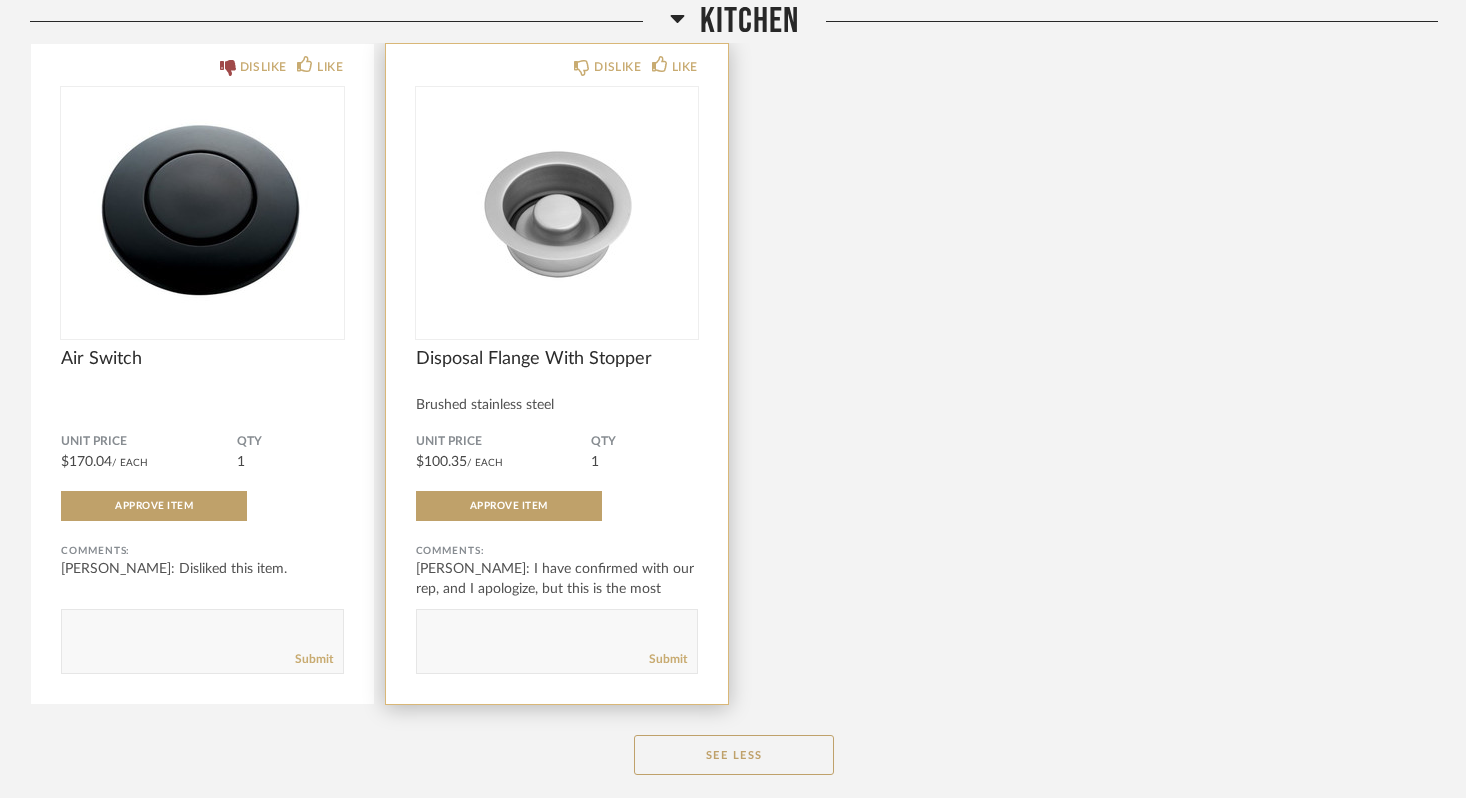 click 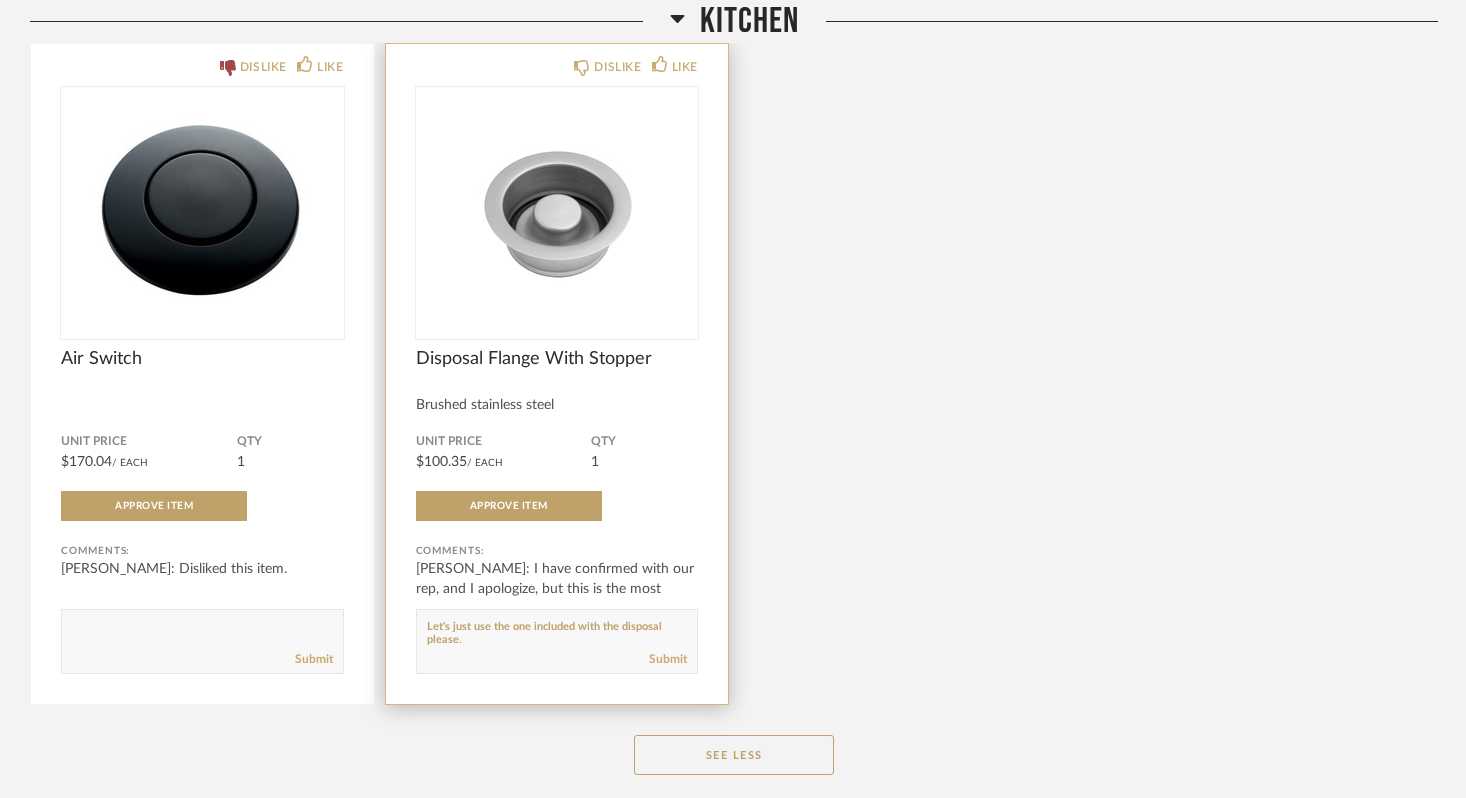 type on "Let's just use the one included with the disposal please." 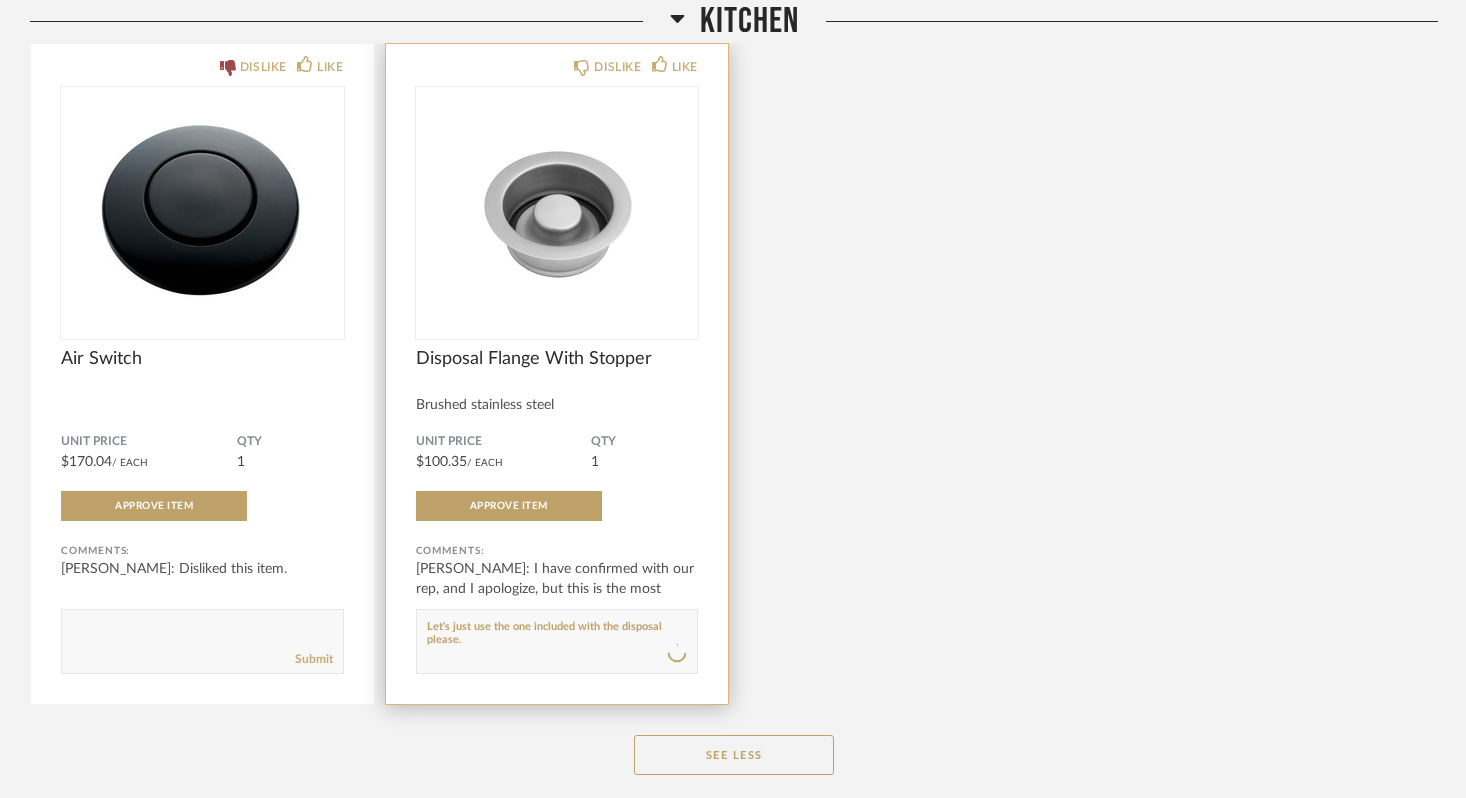 type 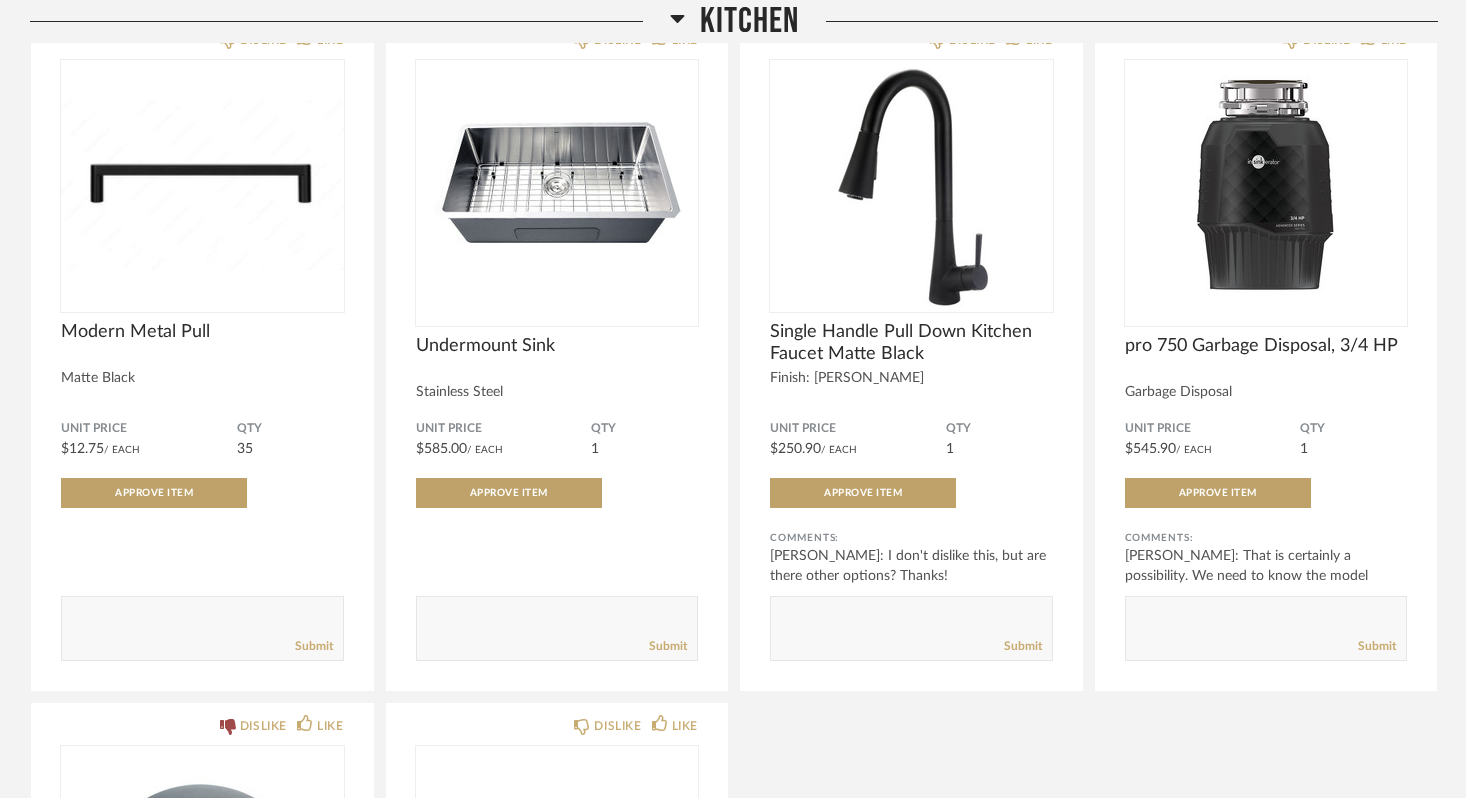 scroll, scrollTop: 1707, scrollLeft: 0, axis: vertical 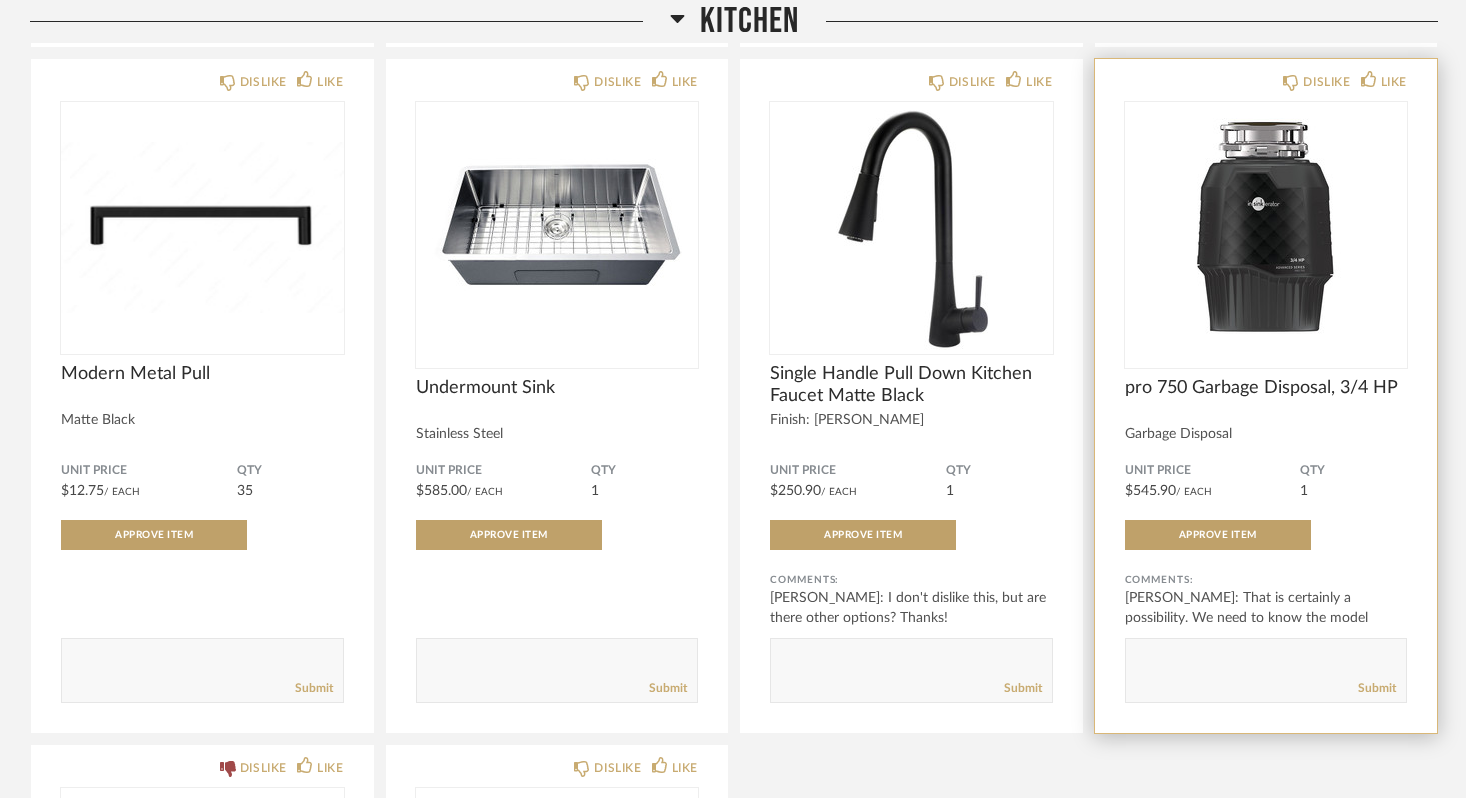 click 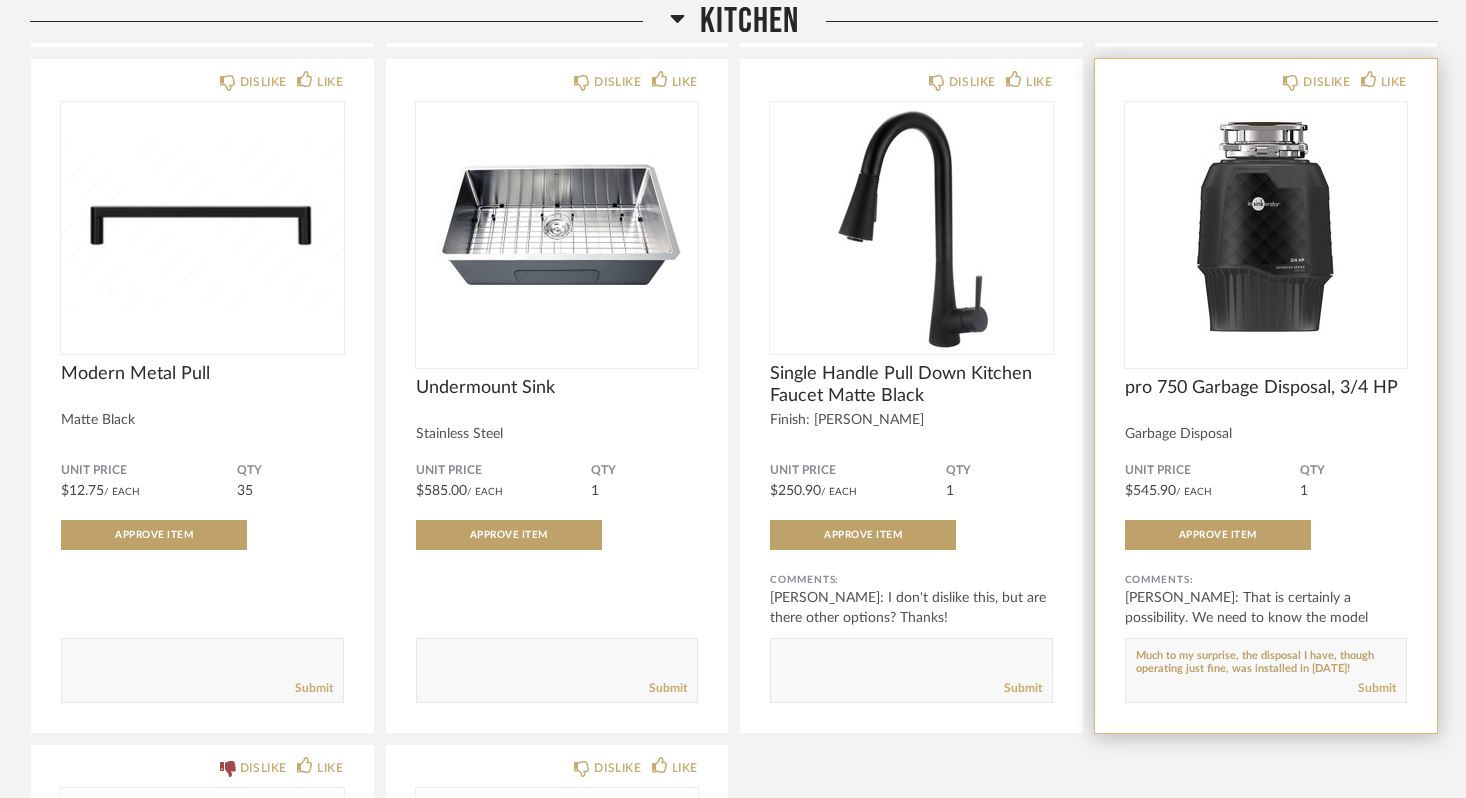 scroll, scrollTop: 14, scrollLeft: 0, axis: vertical 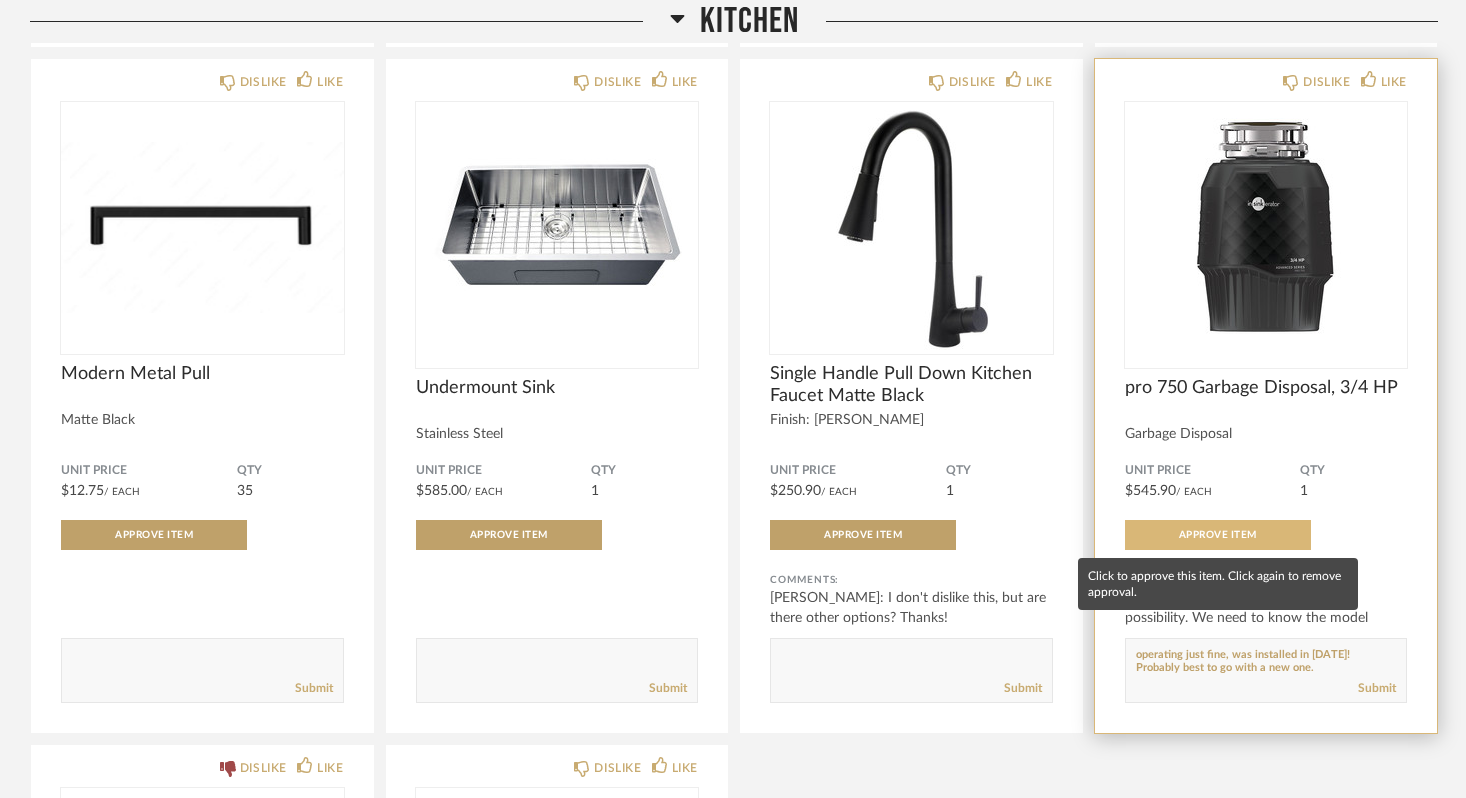 type on "Much to my surprise, the disposal I have, though operating just fine, was installed in [DATE]!  Probably best to go with a new one." 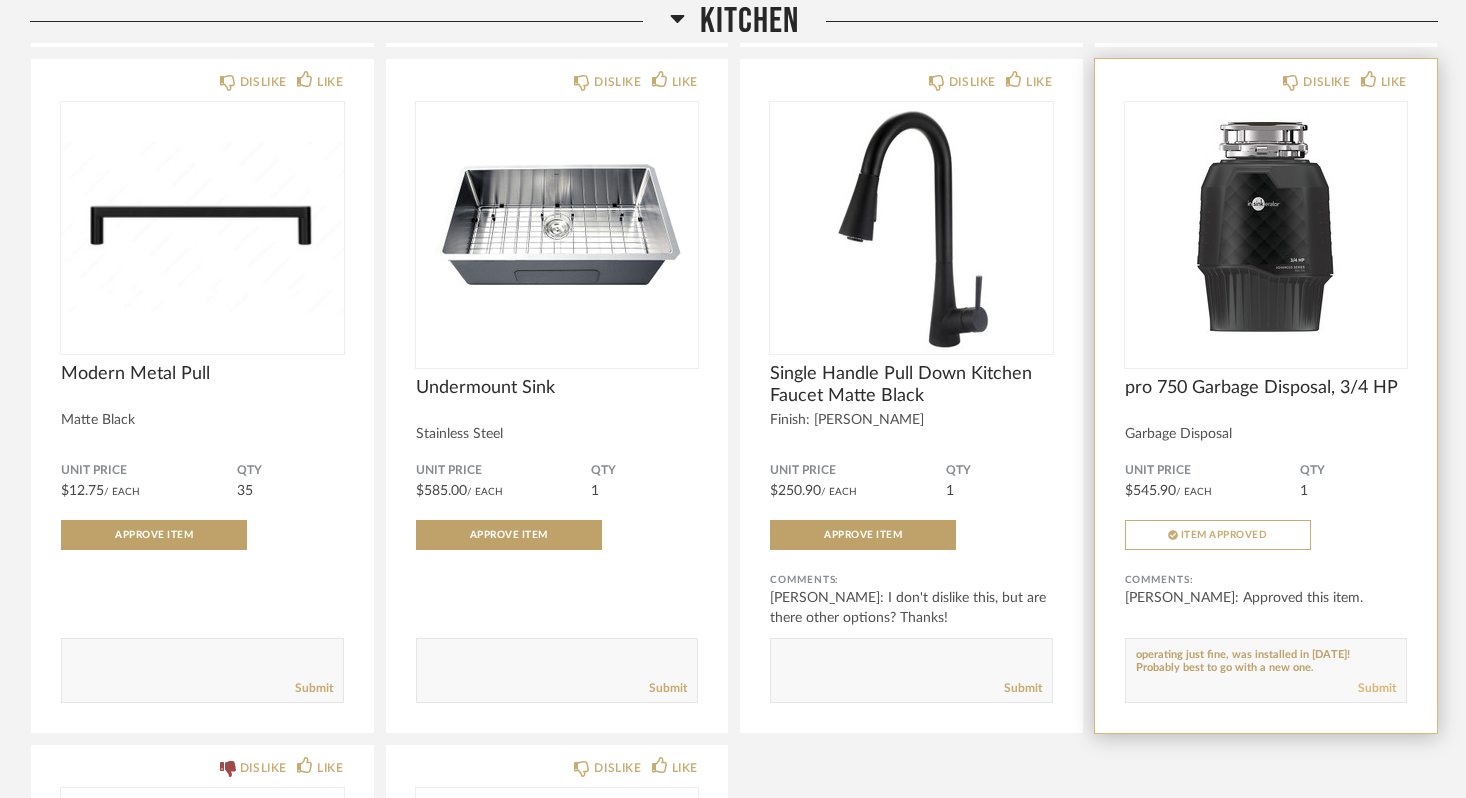 click on "Submit" 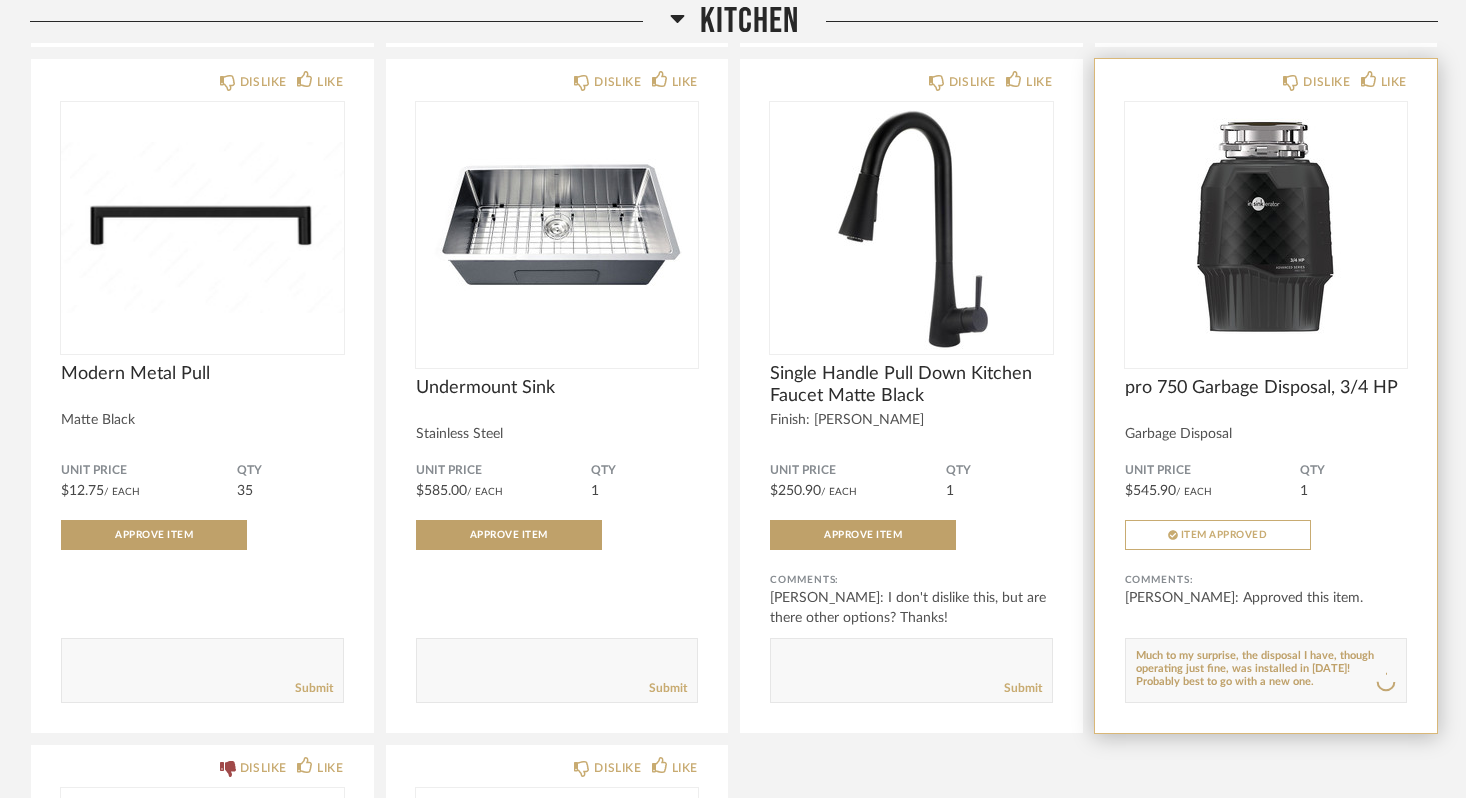 scroll, scrollTop: 0, scrollLeft: 0, axis: both 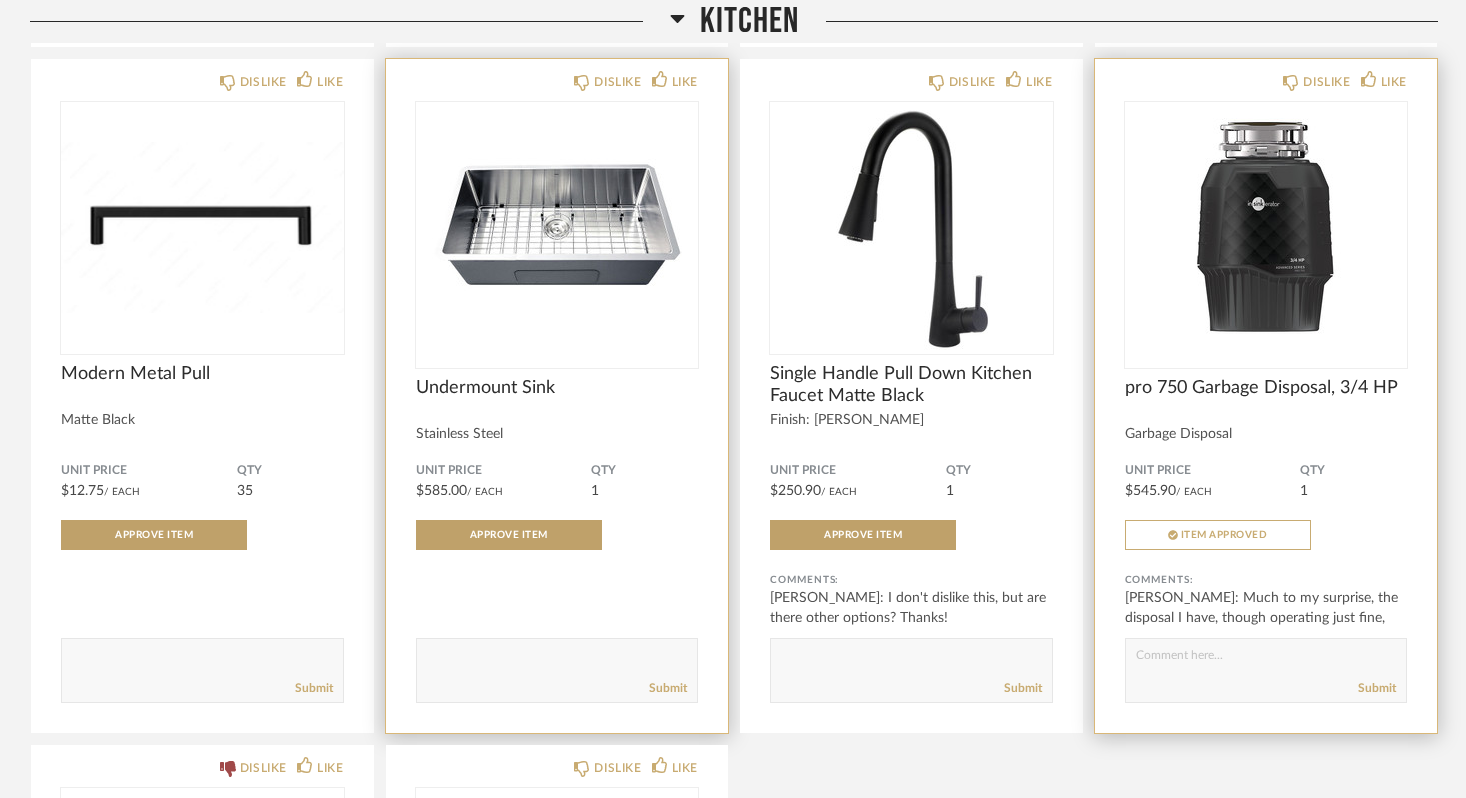 click 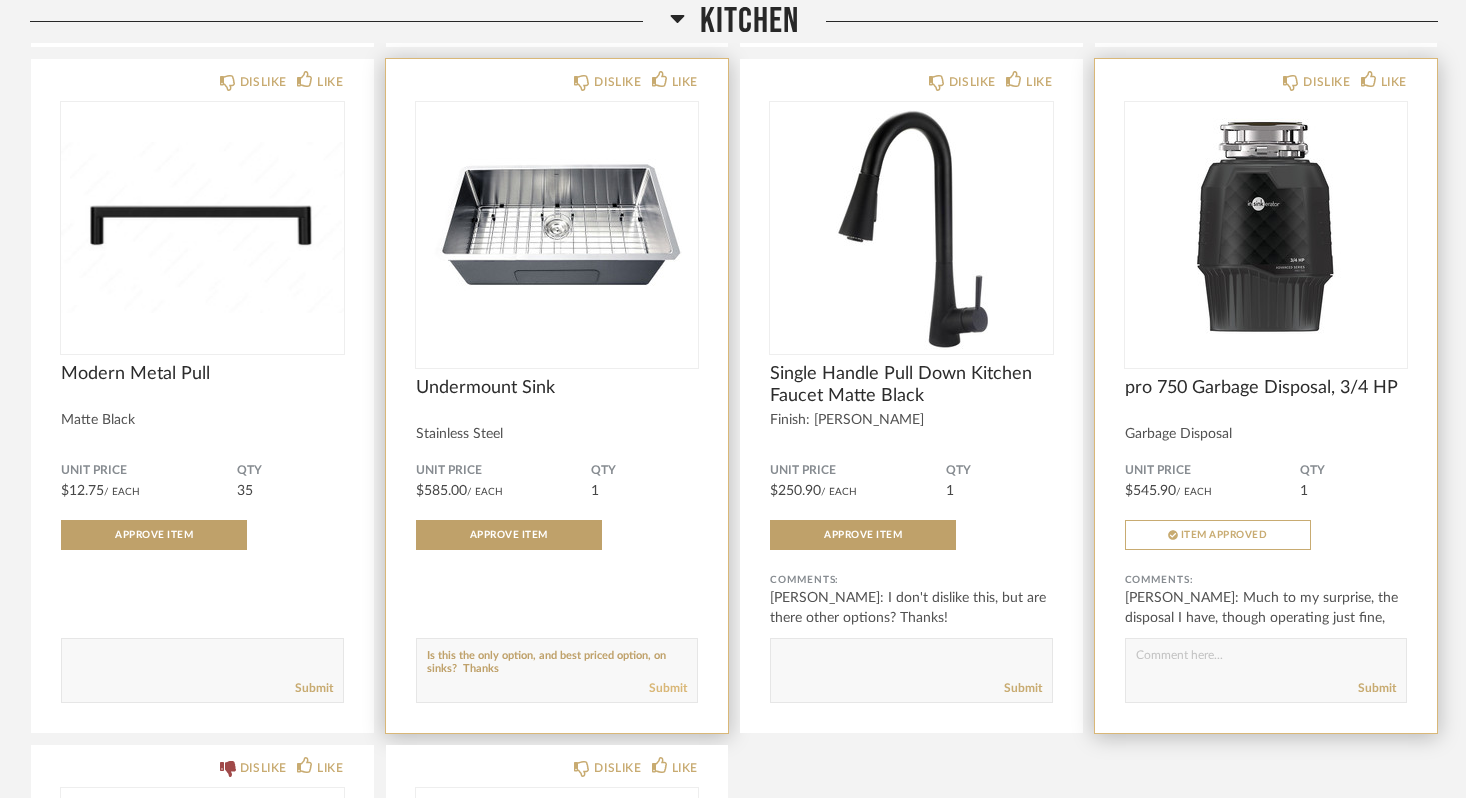 type on "Is this the only option, and best priced option, on sinks?  Thanks" 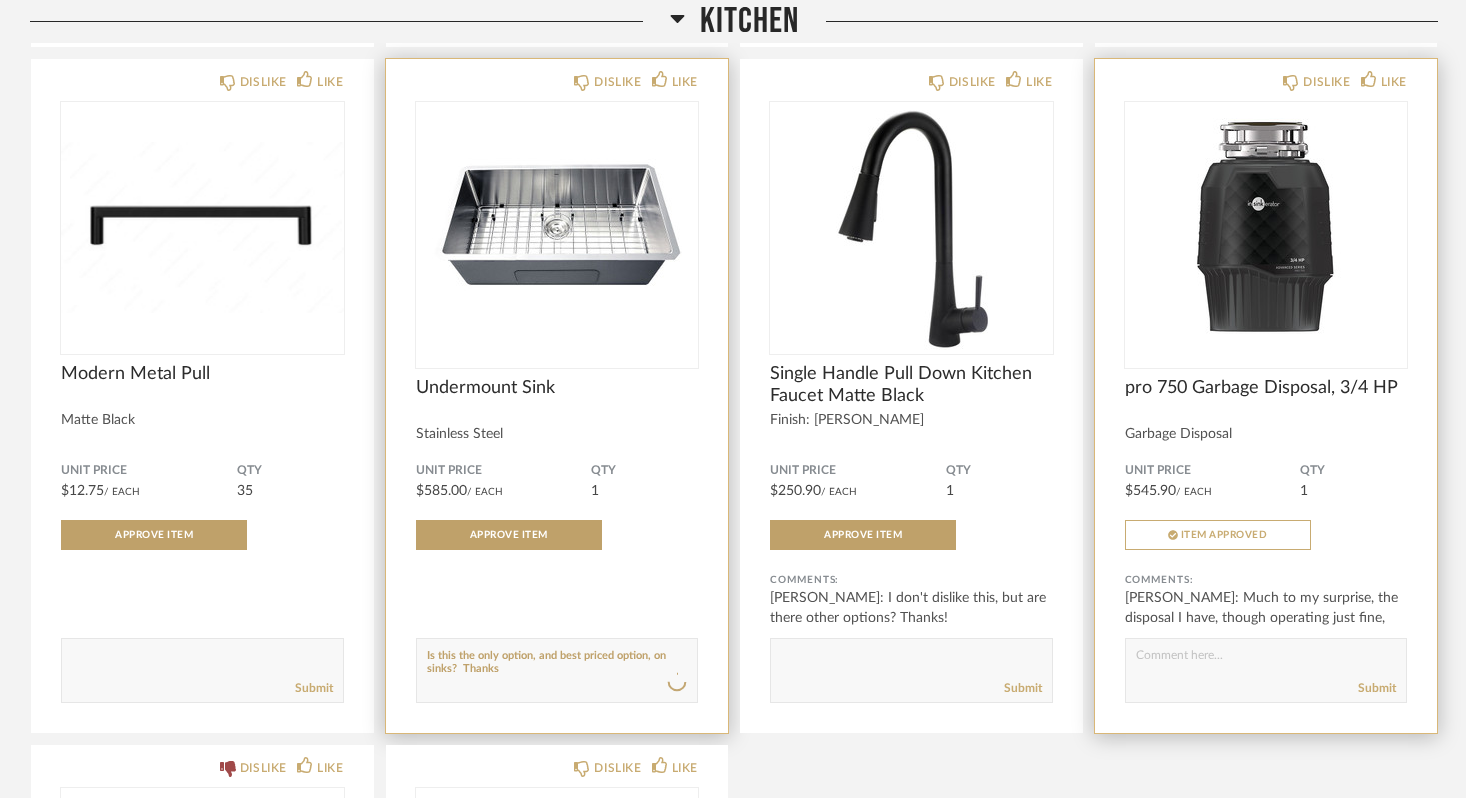 type 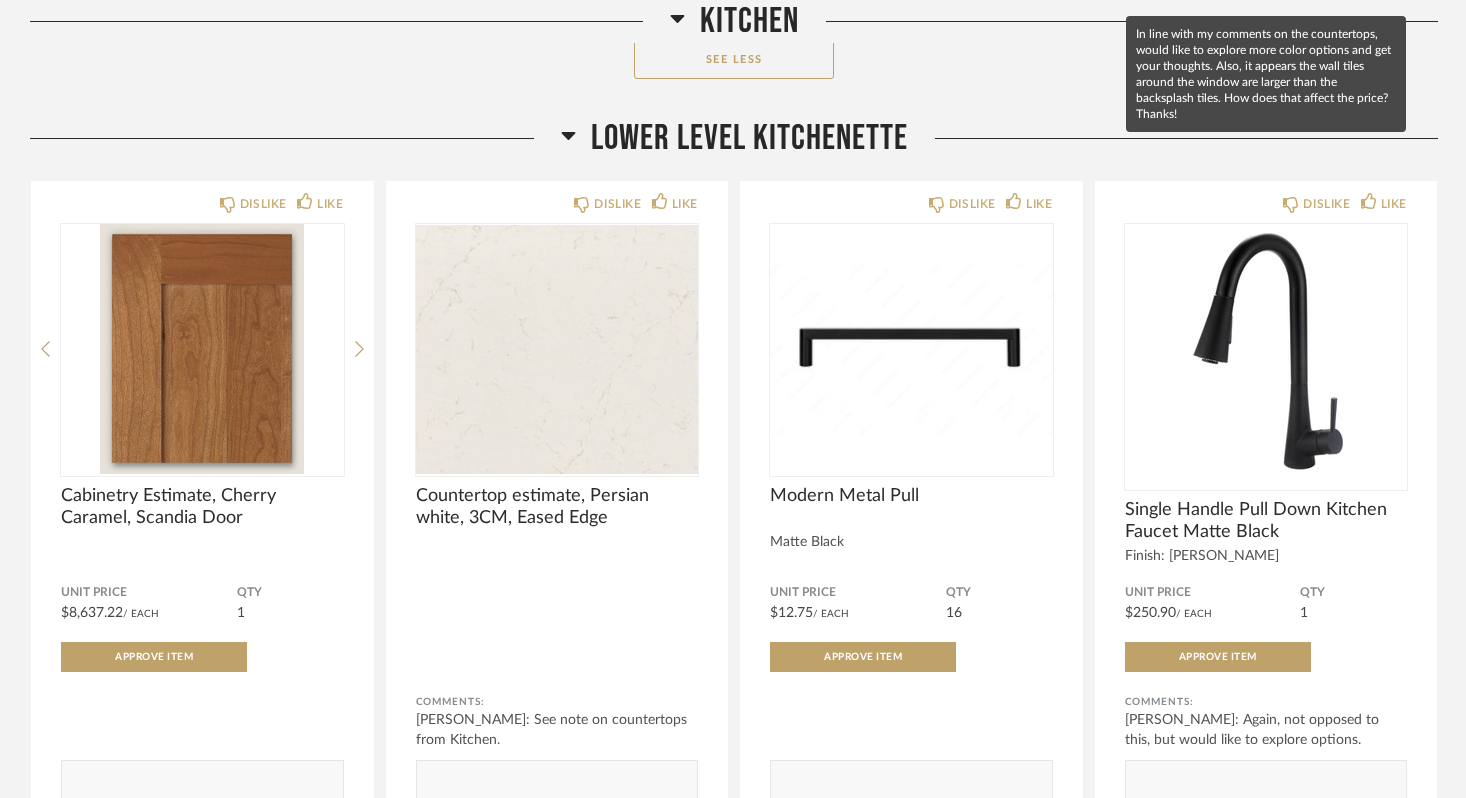 scroll, scrollTop: 3122, scrollLeft: 0, axis: vertical 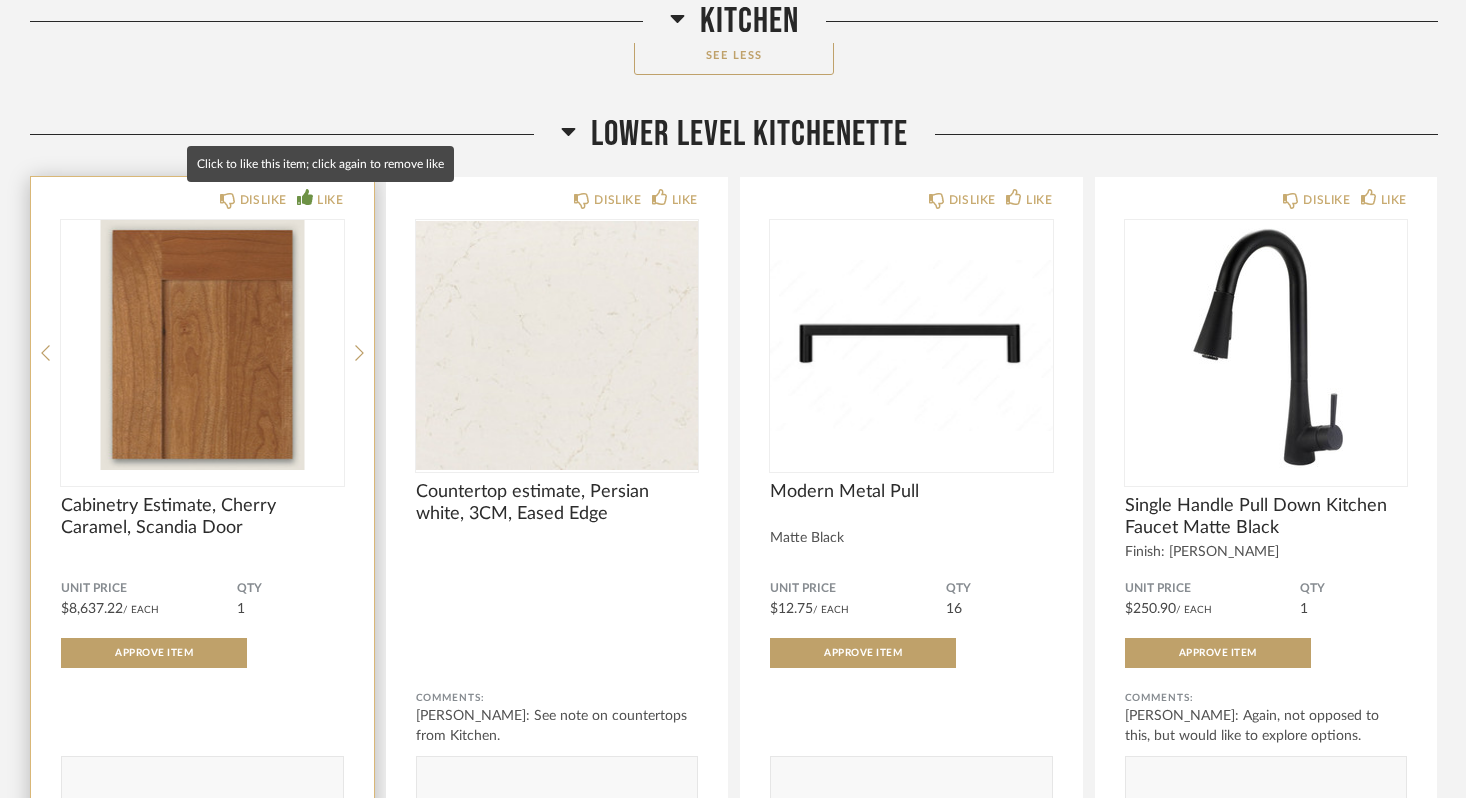 click on "LIKE" 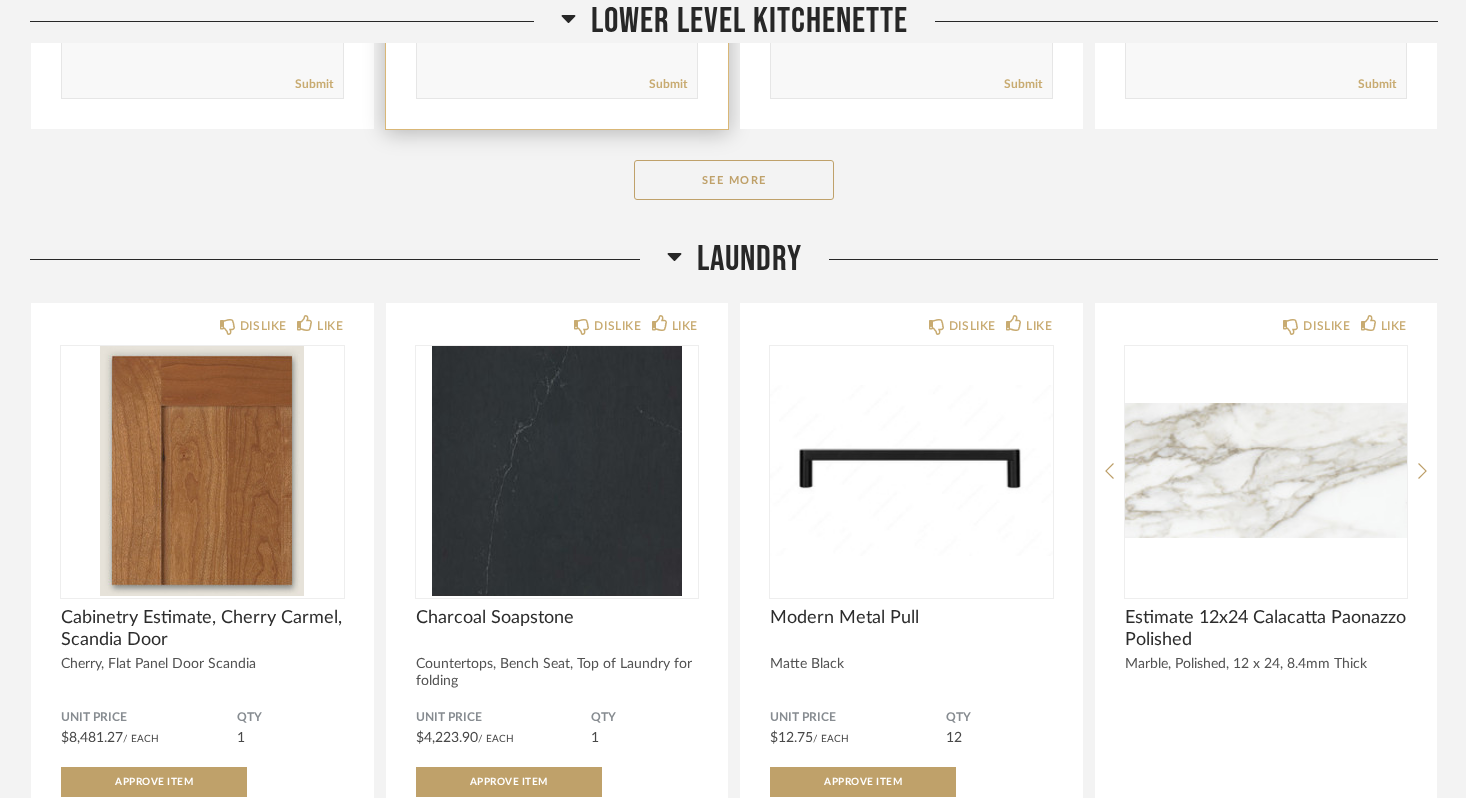 scroll, scrollTop: 3846, scrollLeft: 0, axis: vertical 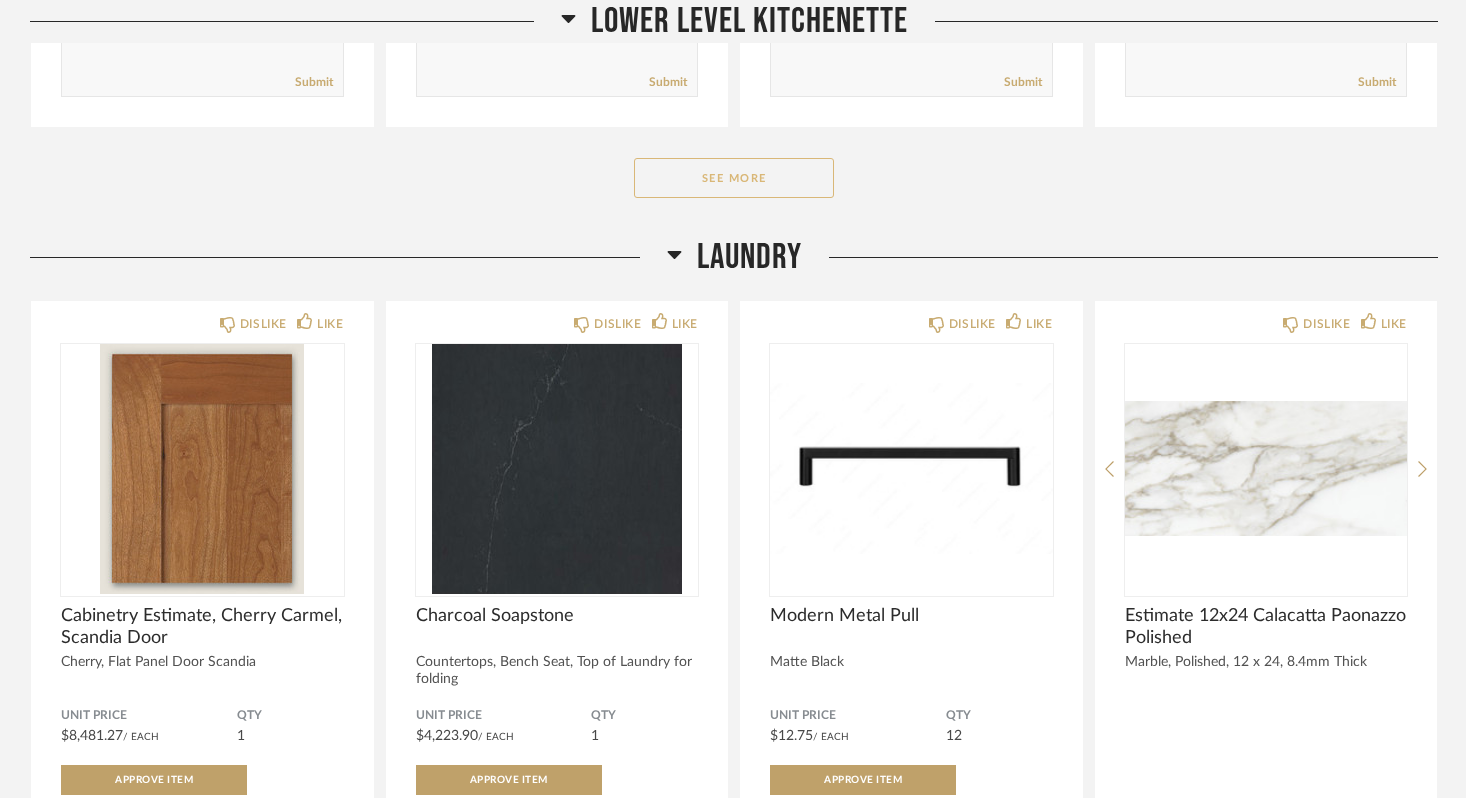 click on "See More" 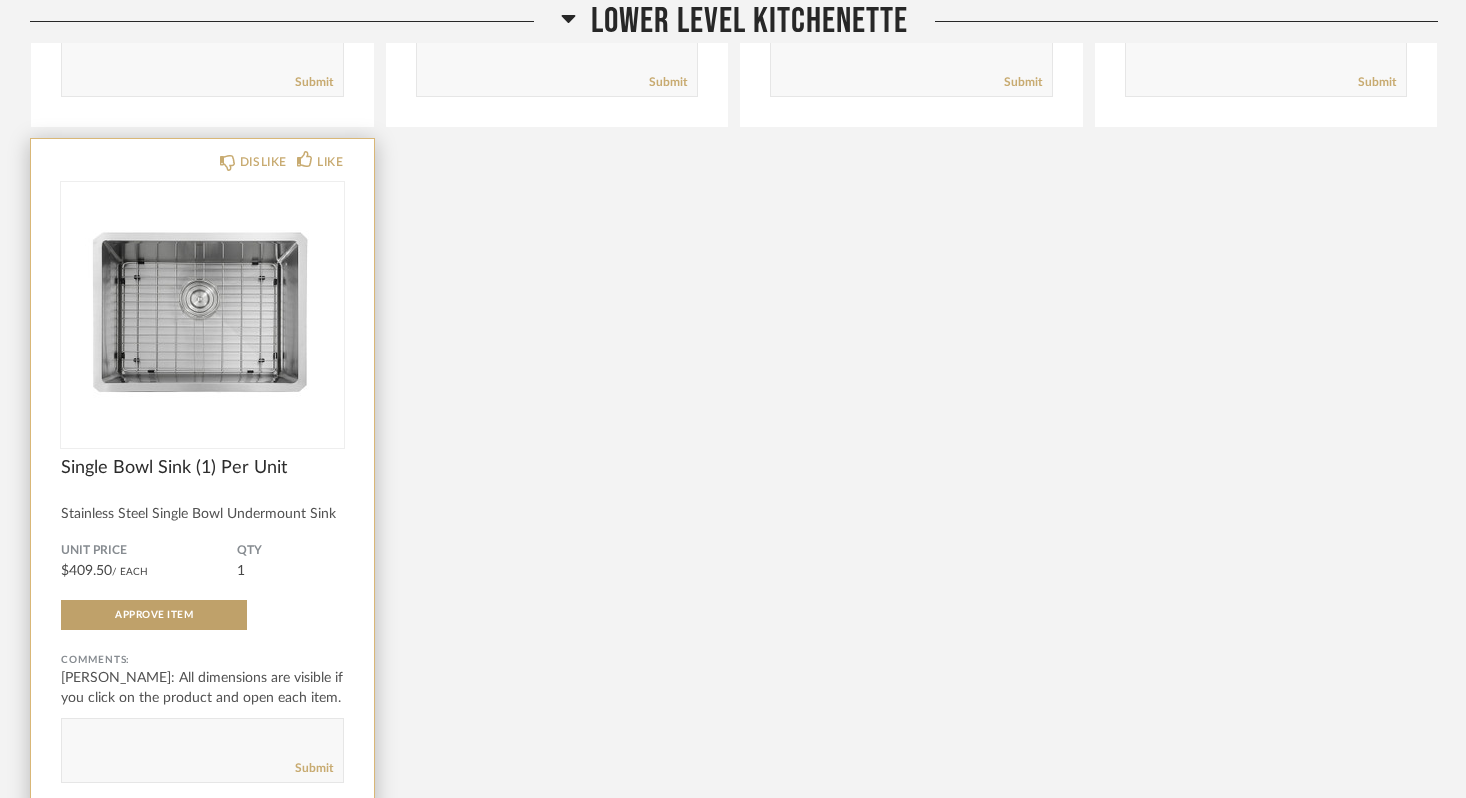 click at bounding box center (202, 307) 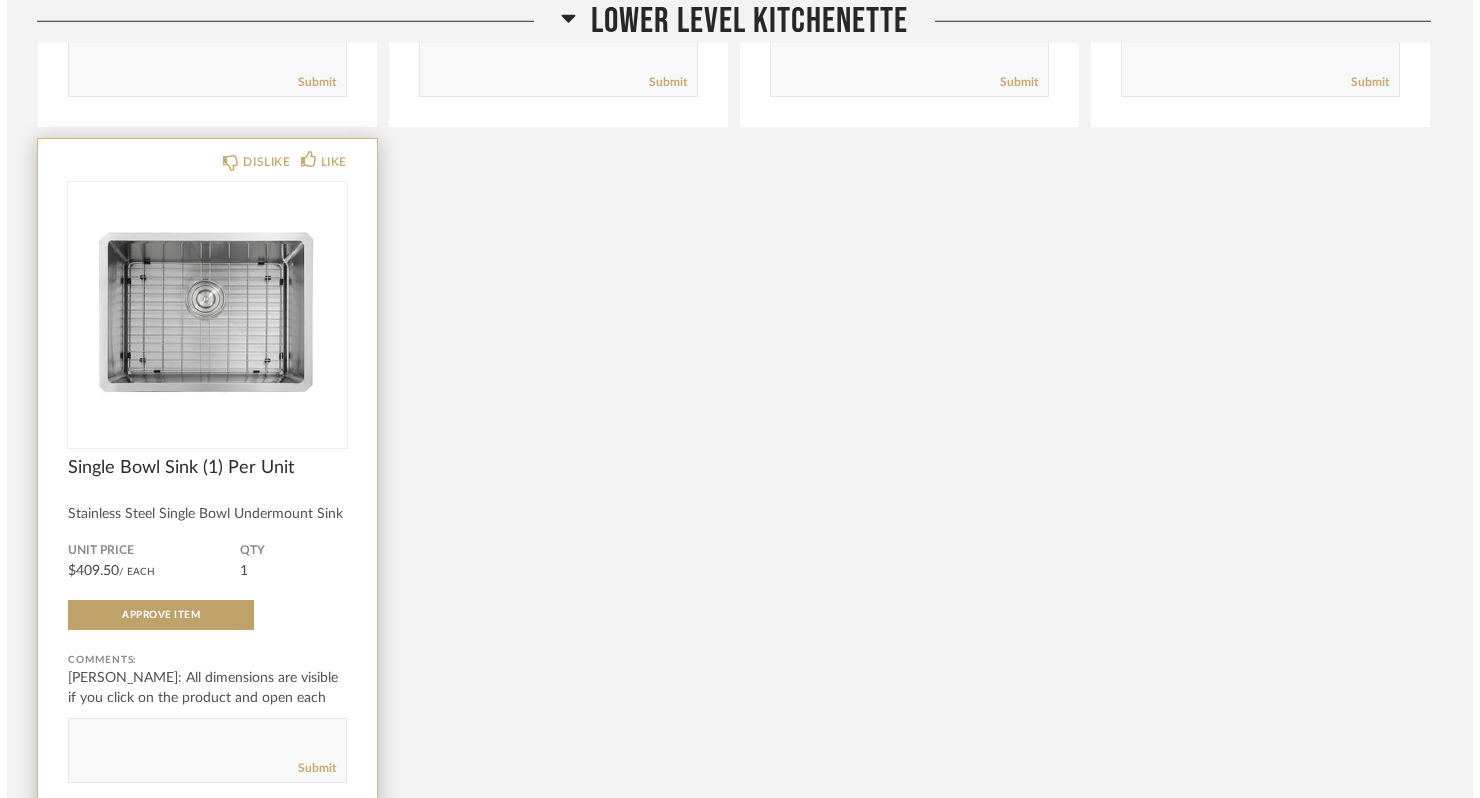 scroll, scrollTop: 0, scrollLeft: 0, axis: both 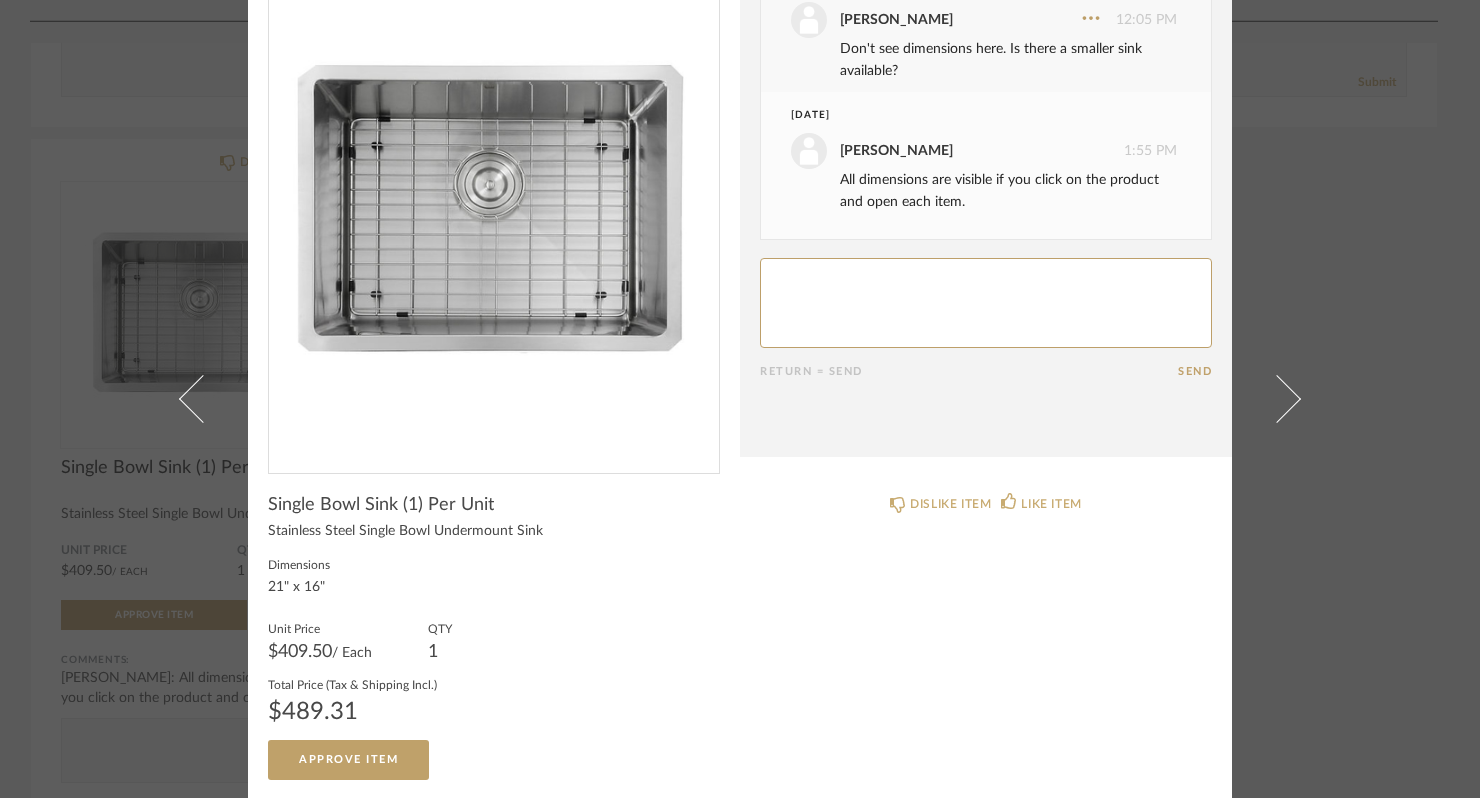 click 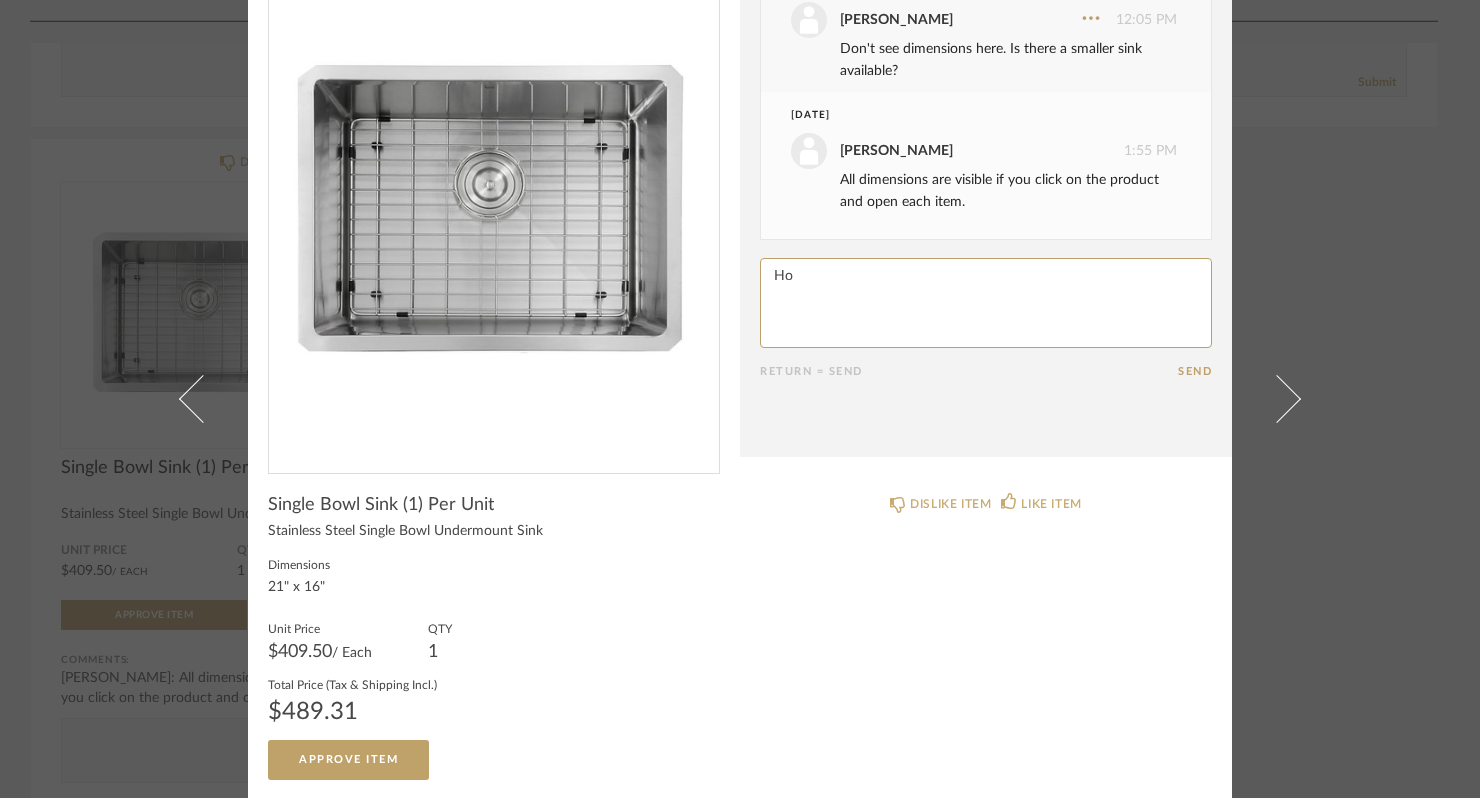 type on "H" 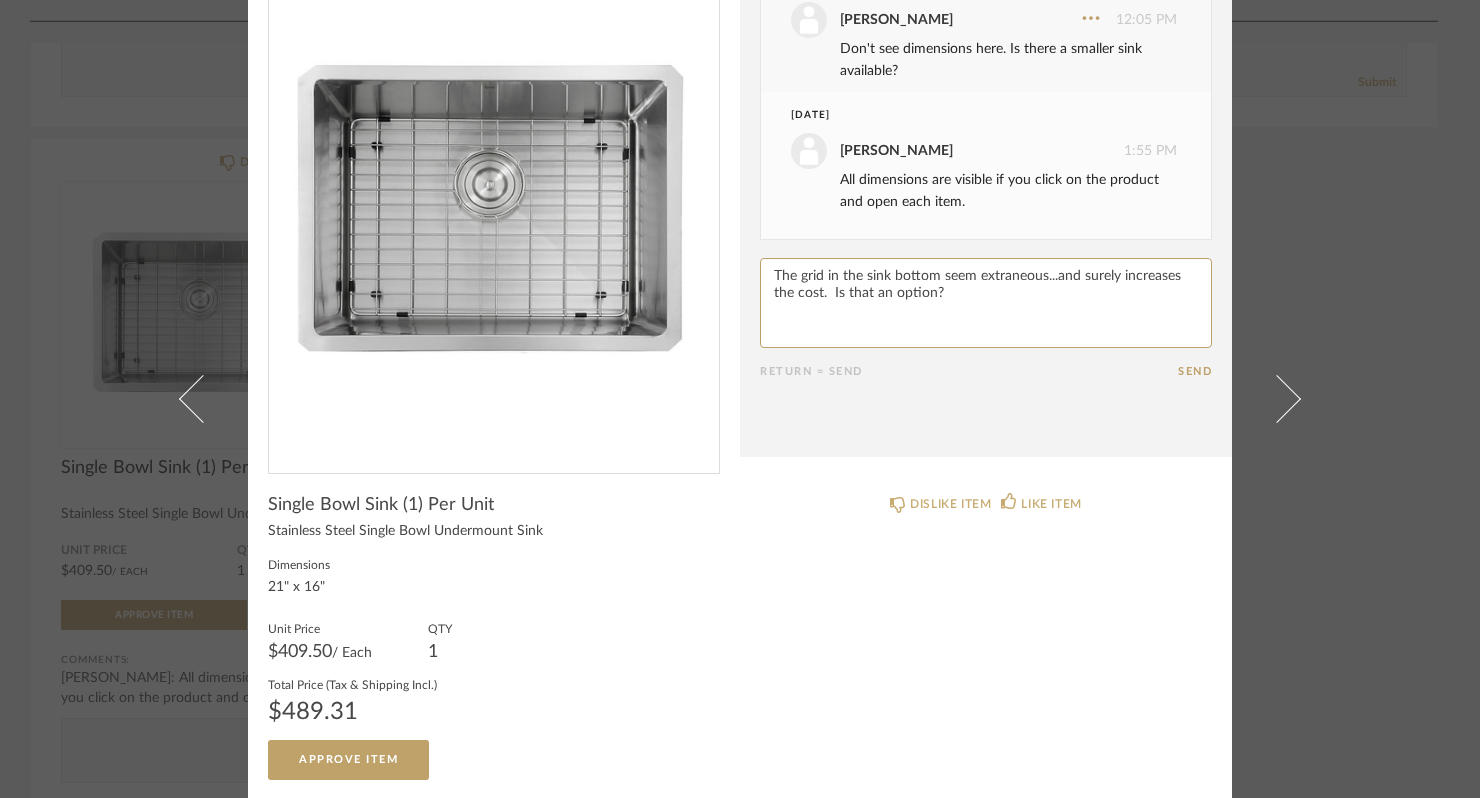 type on "The grid in the sink bottom seem extraneous...and surely increases the cost.  Is that an option?" 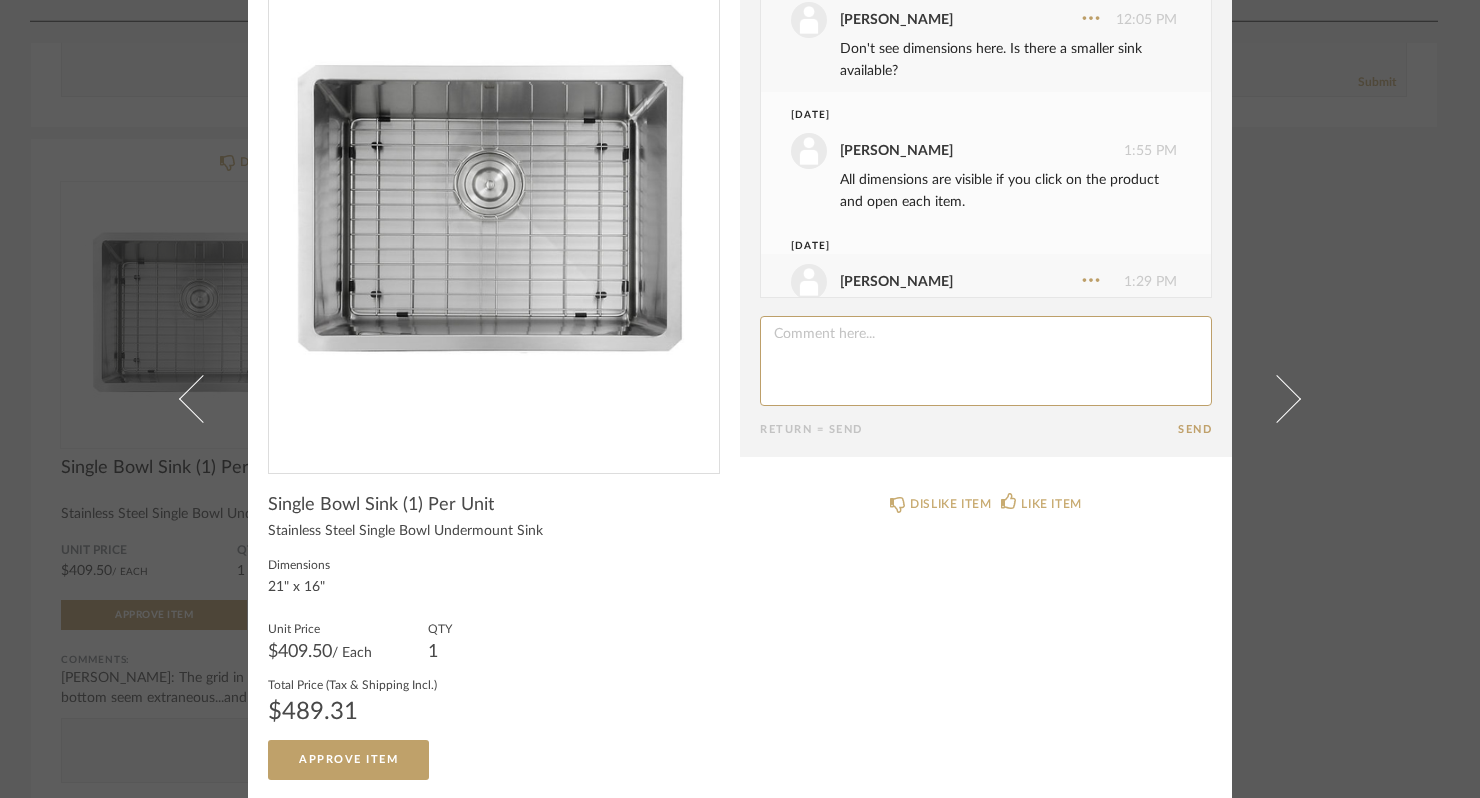 scroll, scrollTop: 73, scrollLeft: 0, axis: vertical 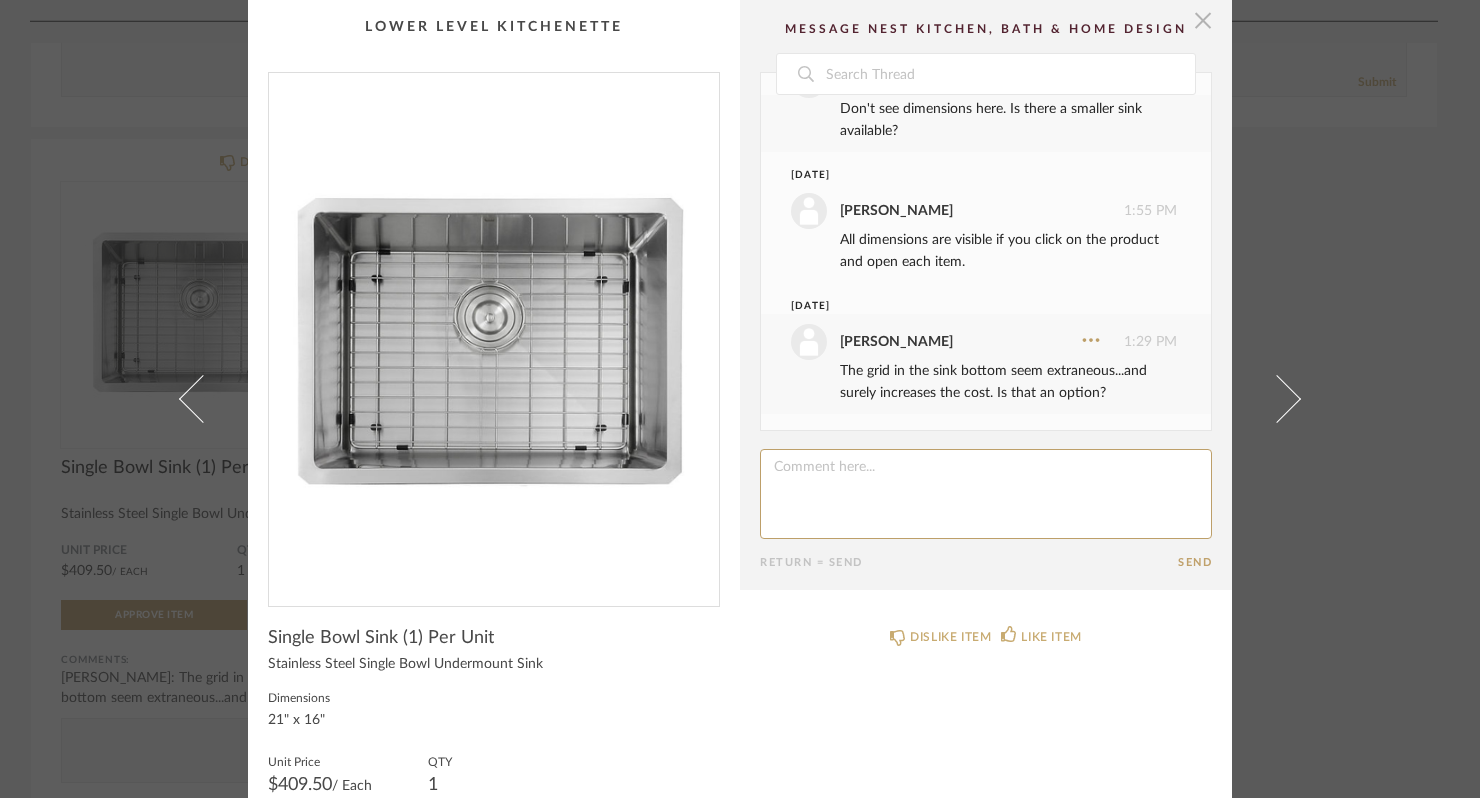 click at bounding box center (1203, 20) 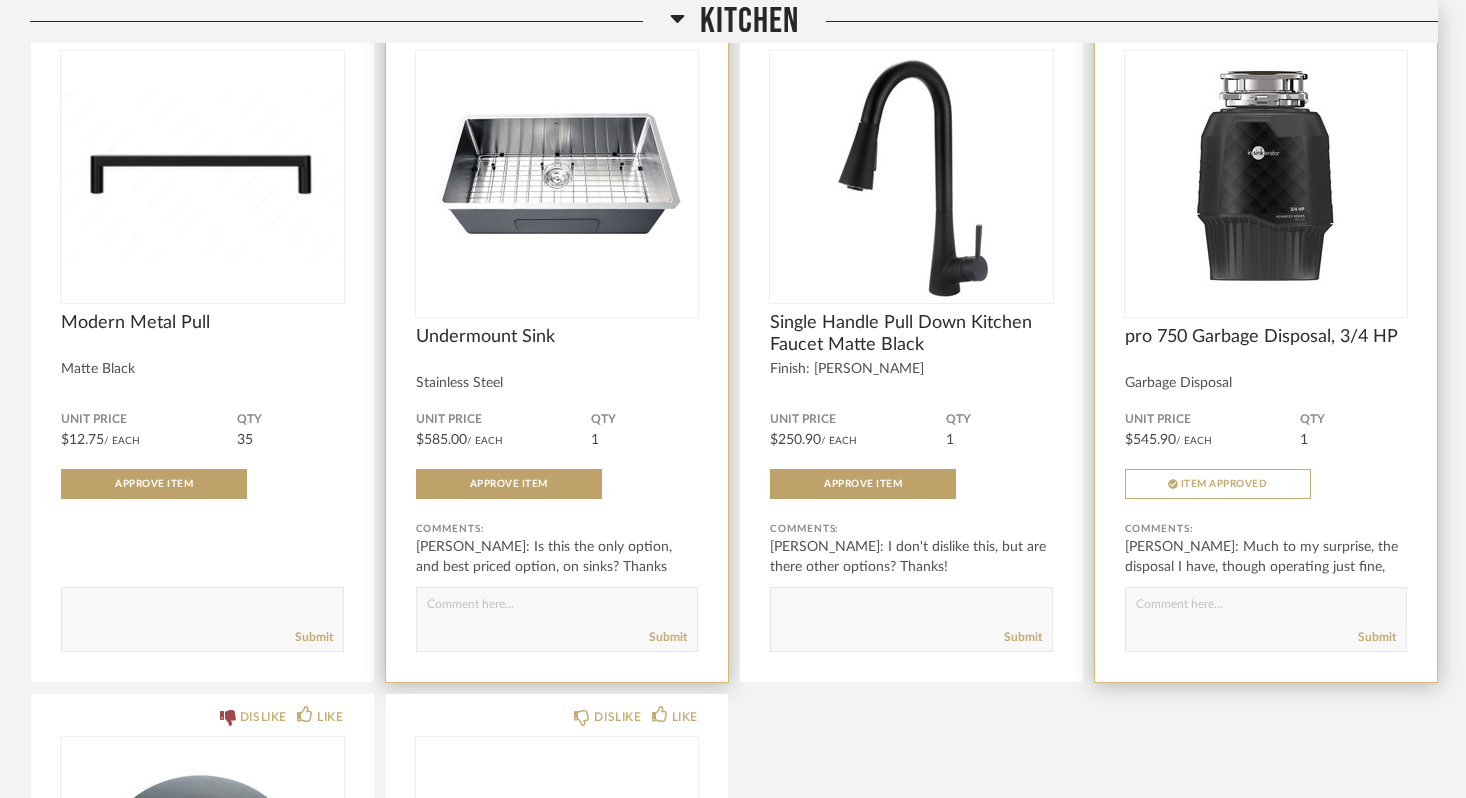 scroll, scrollTop: 1769, scrollLeft: 0, axis: vertical 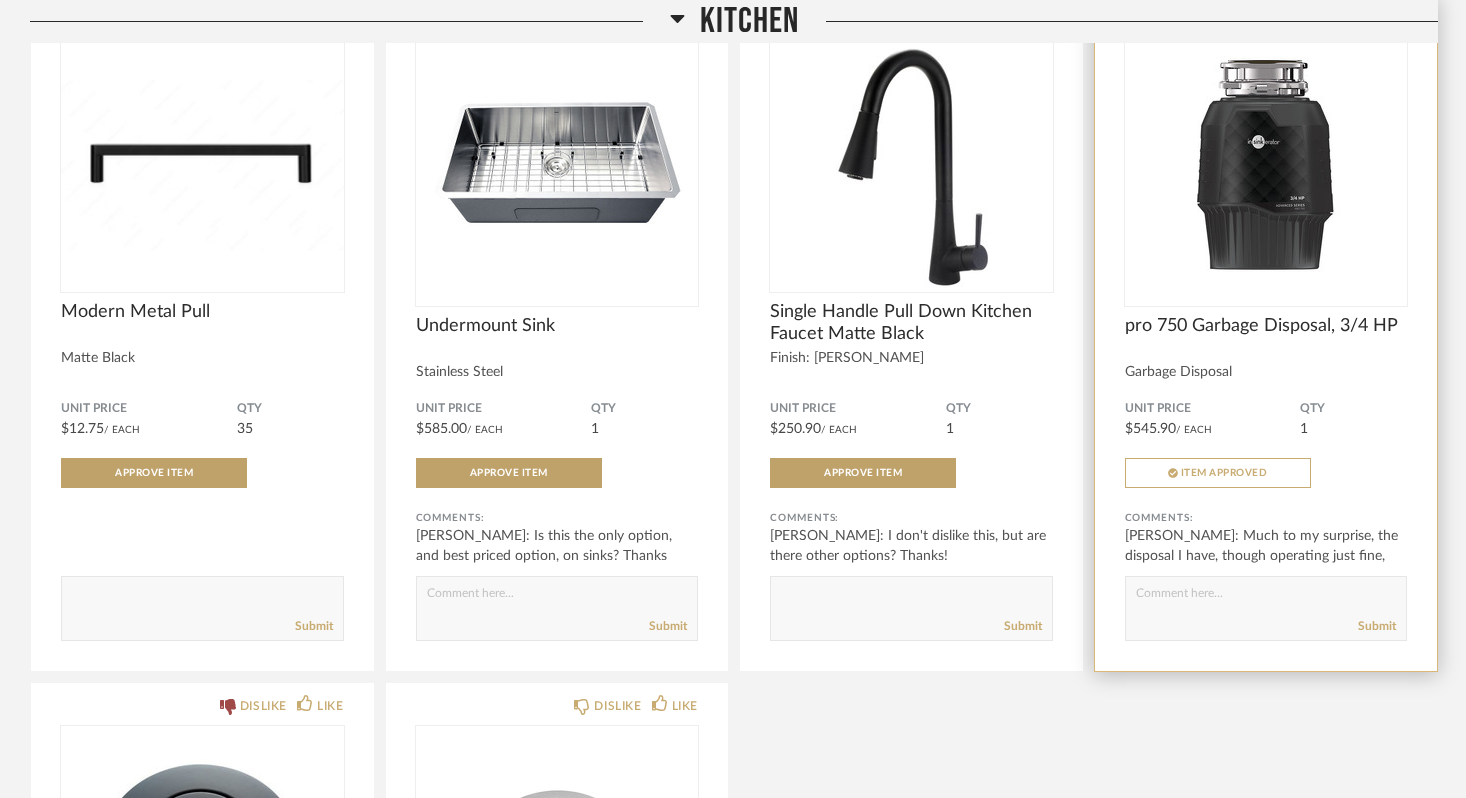 click on "Submit" 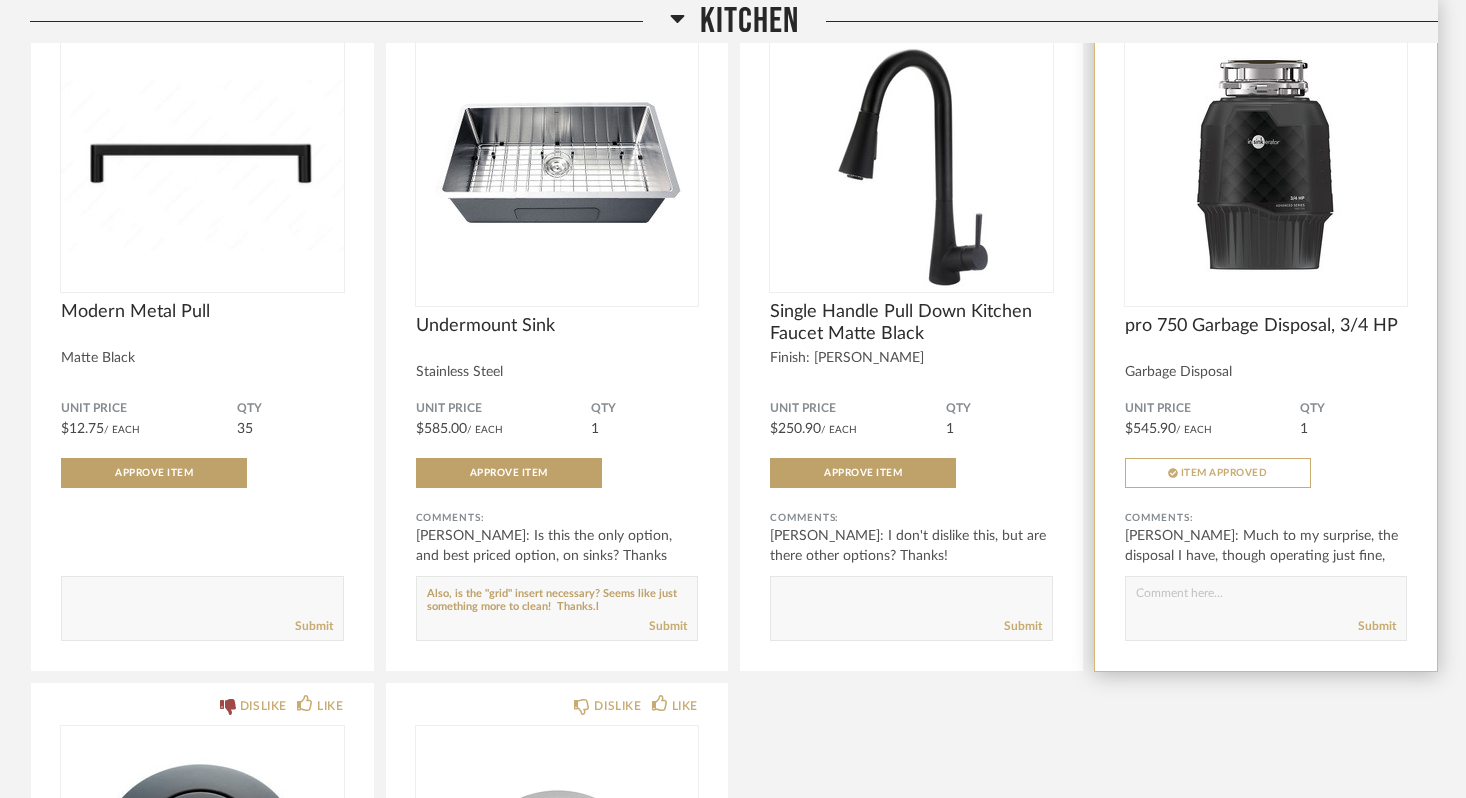 type on "Also, is the "grid" insert necessary? Seems like just something more to clean!  Thanks.l" 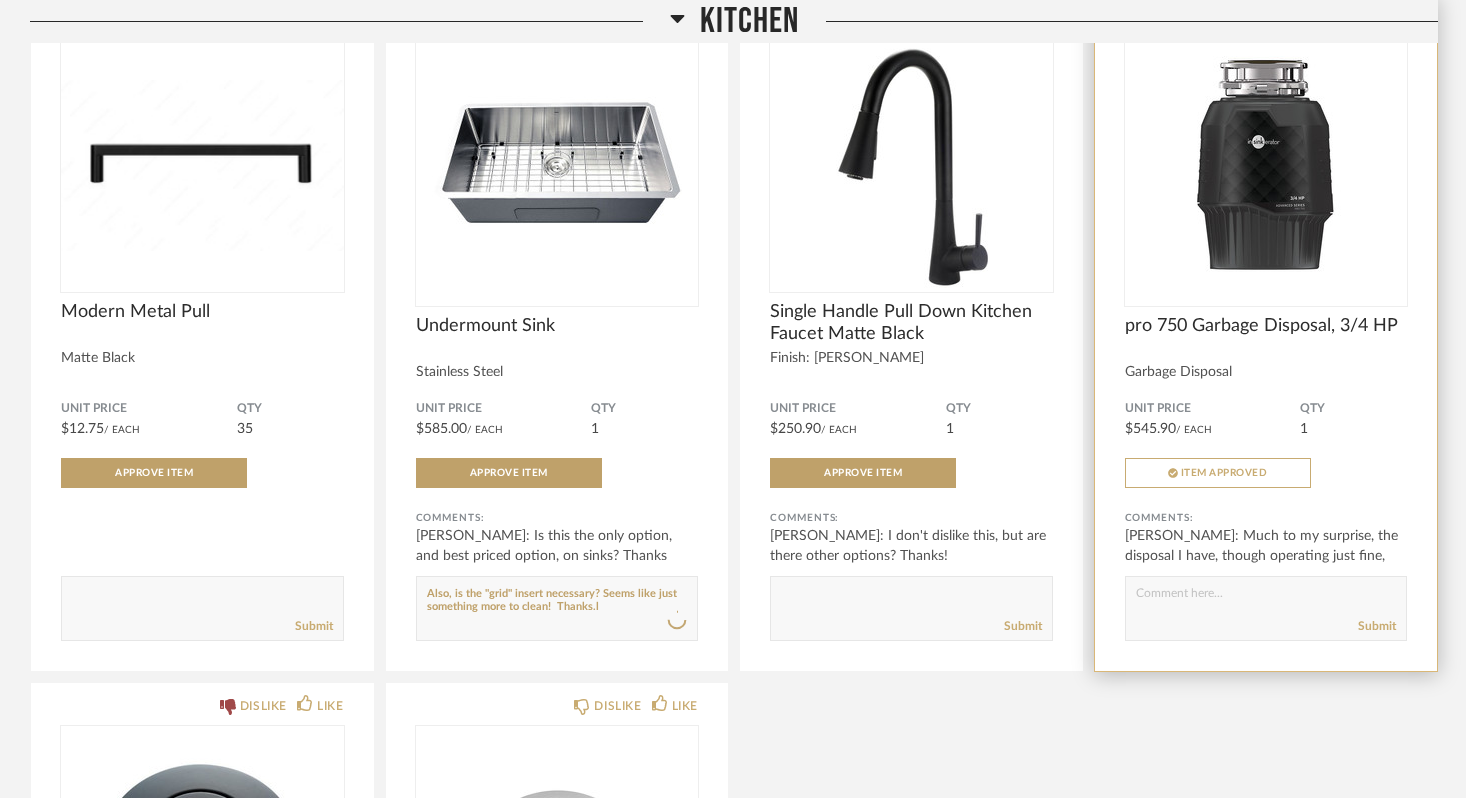 type 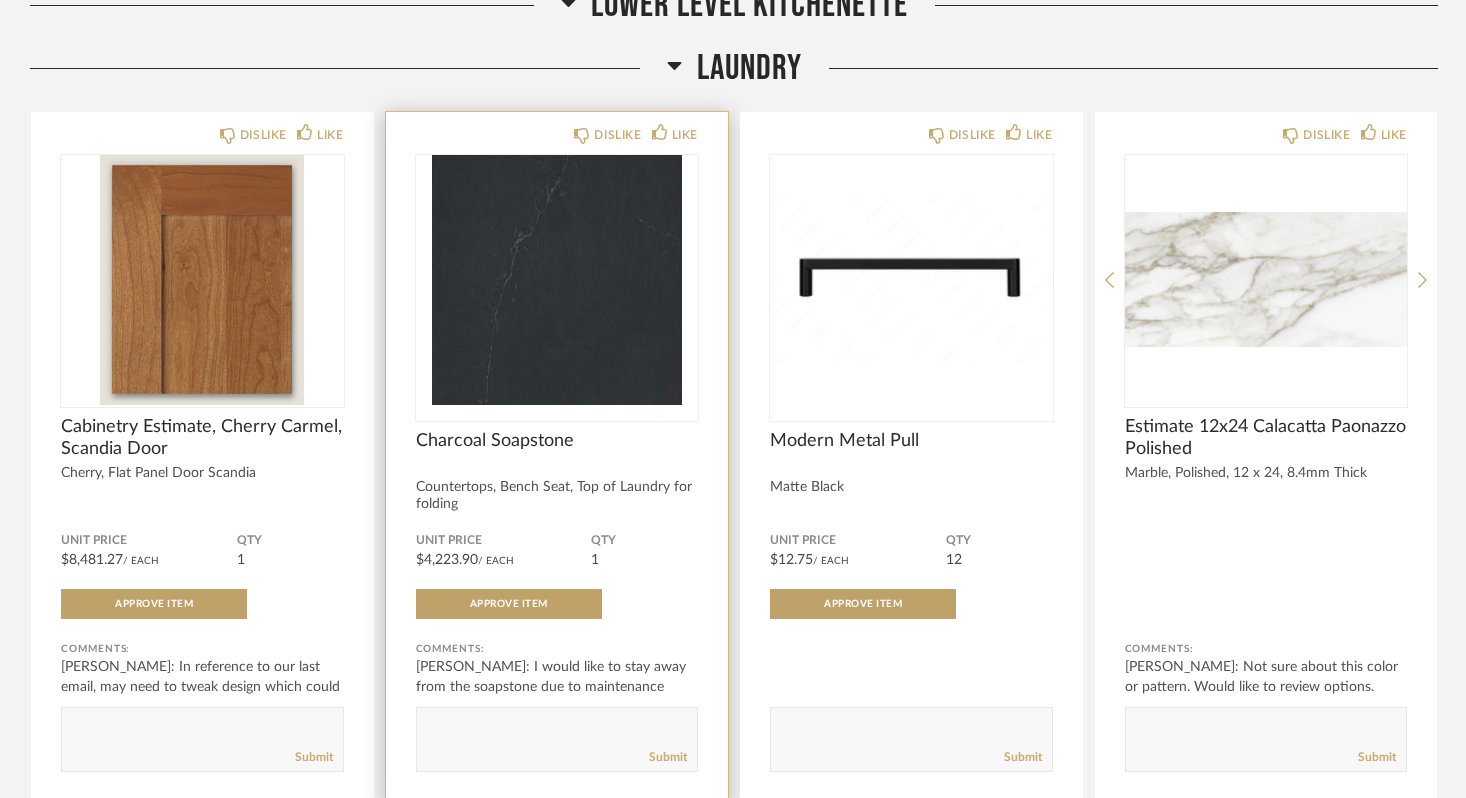 scroll, scrollTop: 4703, scrollLeft: 0, axis: vertical 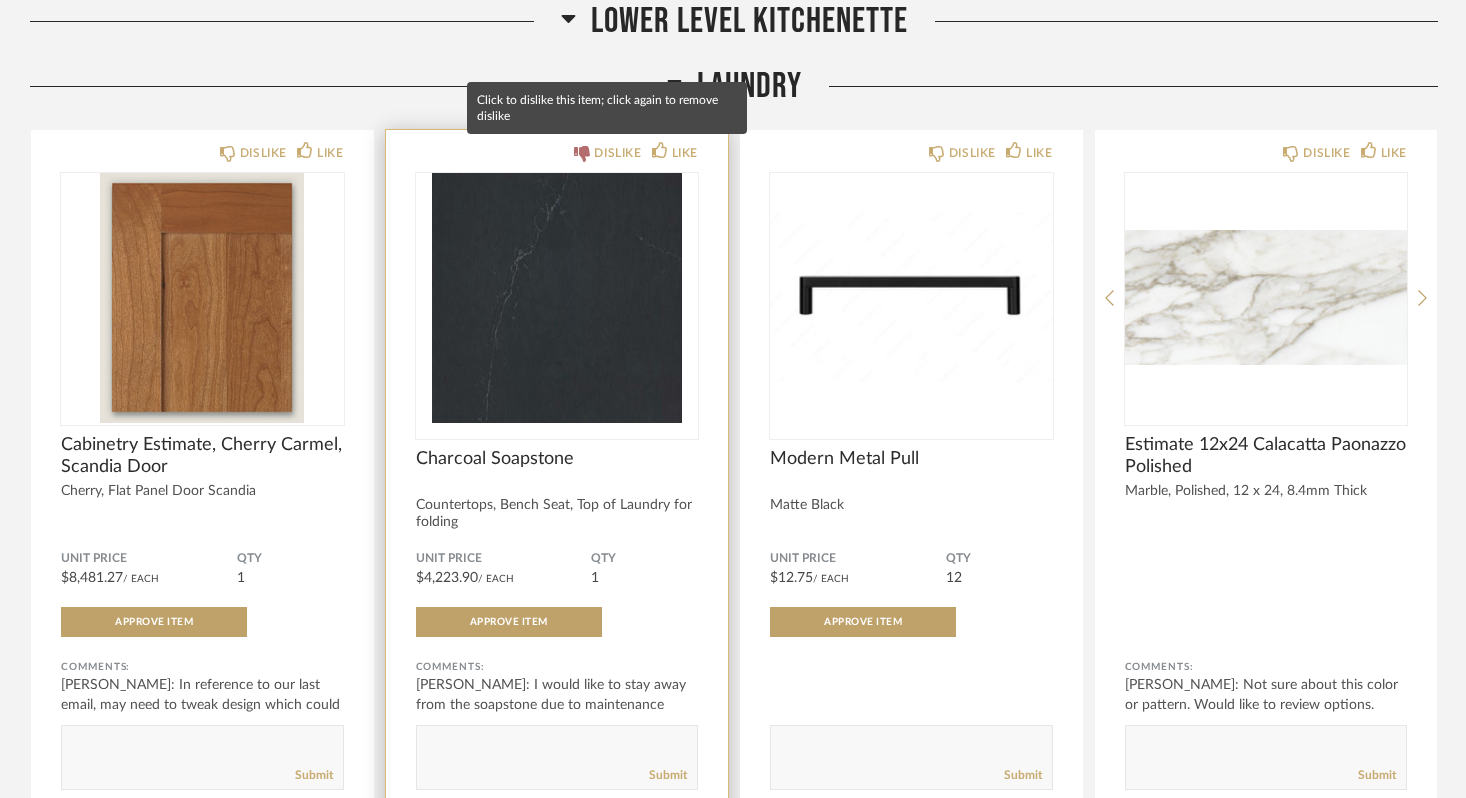 click on "DISLIKE" 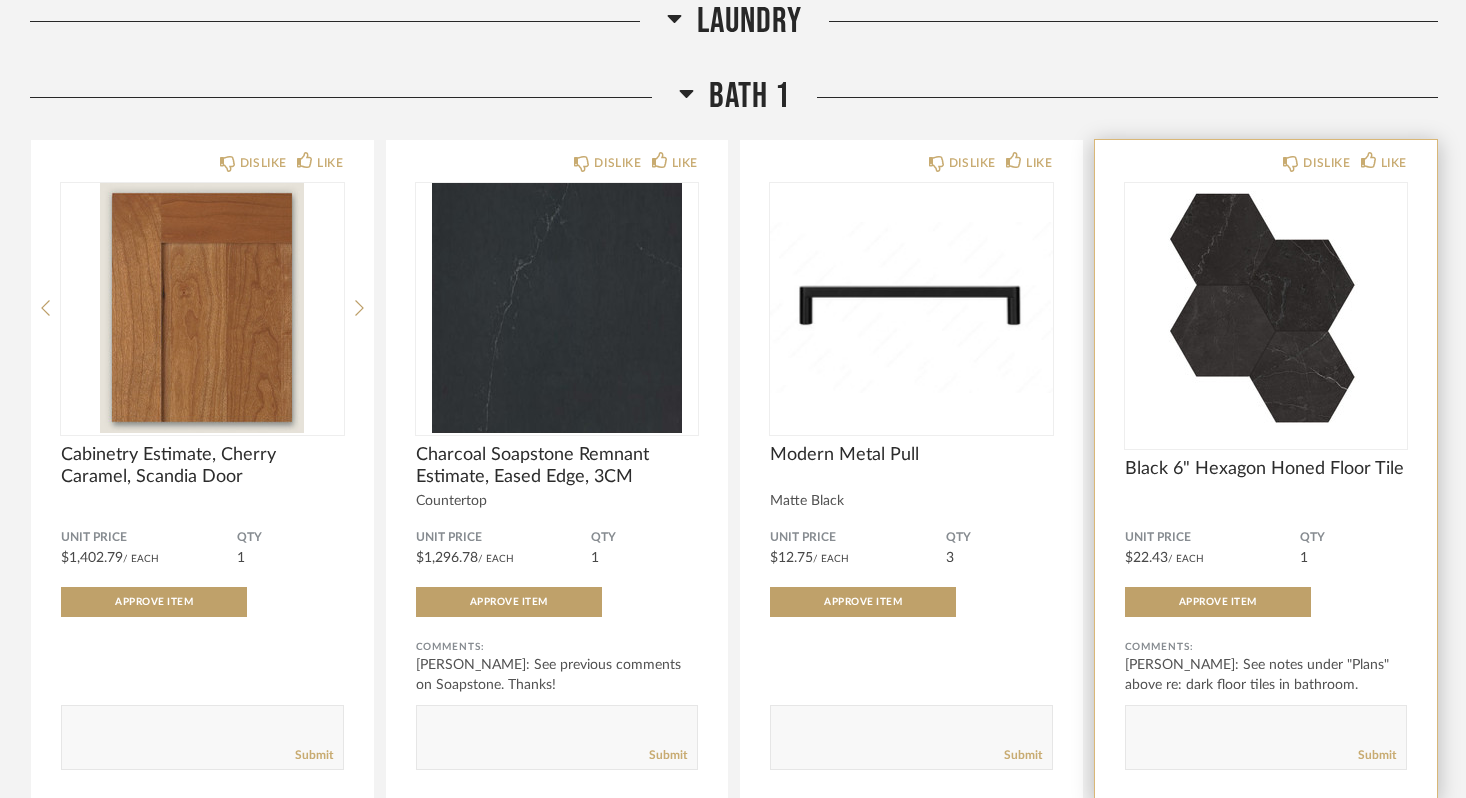 scroll, scrollTop: 5557, scrollLeft: 0, axis: vertical 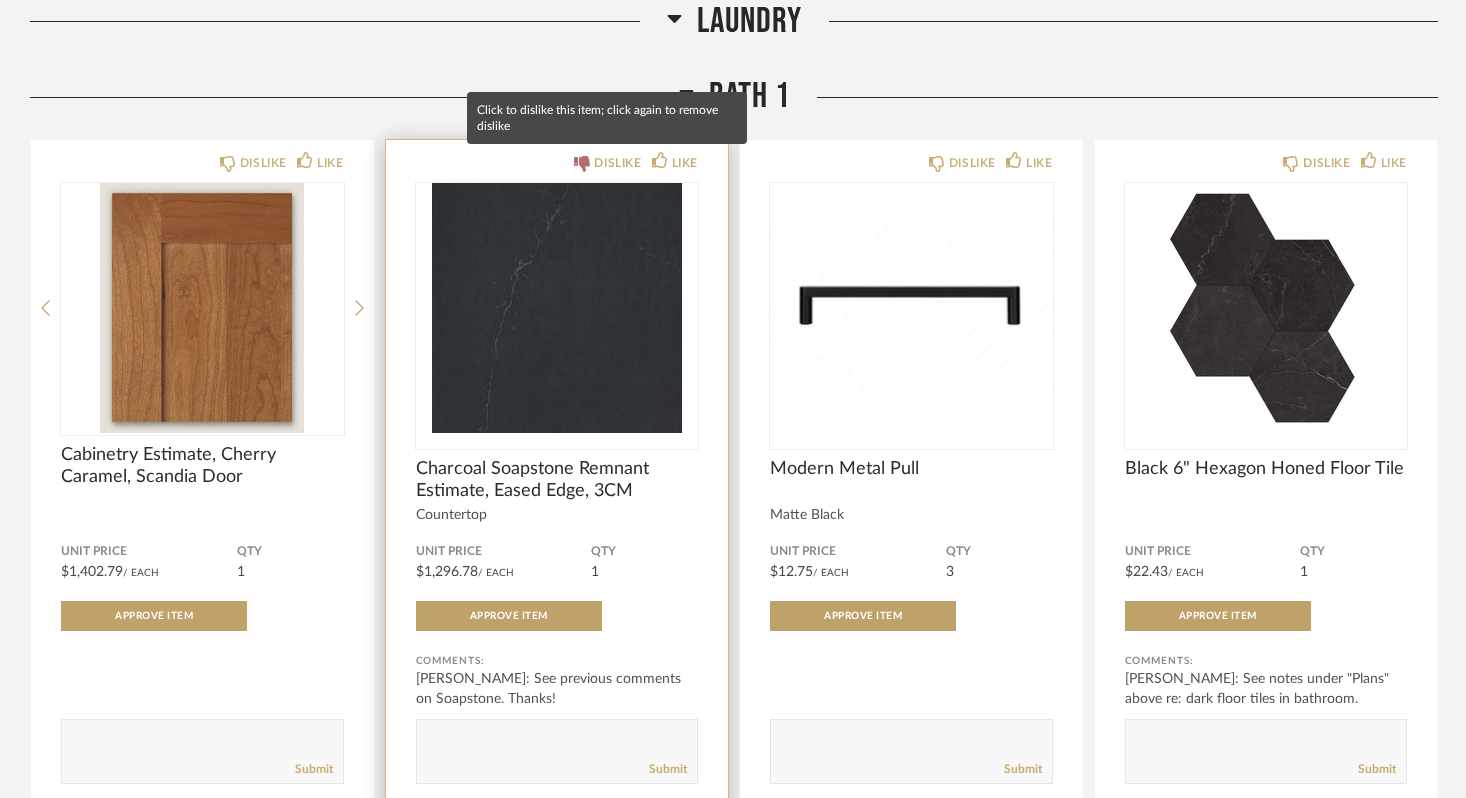 click on "DISLIKE" 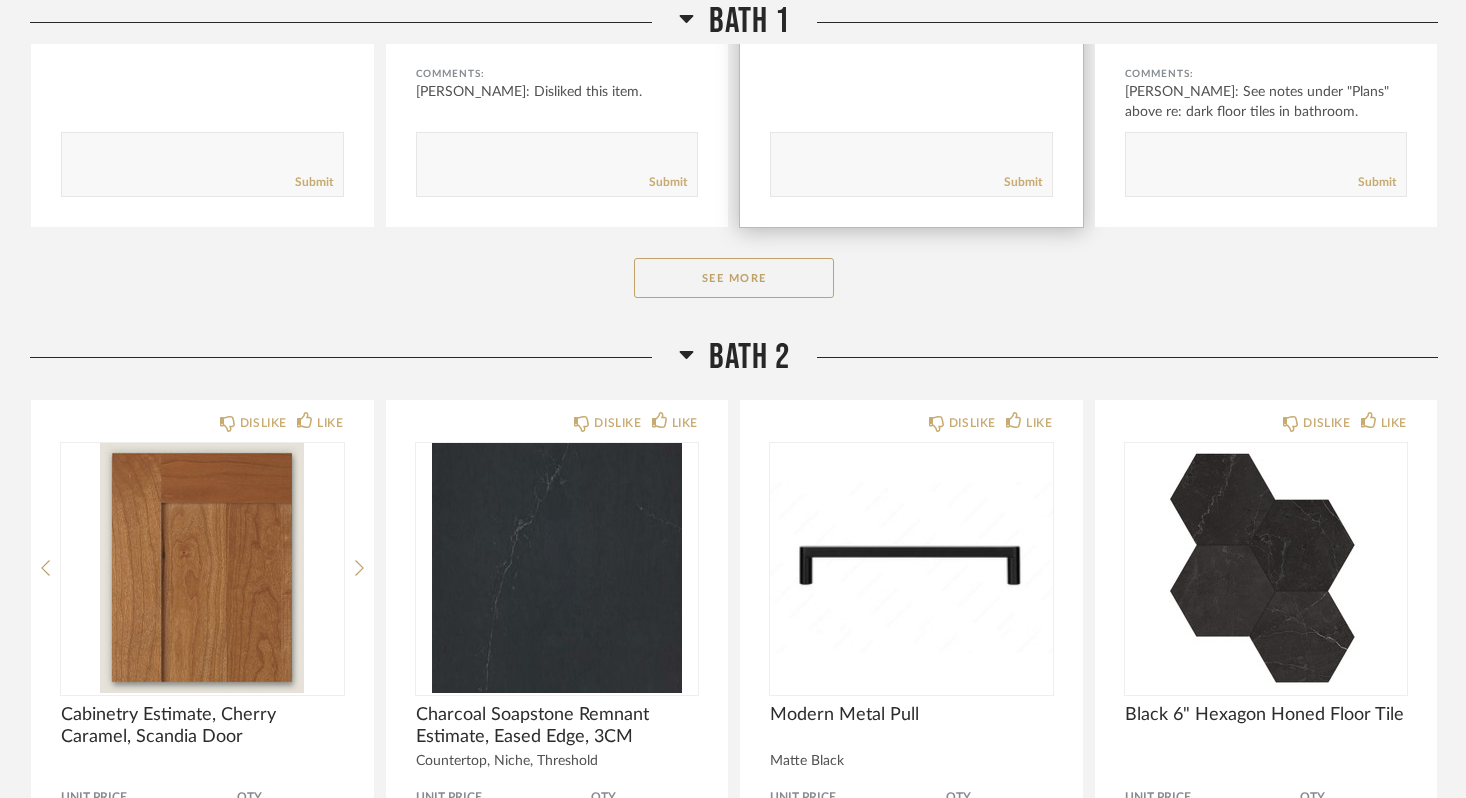 scroll, scrollTop: 6173, scrollLeft: 0, axis: vertical 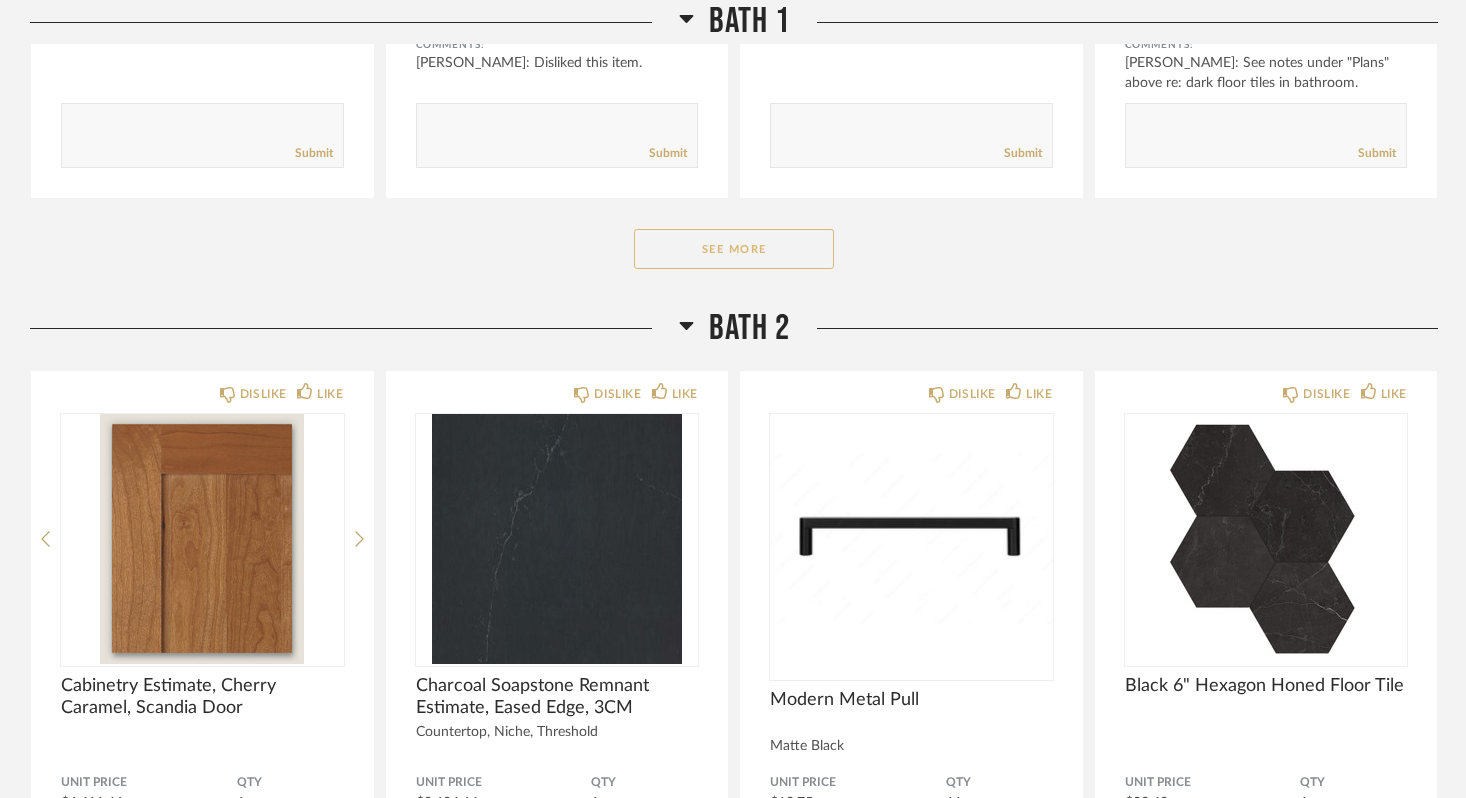 click on "See More" 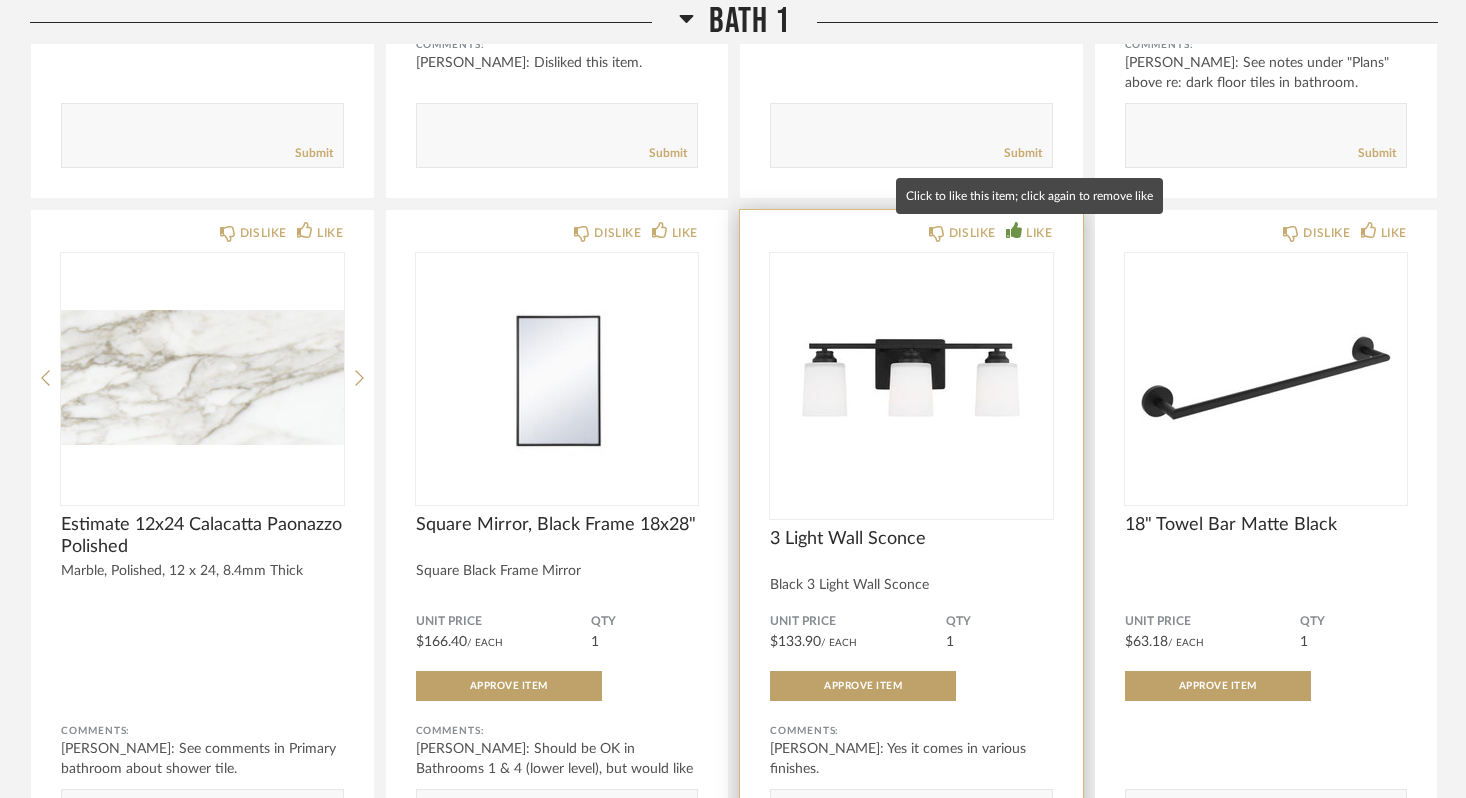 click on "LIKE" 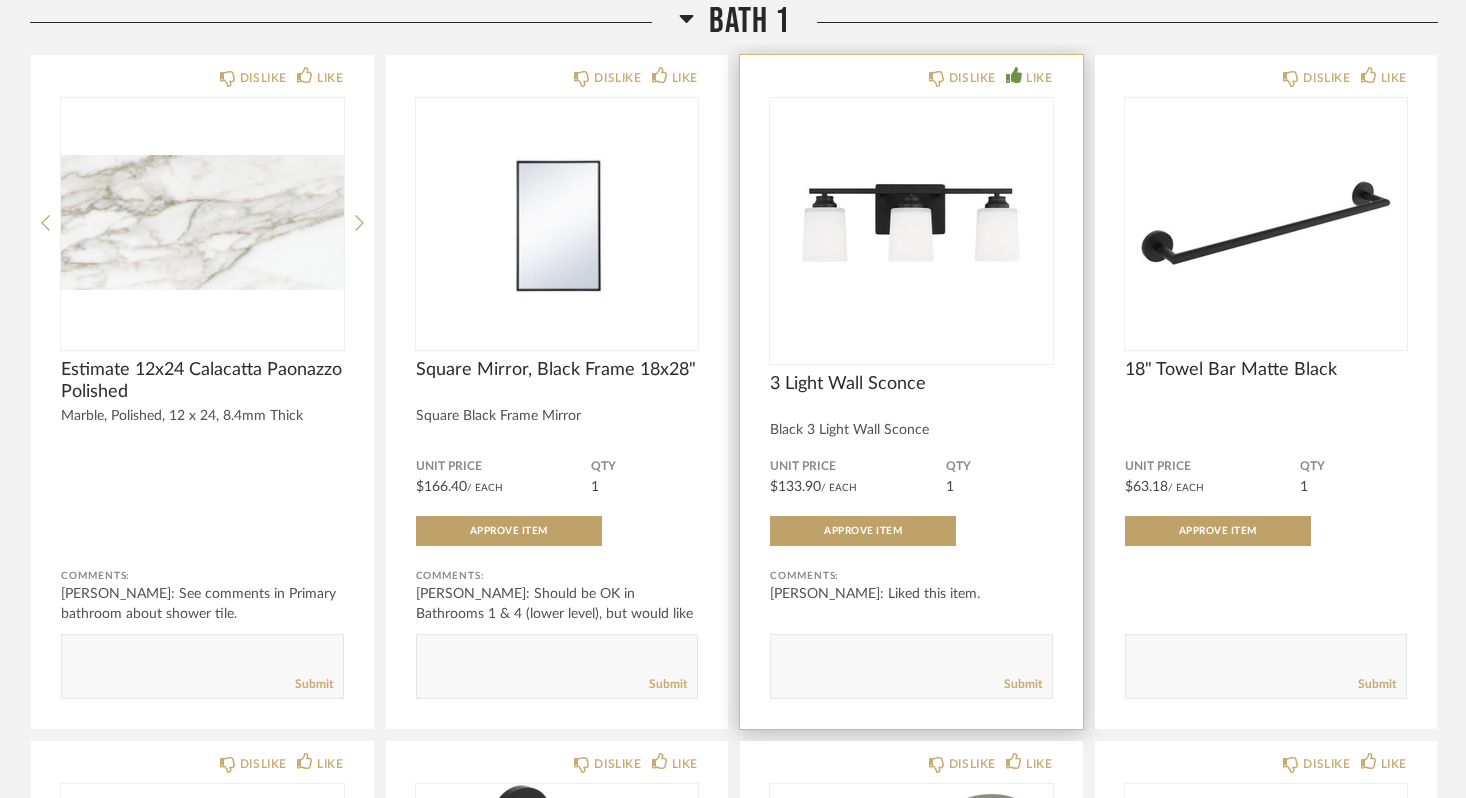 scroll, scrollTop: 6337, scrollLeft: 0, axis: vertical 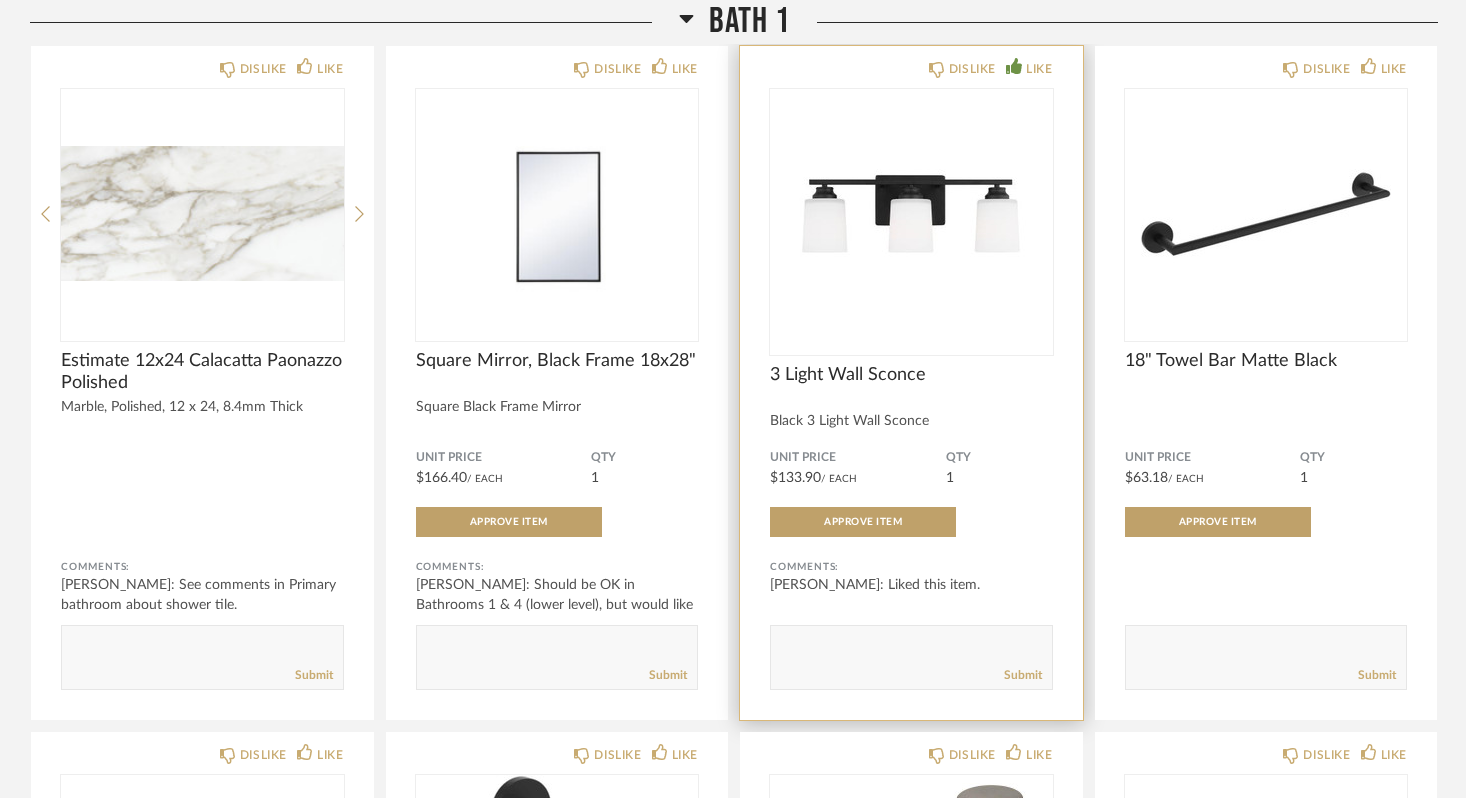 click 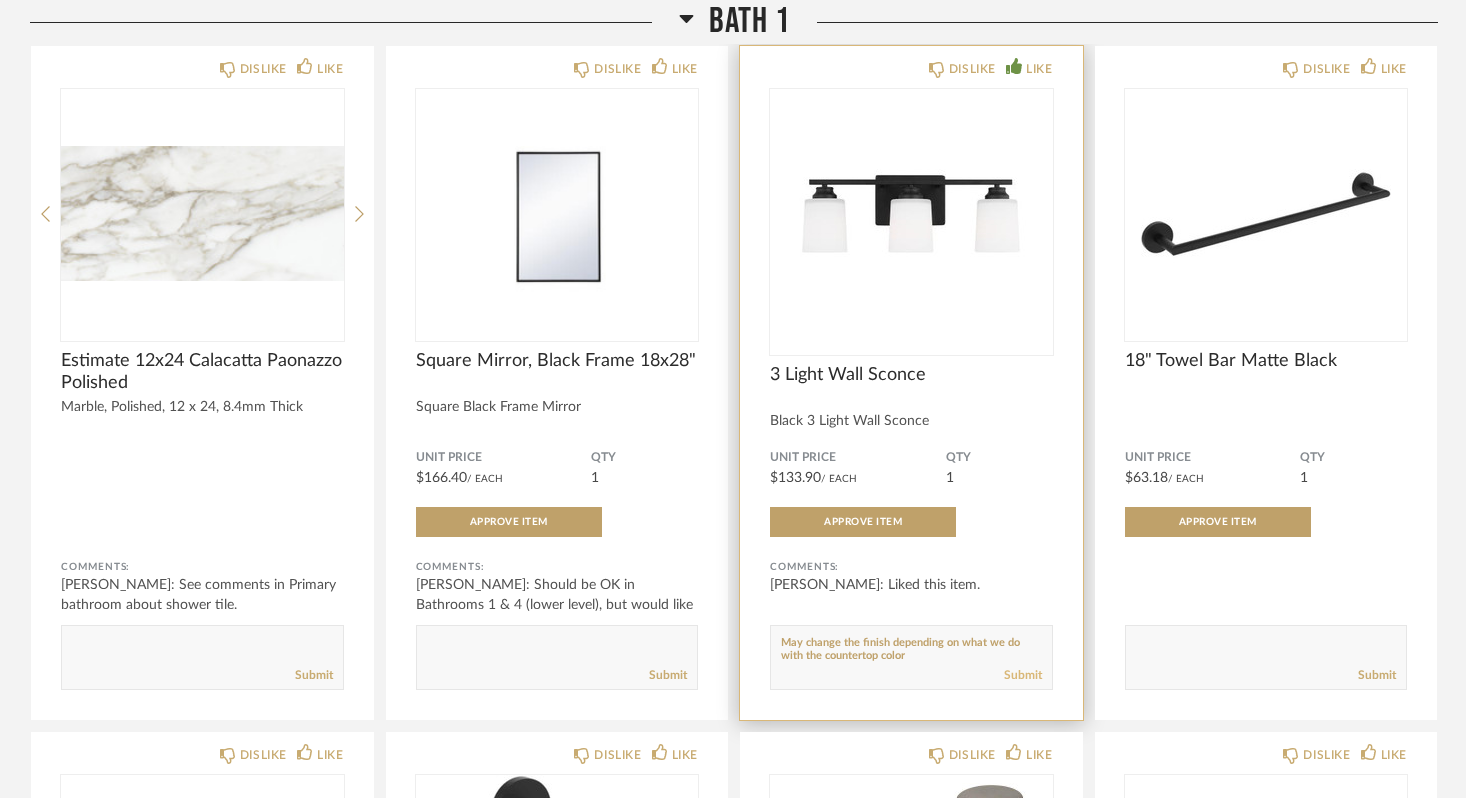 type on "May change the finish depending on what we do with the countertop color" 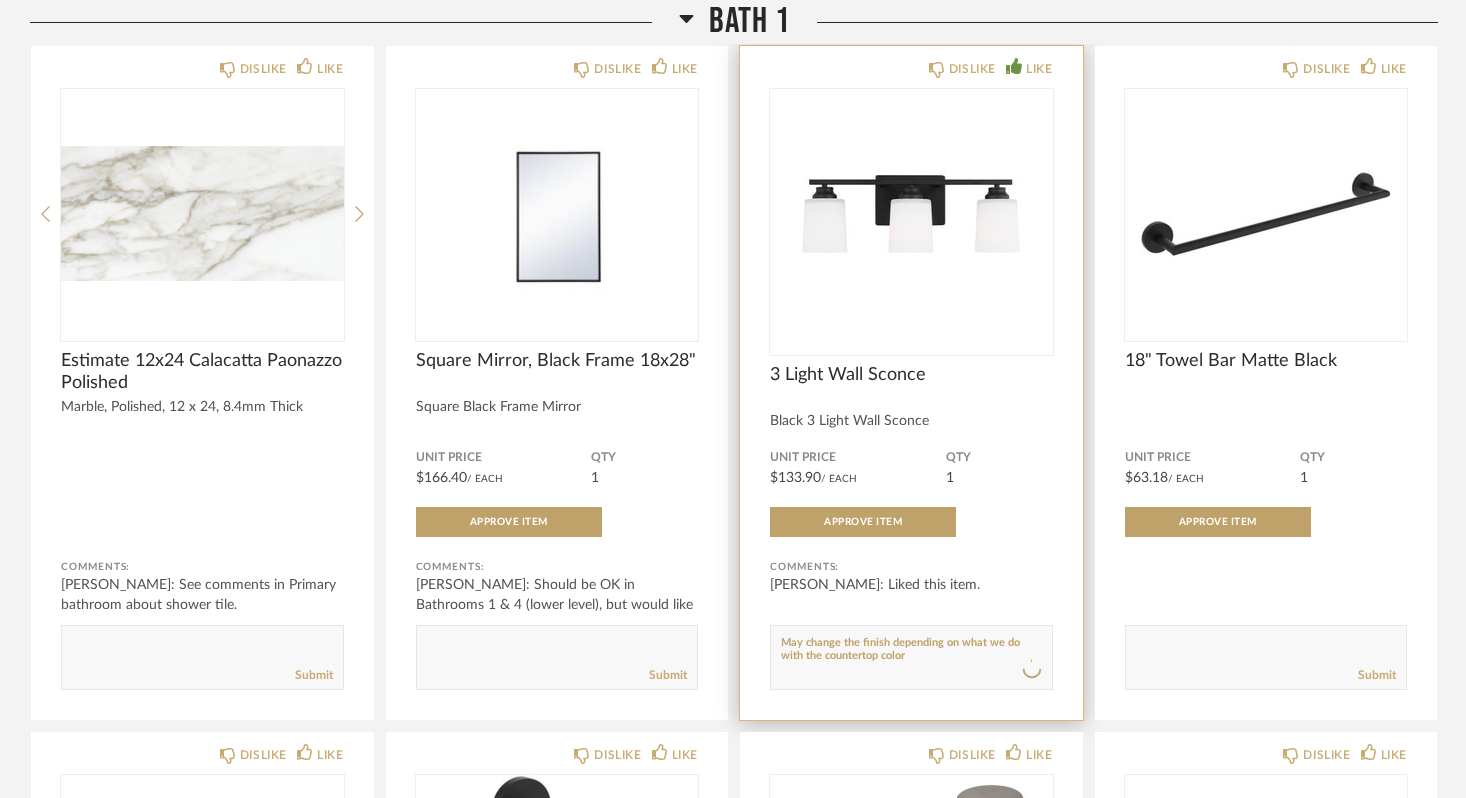 type 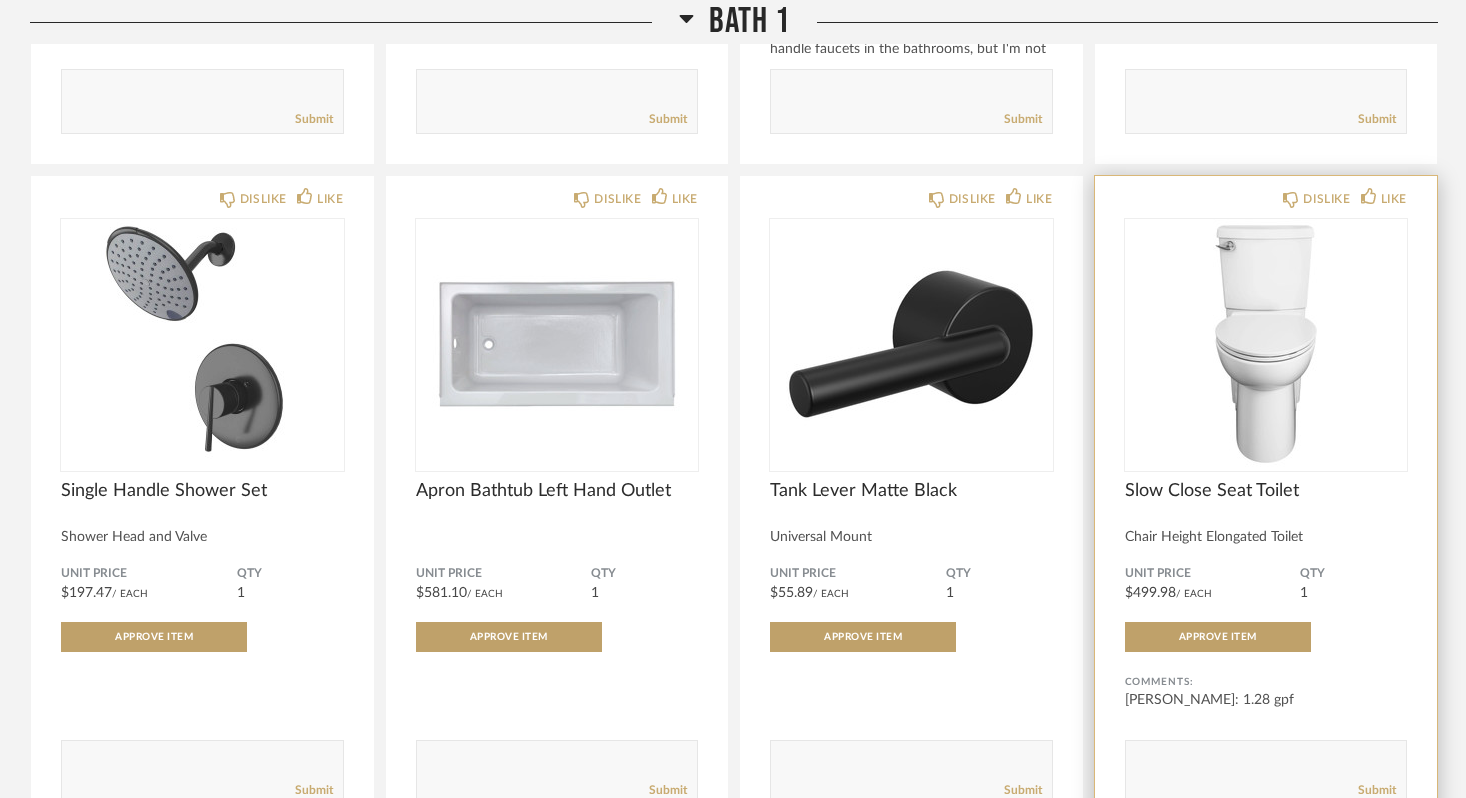 scroll, scrollTop: 7577, scrollLeft: 0, axis: vertical 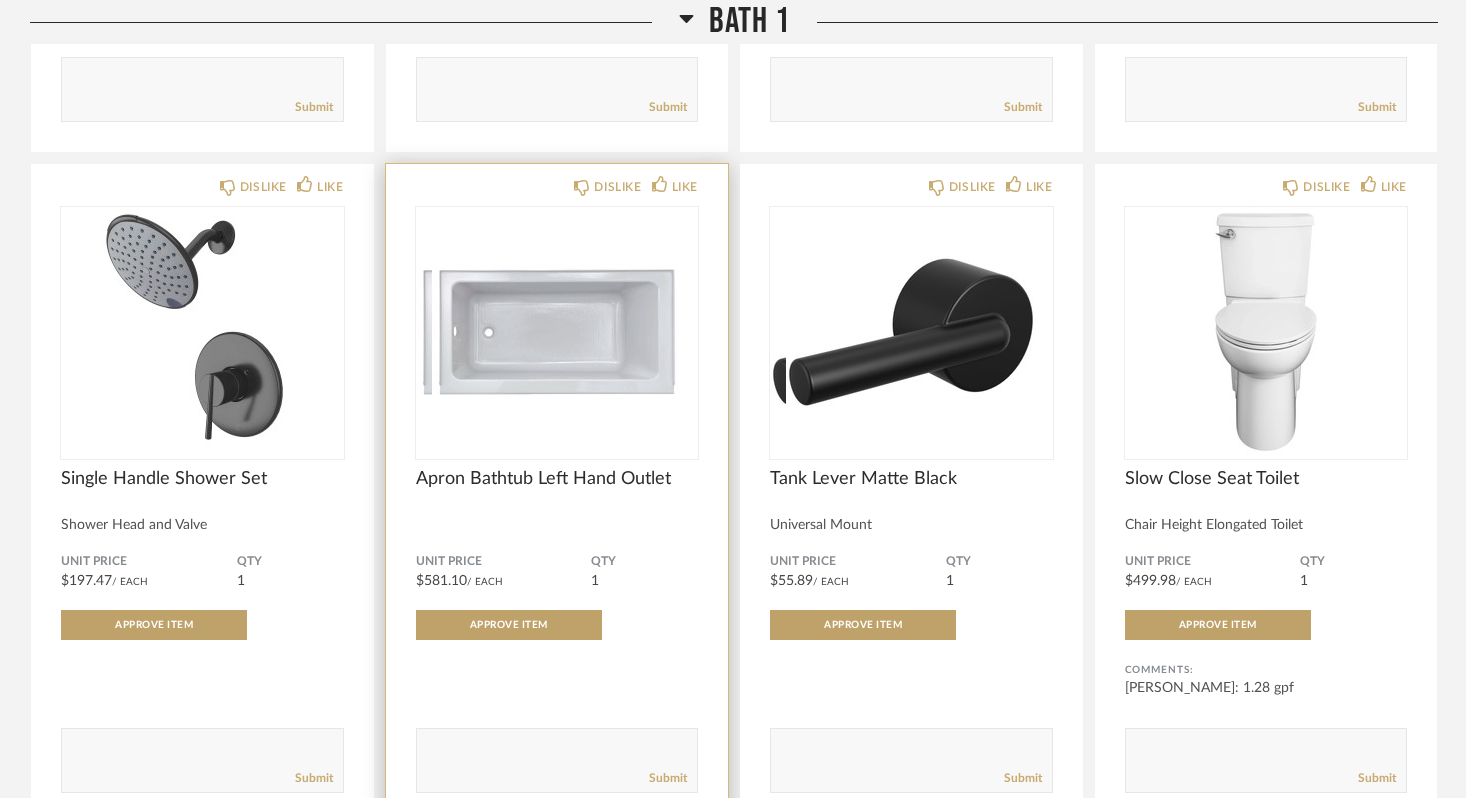 click 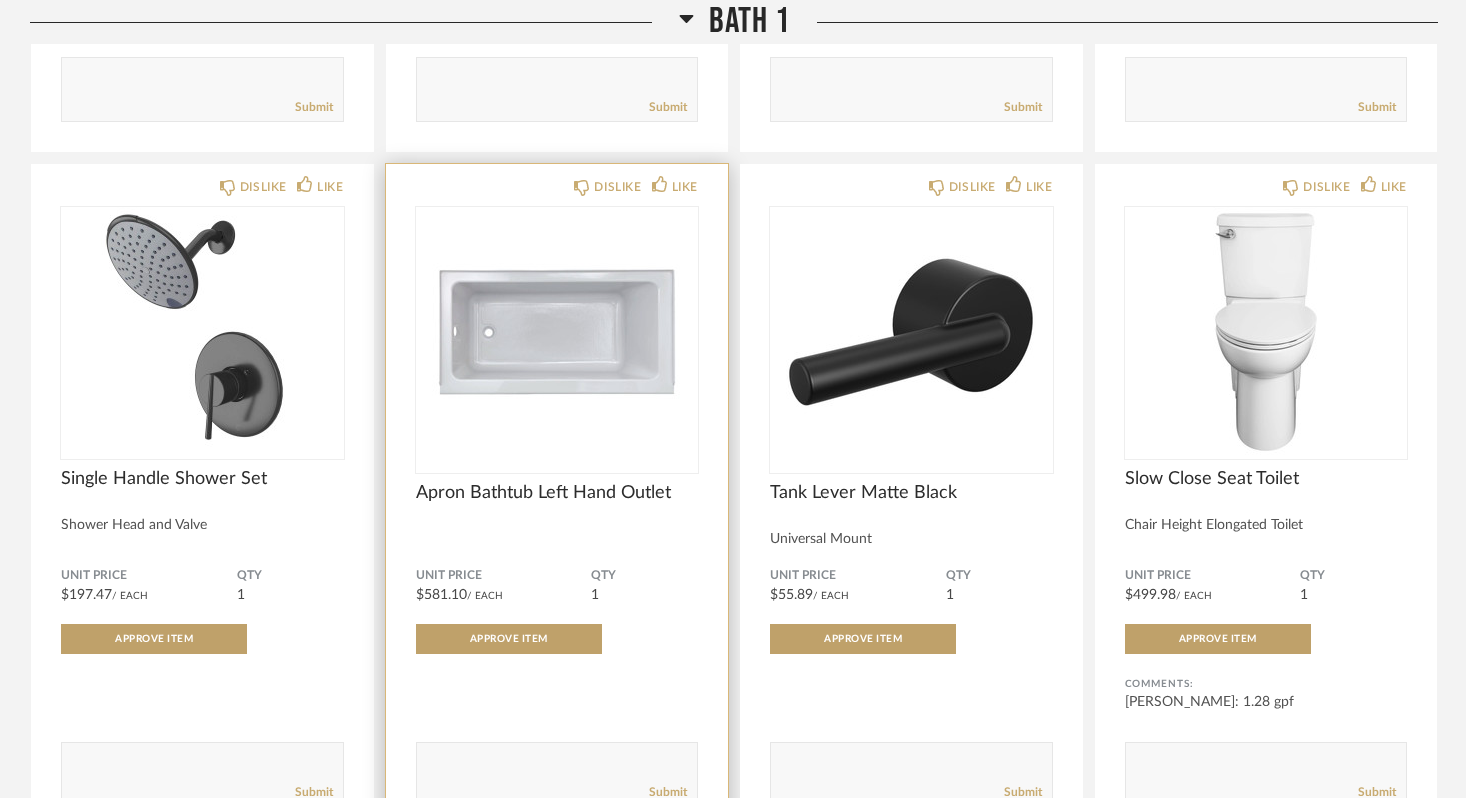click at bounding box center [557, 332] 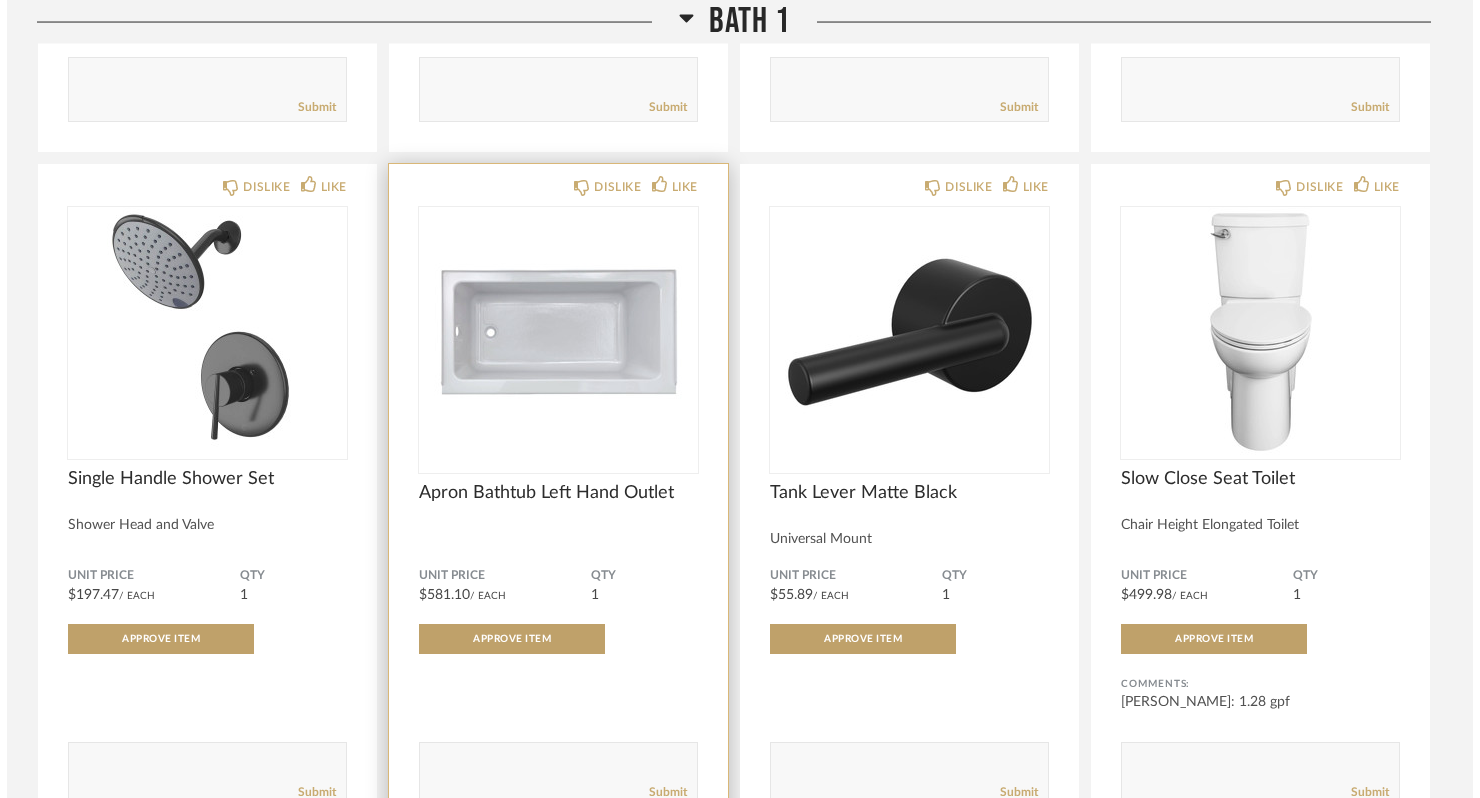 scroll, scrollTop: 0, scrollLeft: 0, axis: both 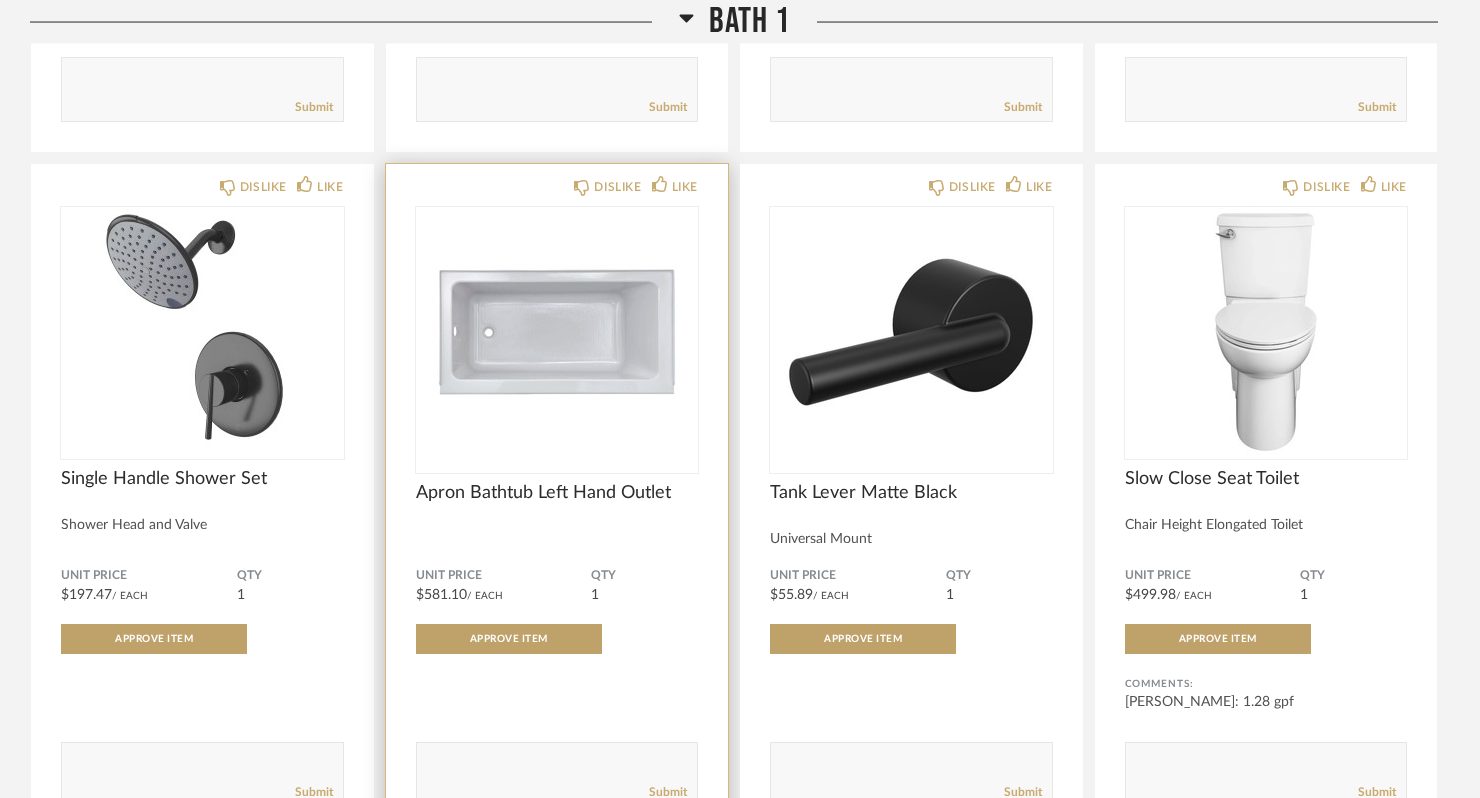 click at bounding box center [740, 399] 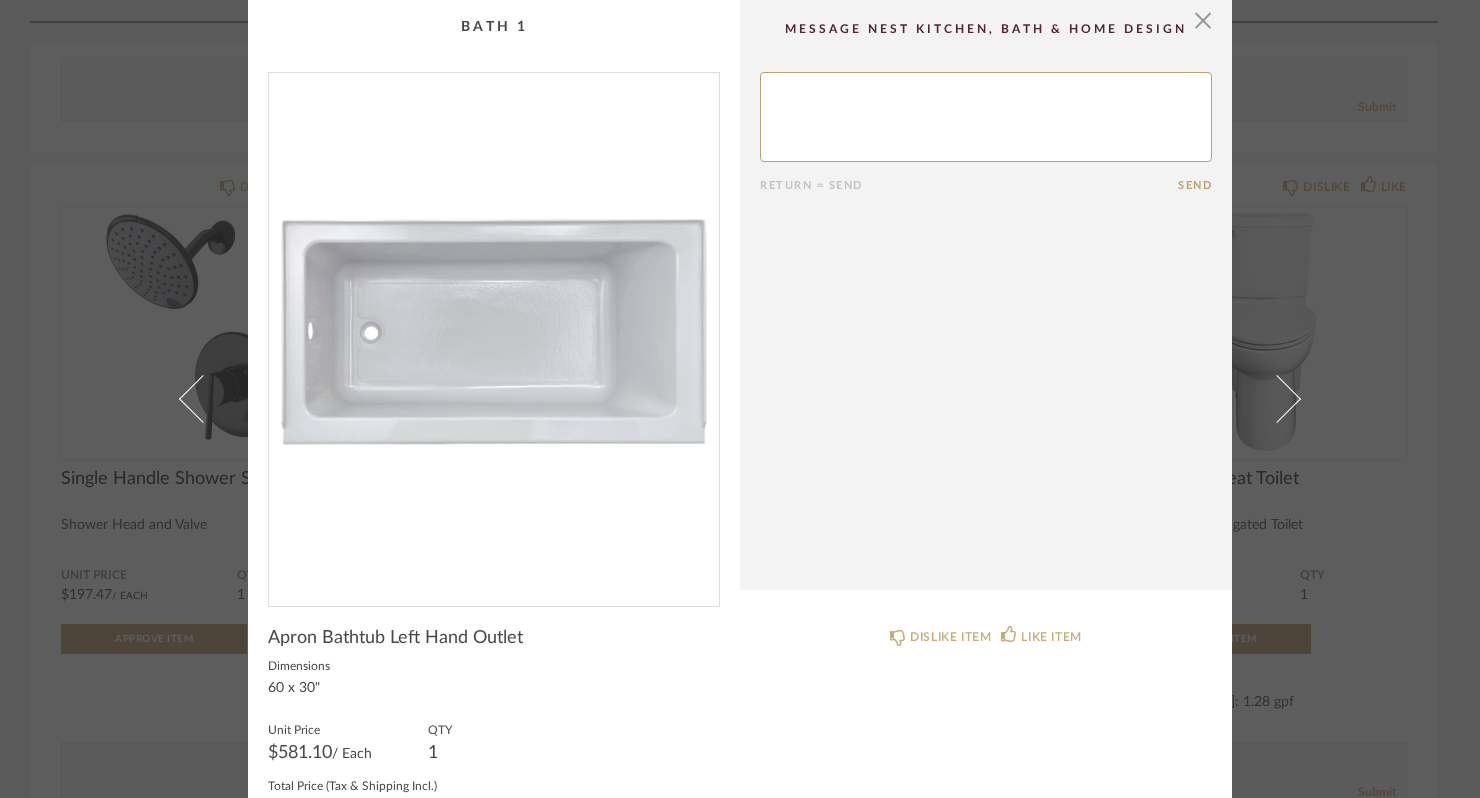 scroll, scrollTop: -1, scrollLeft: 0, axis: vertical 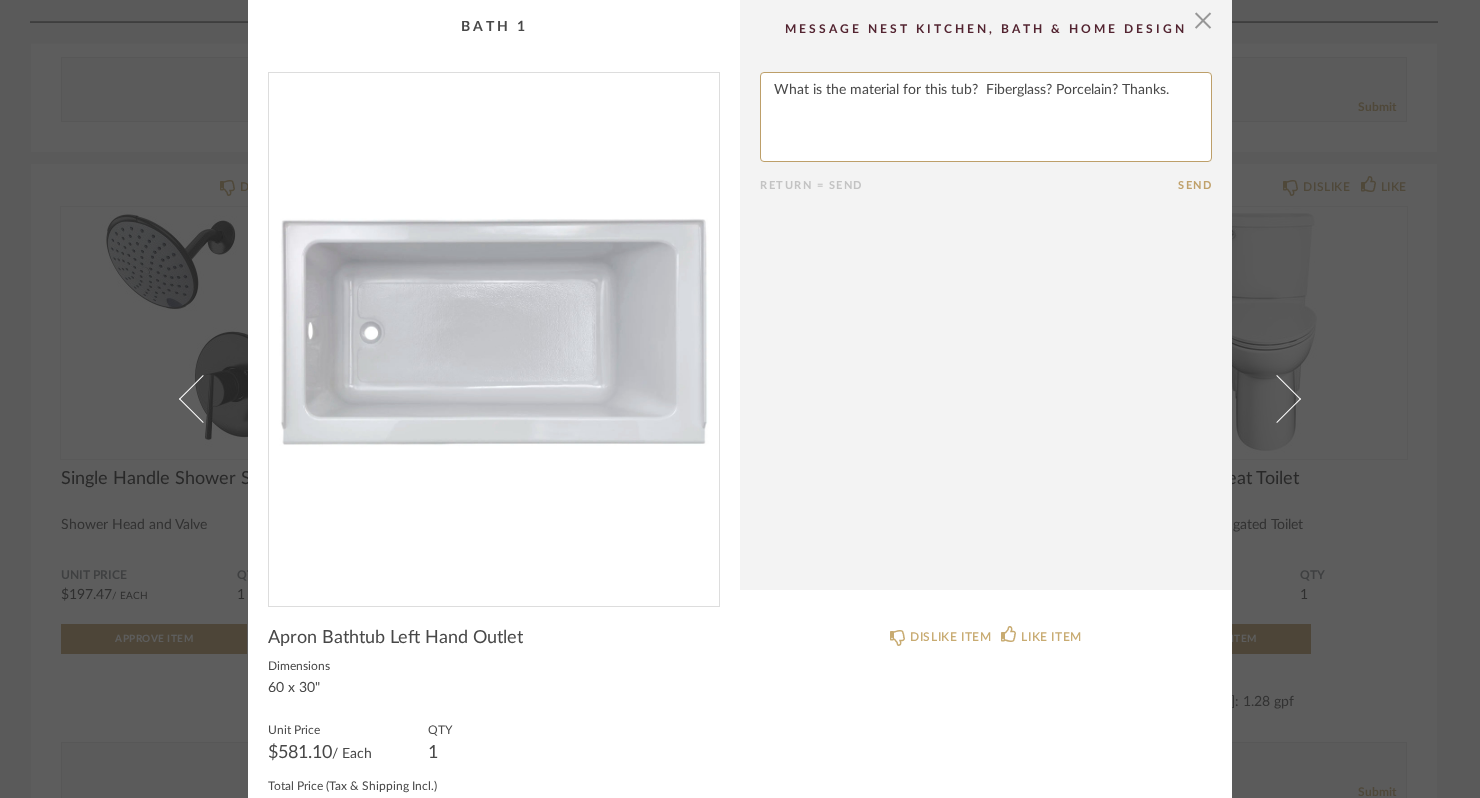 type on "What is the material for this tub?  Fiberglass? Porcelain? Thanks." 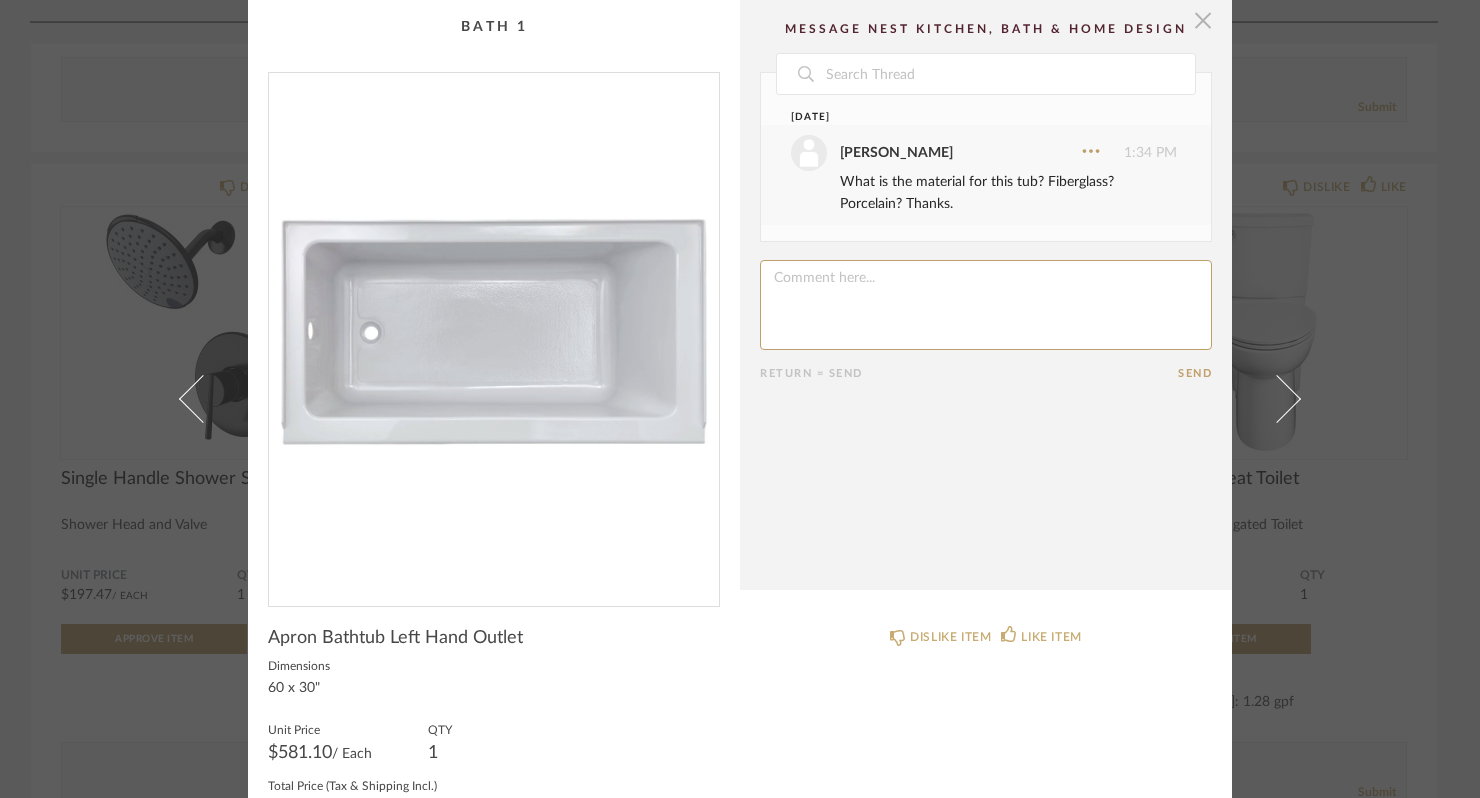 click at bounding box center (1203, 20) 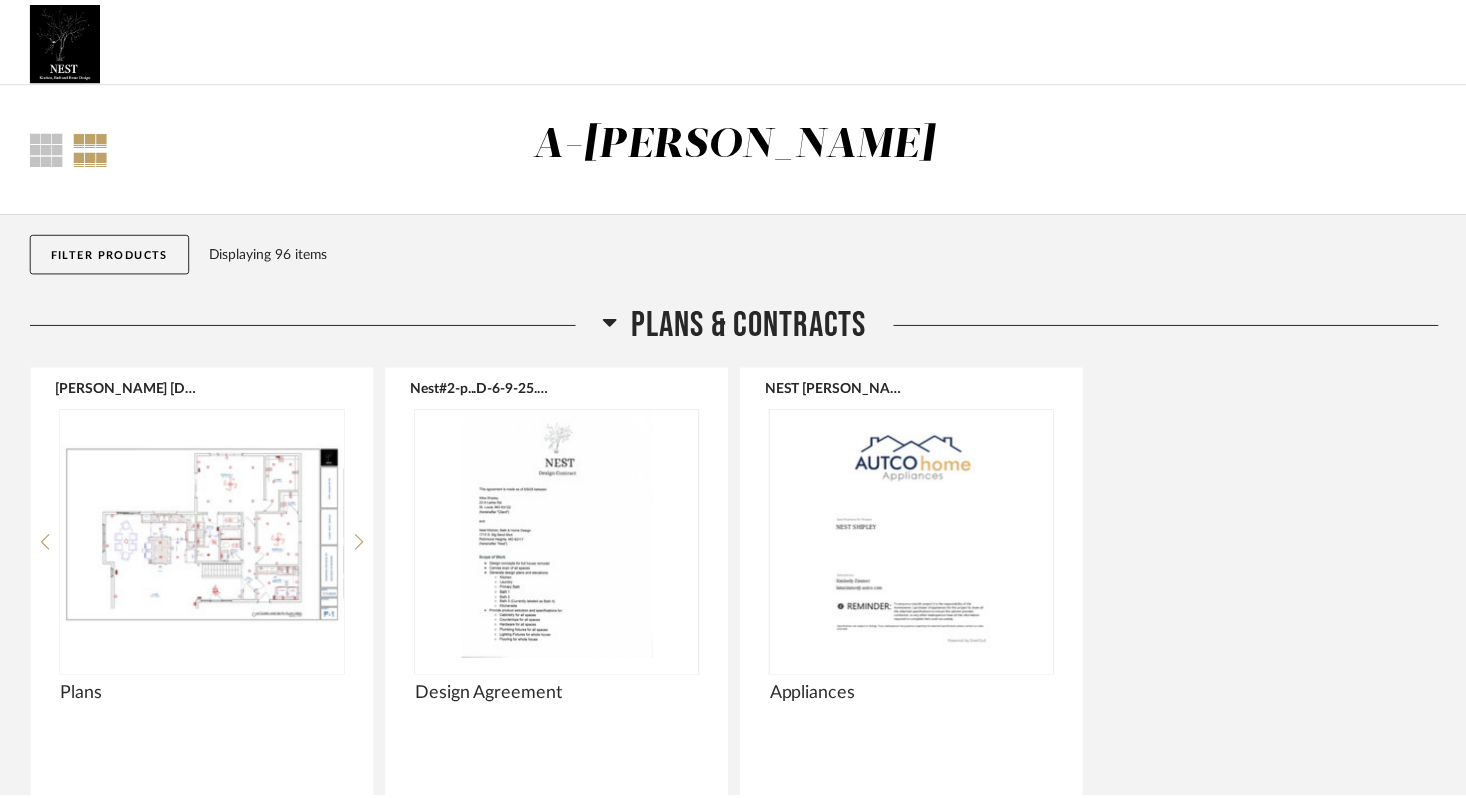 scroll, scrollTop: 7577, scrollLeft: 0, axis: vertical 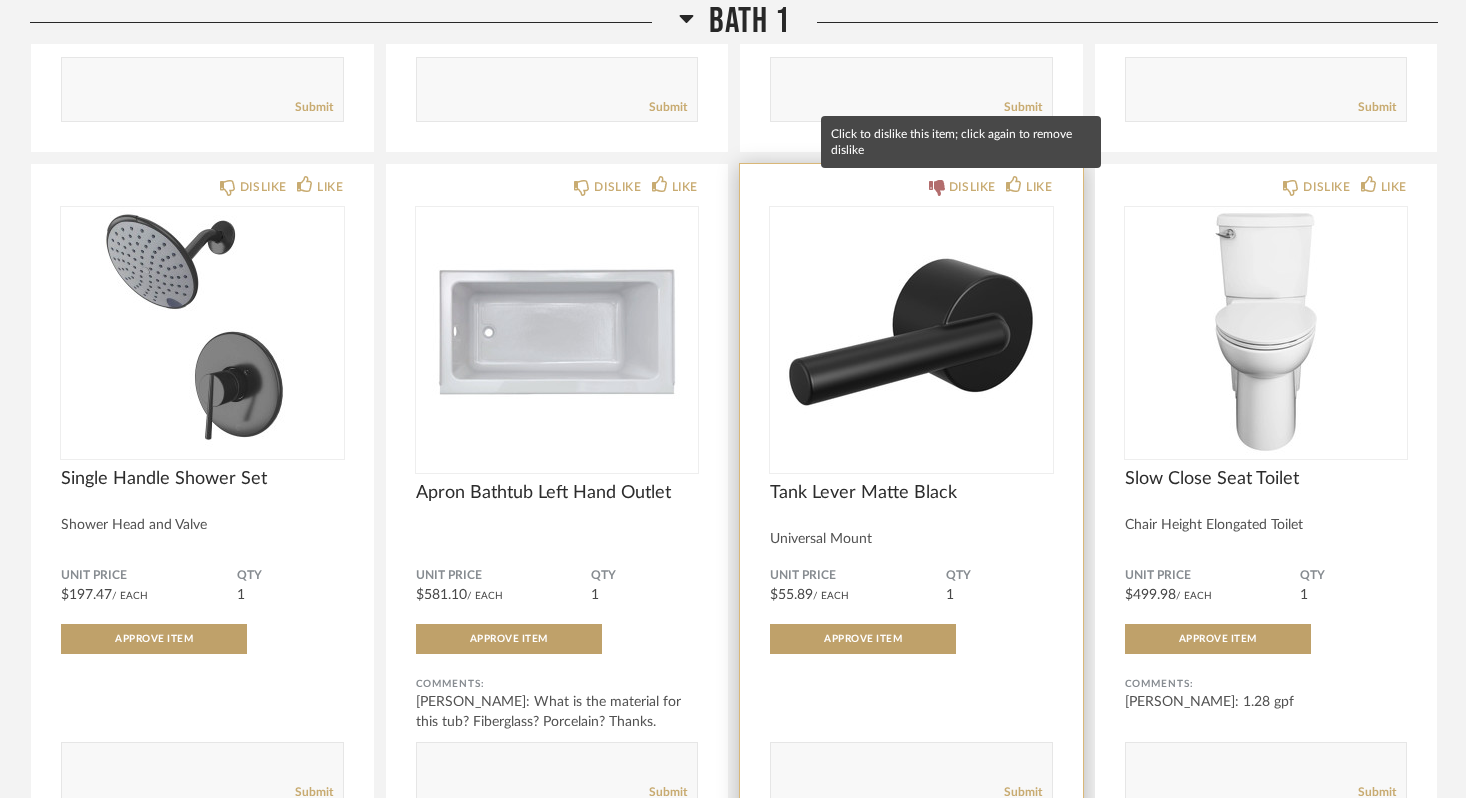 click on "DISLIKE" 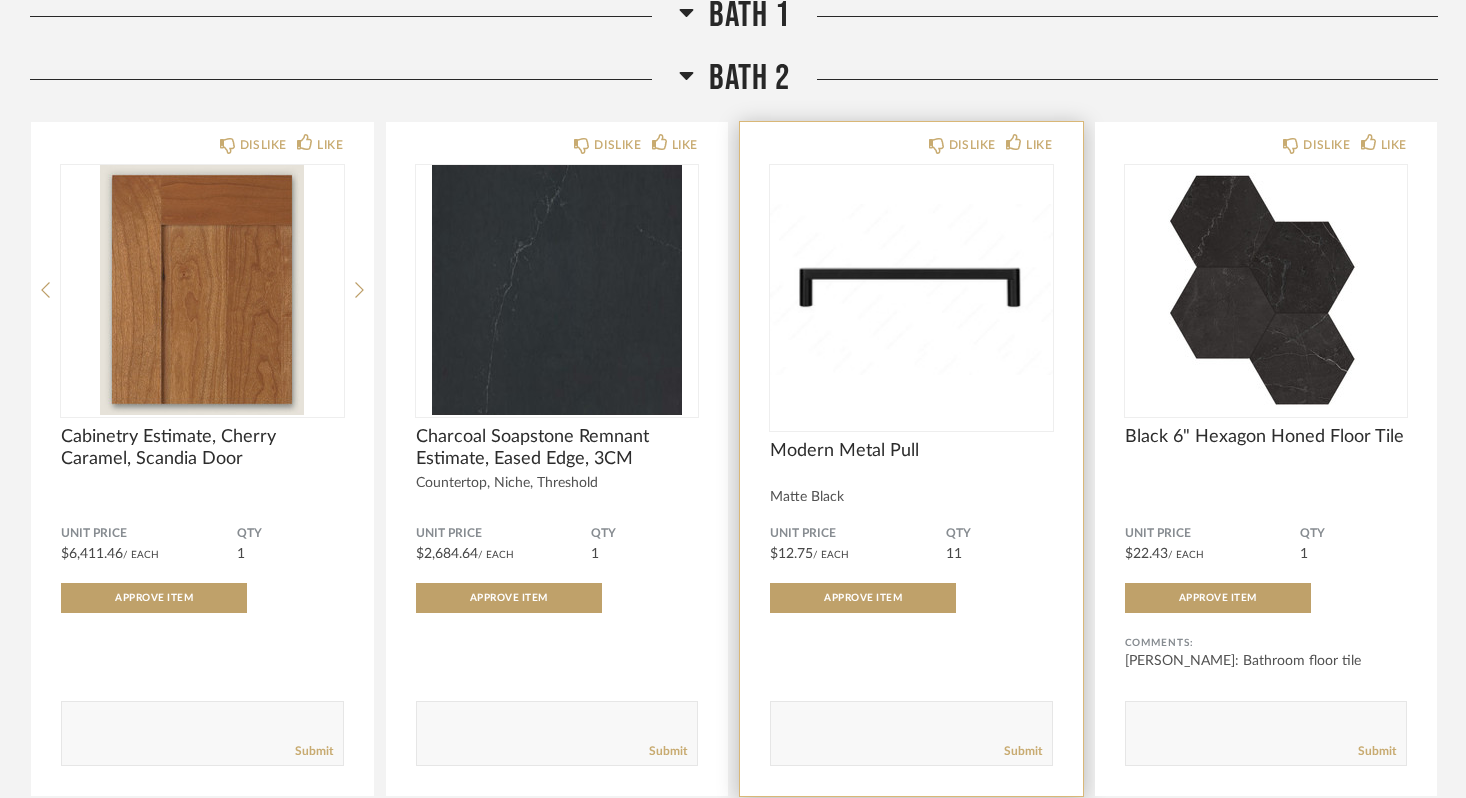 scroll, scrollTop: 8445, scrollLeft: 0, axis: vertical 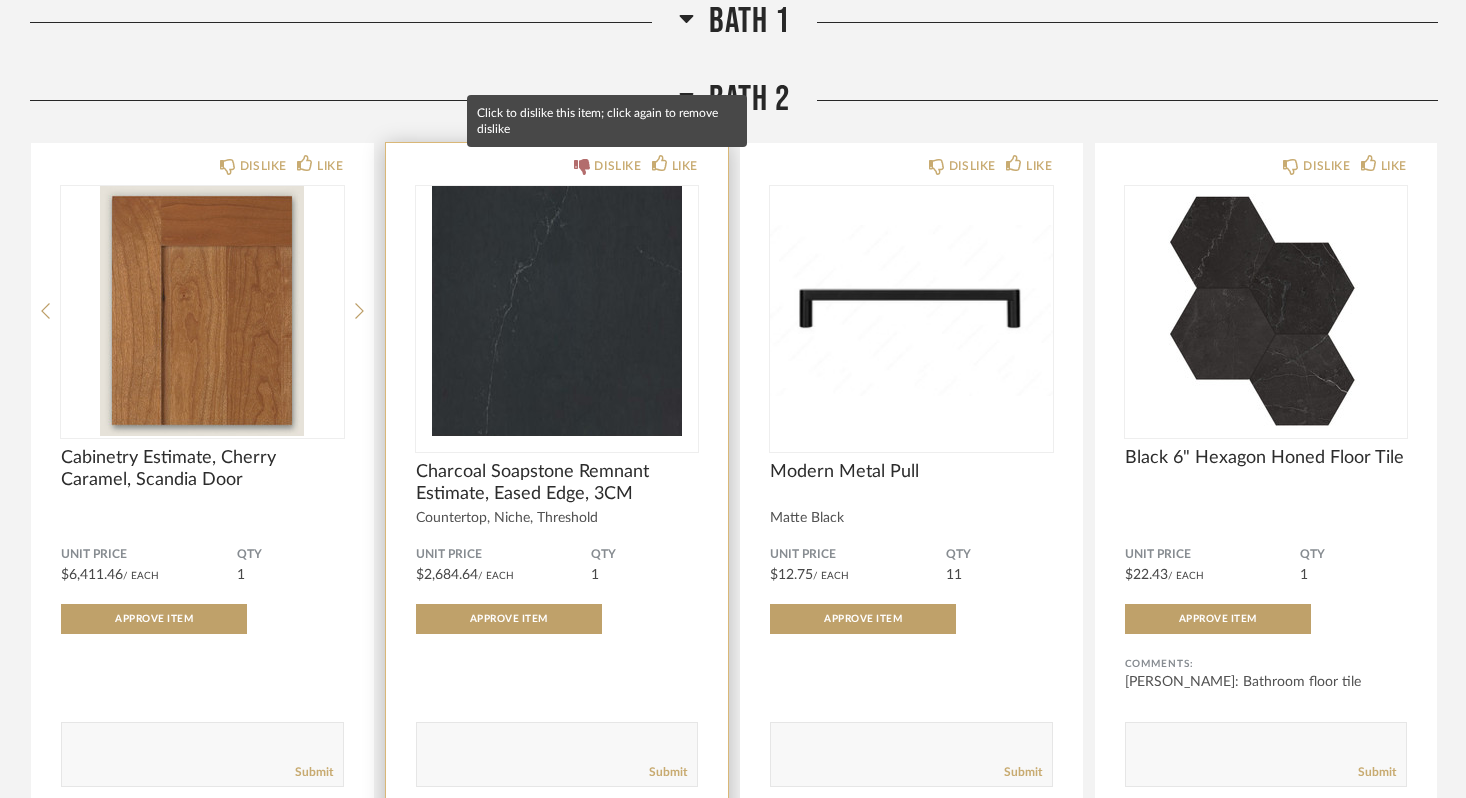 click on "DISLIKE" 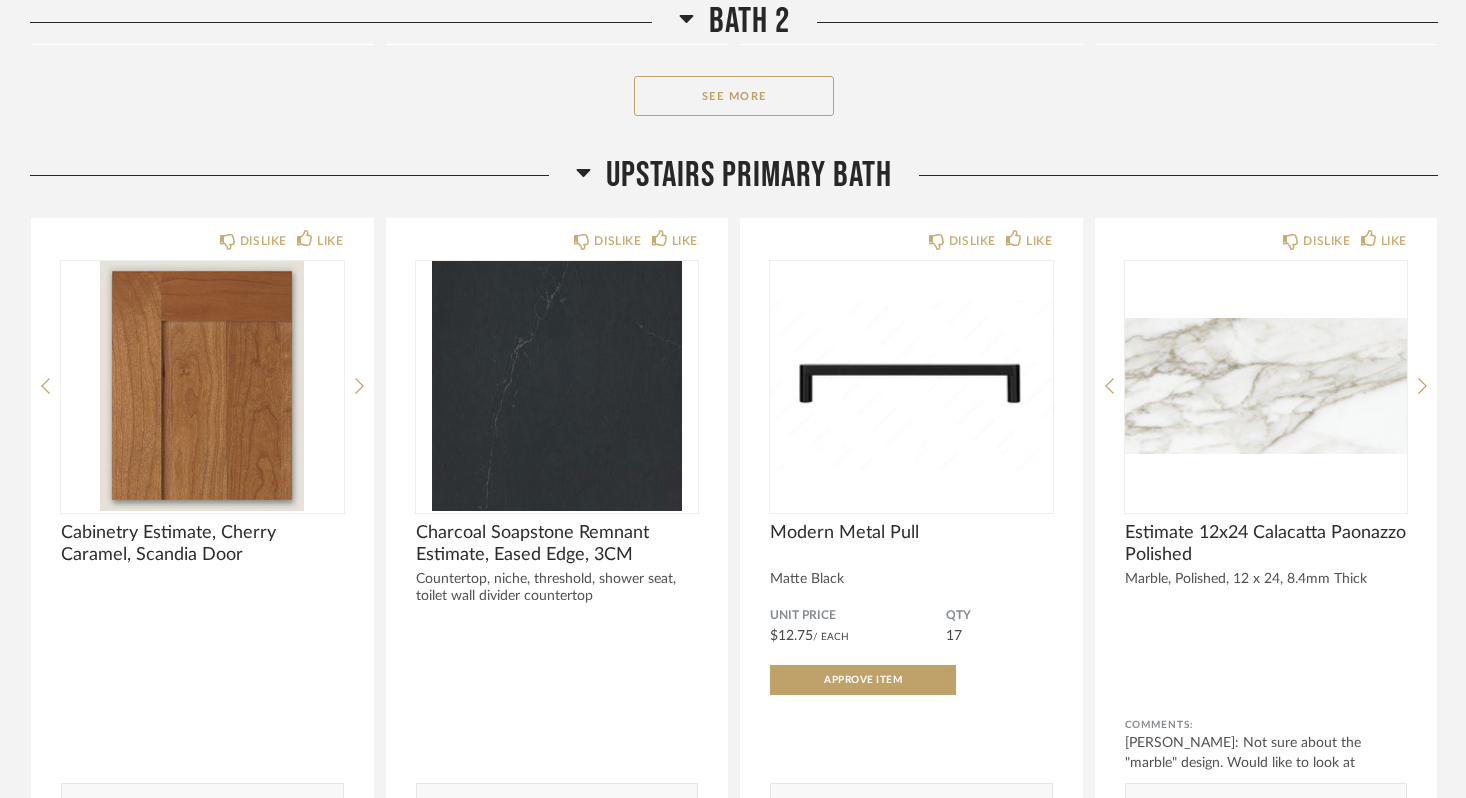 scroll, scrollTop: 9231, scrollLeft: 0, axis: vertical 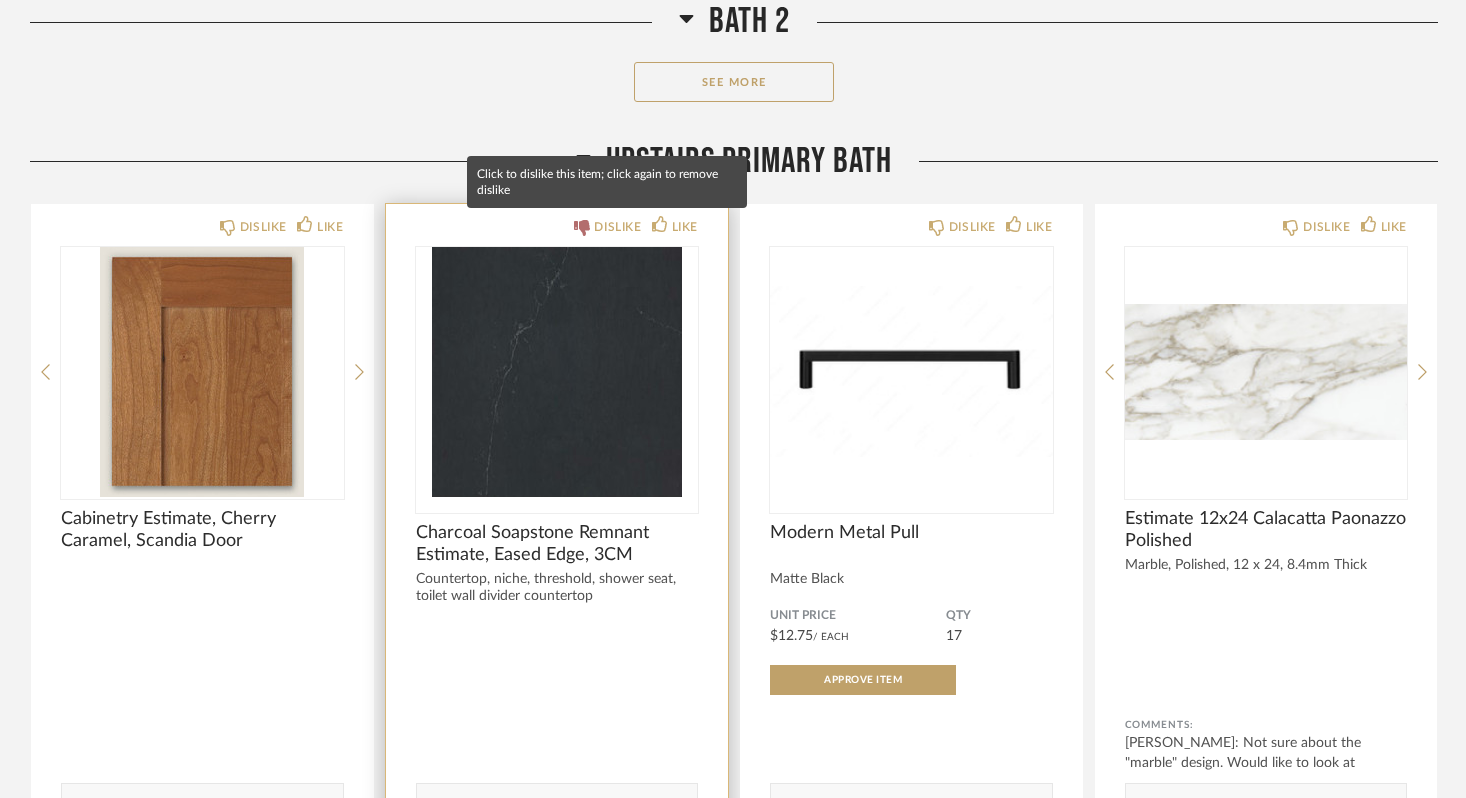 click on "DISLIKE" 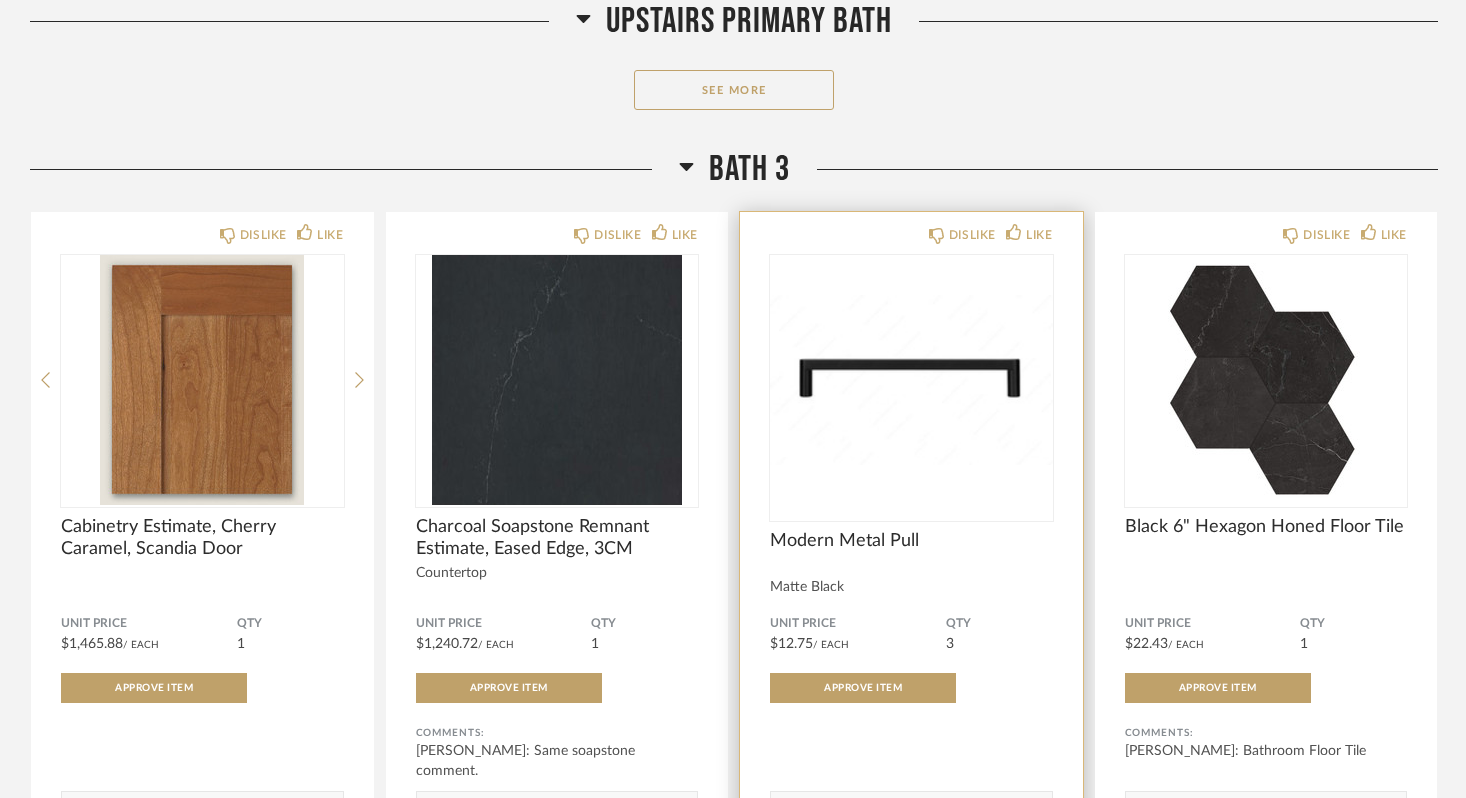 scroll, scrollTop: 10088, scrollLeft: 0, axis: vertical 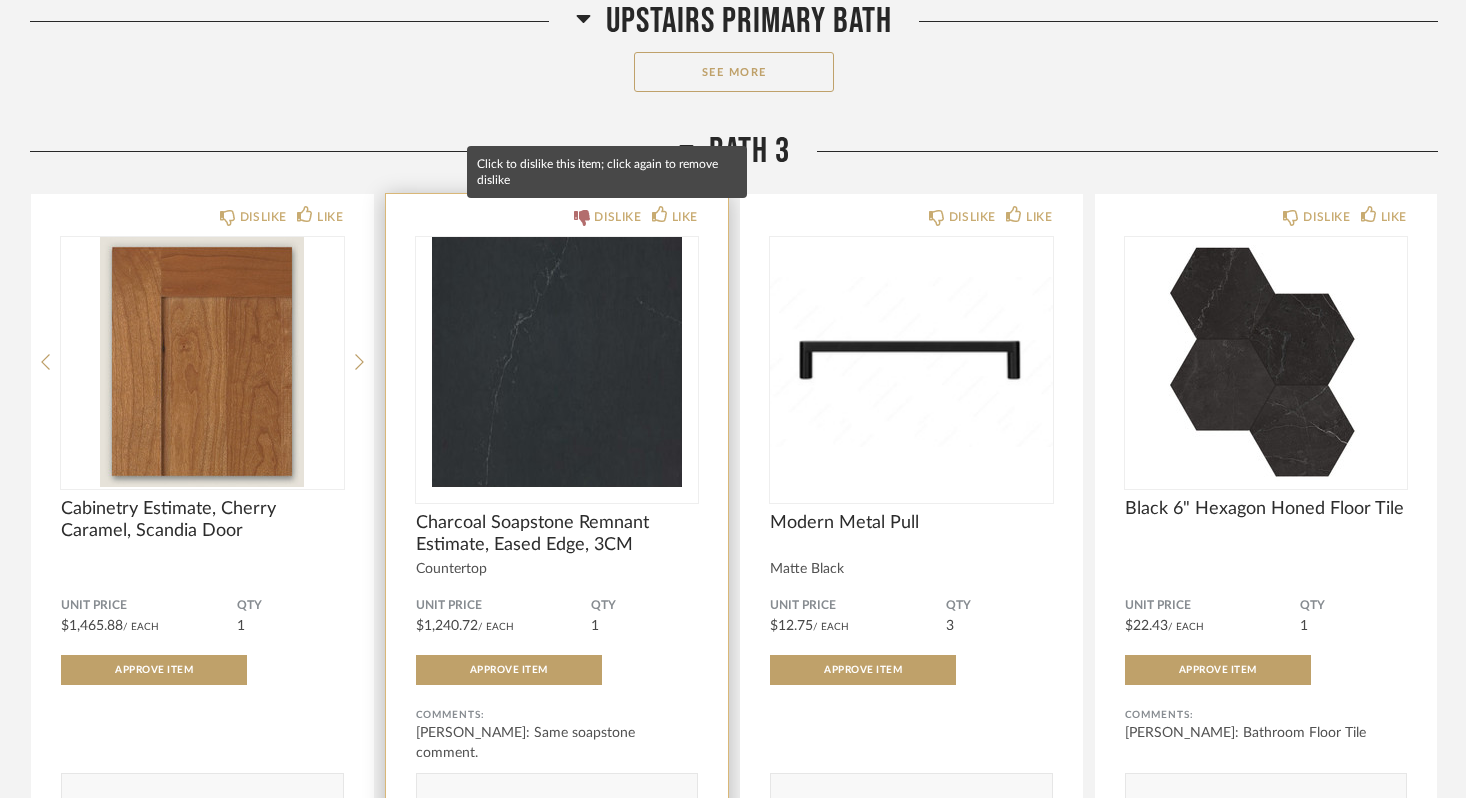 click on "DISLIKE" 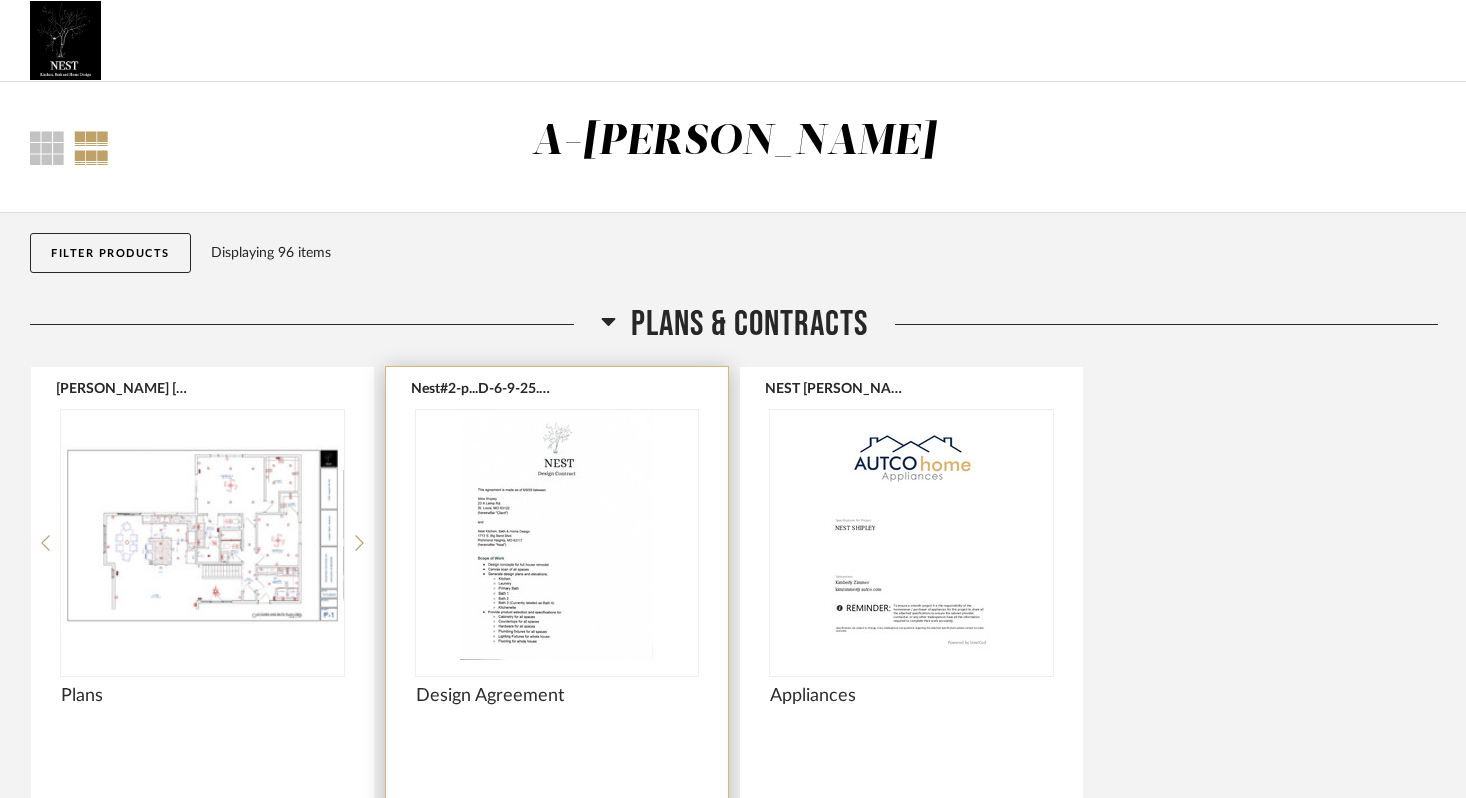 scroll, scrollTop: 0, scrollLeft: 0, axis: both 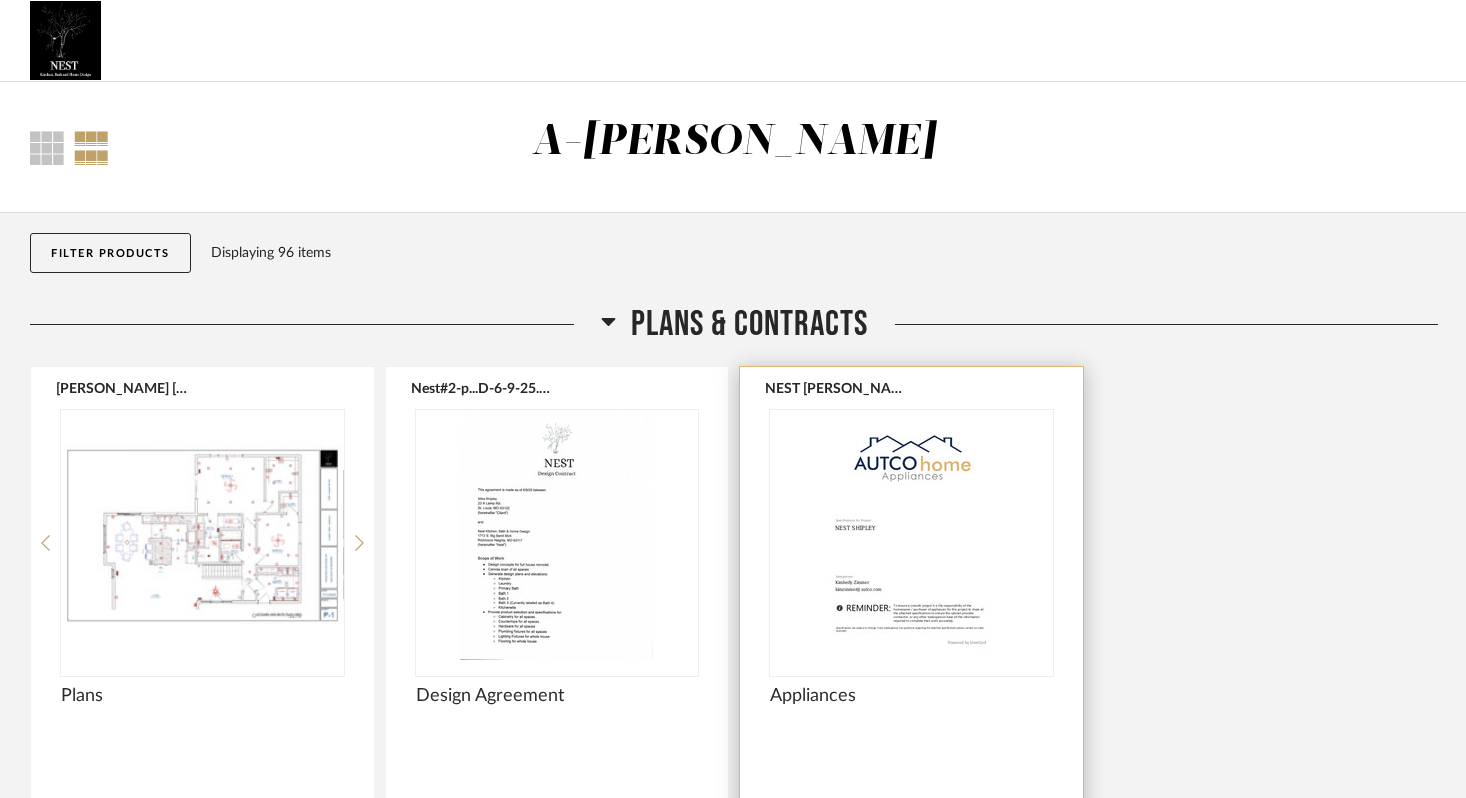 click at bounding box center [911, 535] 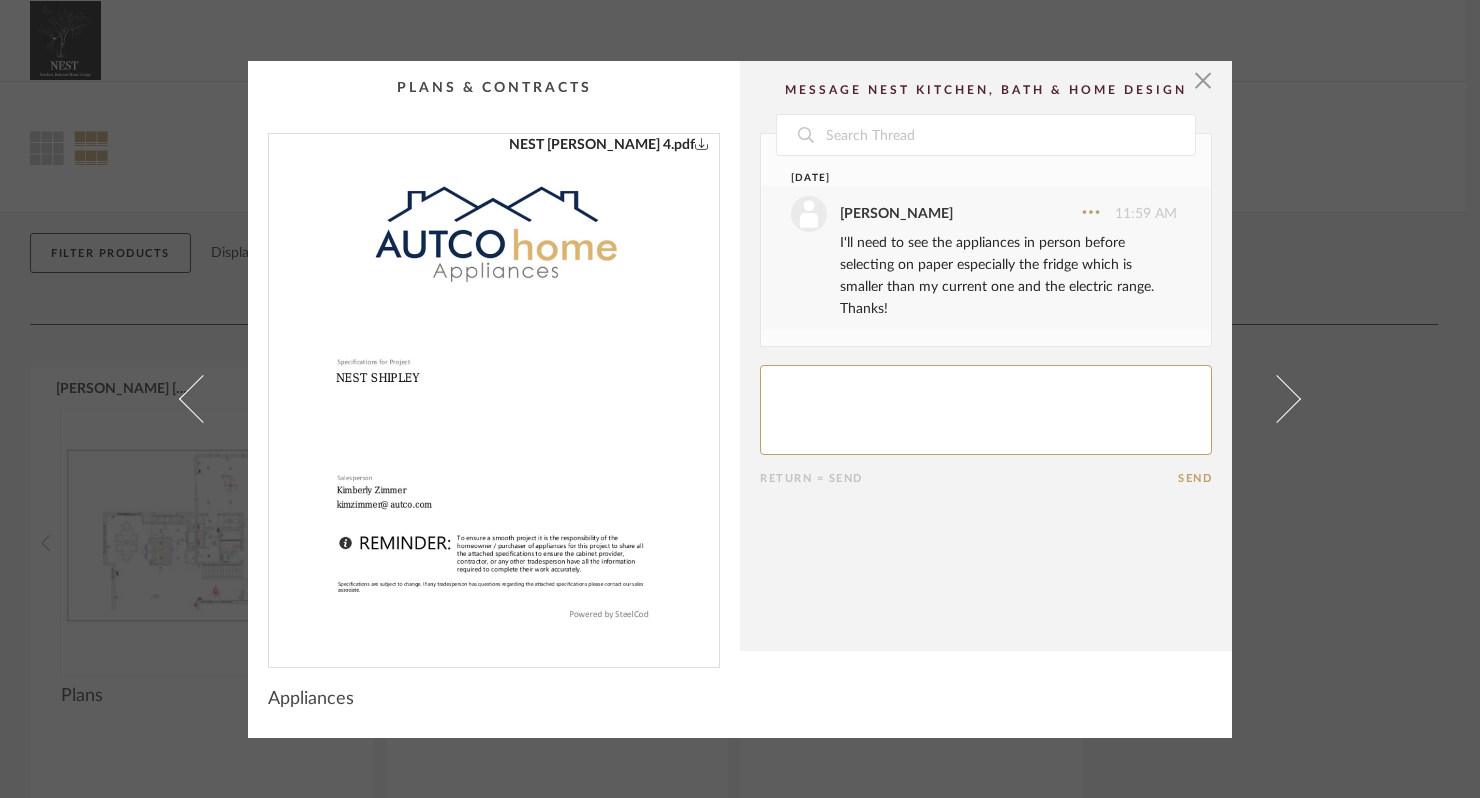 click at bounding box center (494, 392) 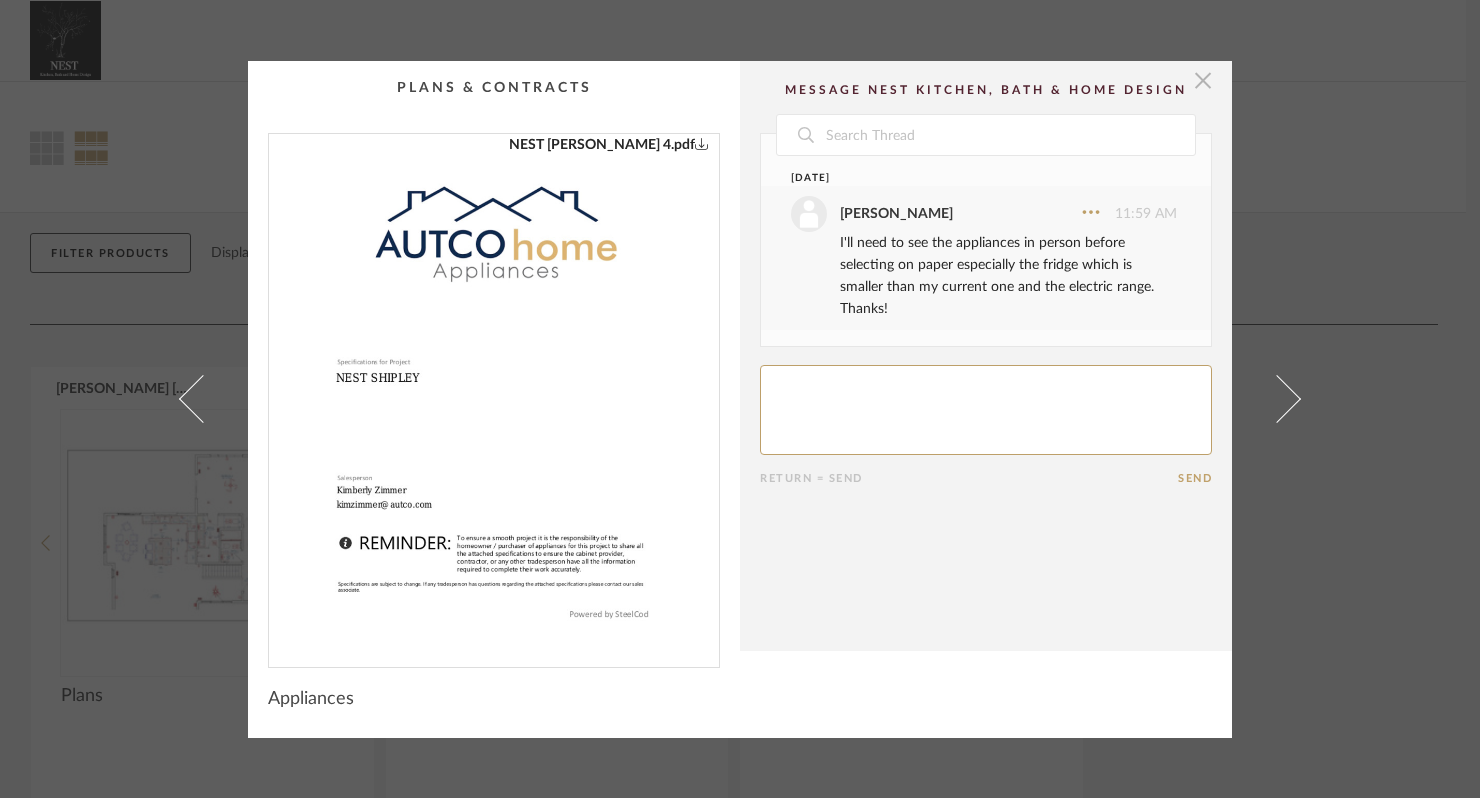 click at bounding box center [1203, 81] 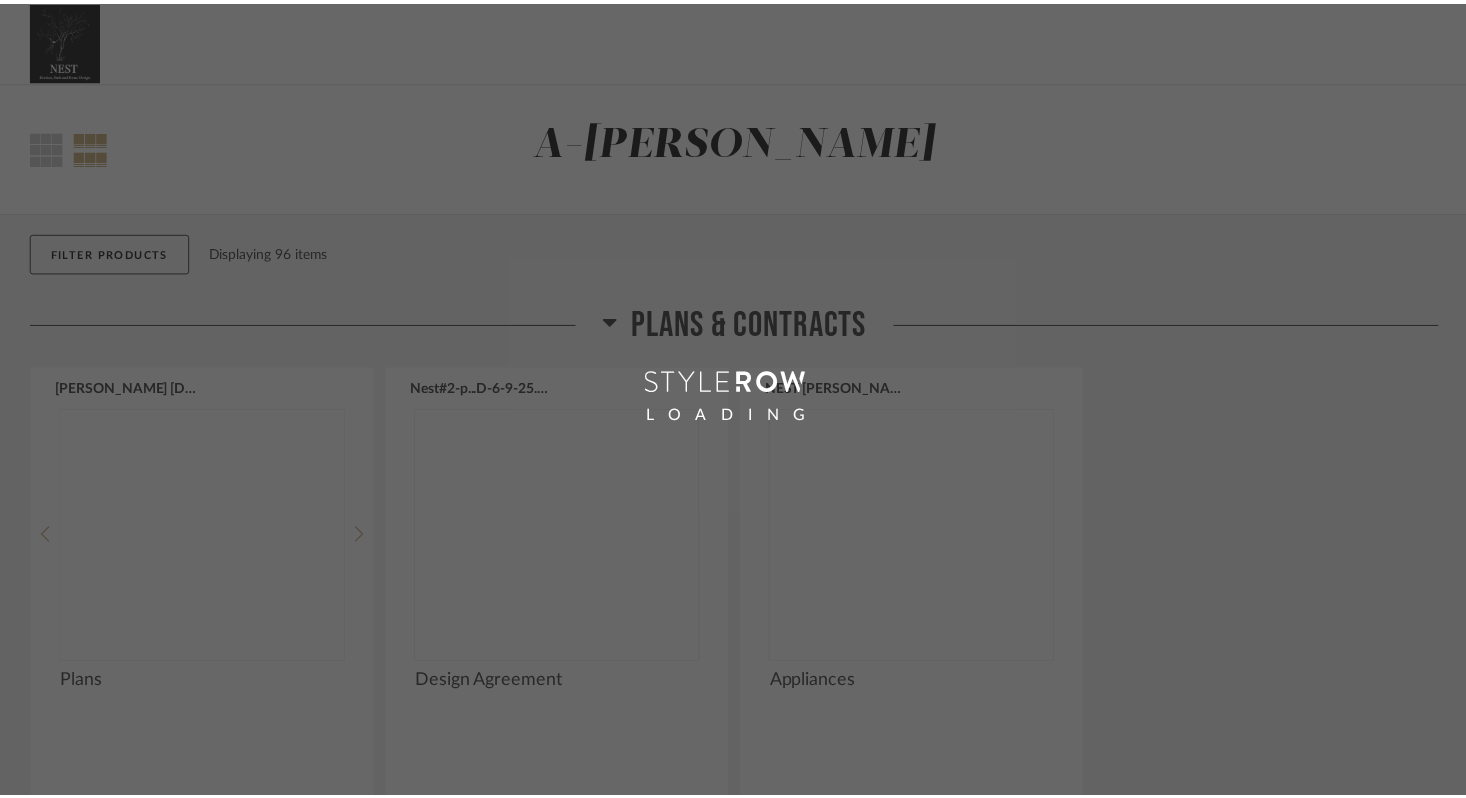 scroll, scrollTop: 0, scrollLeft: 0, axis: both 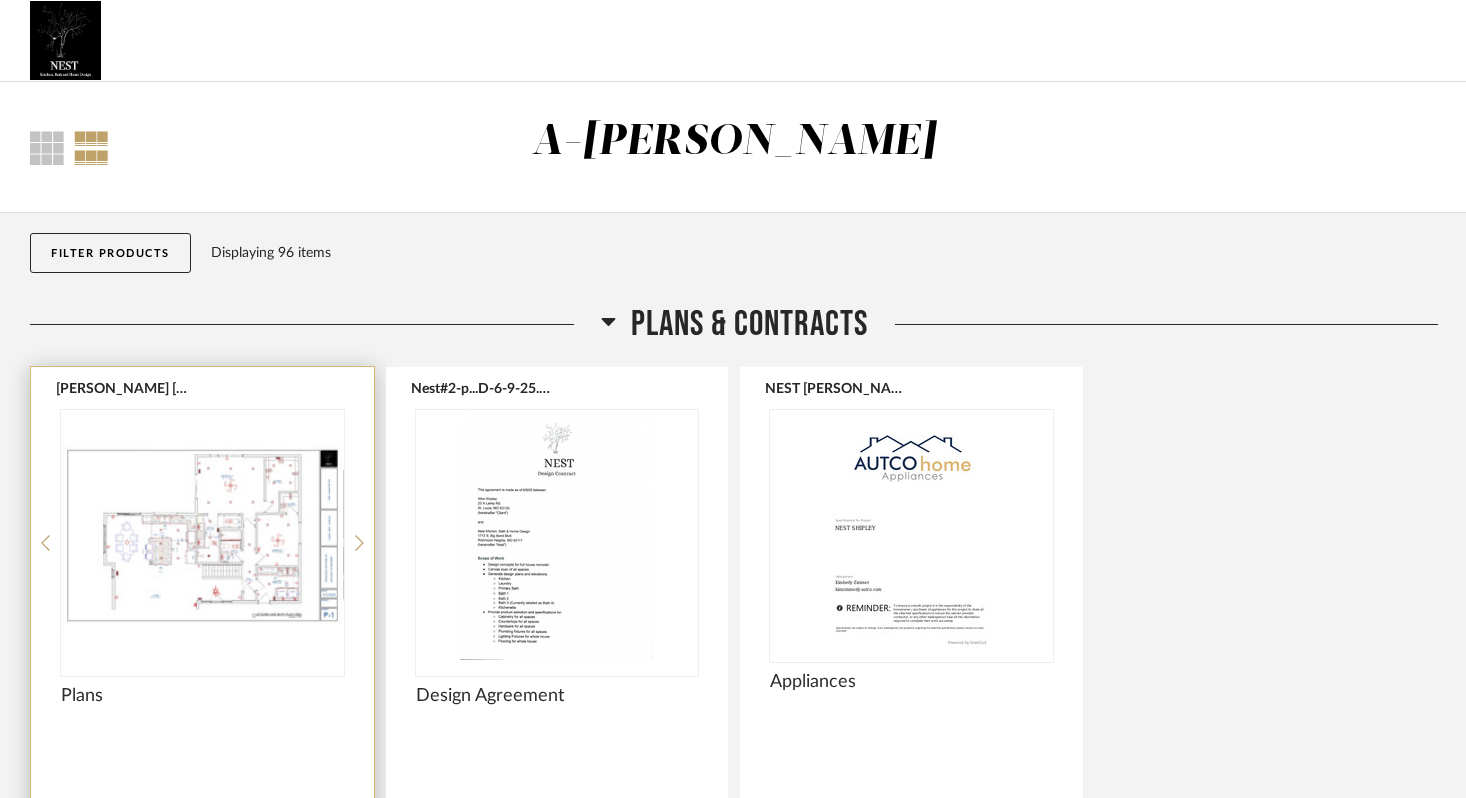 click 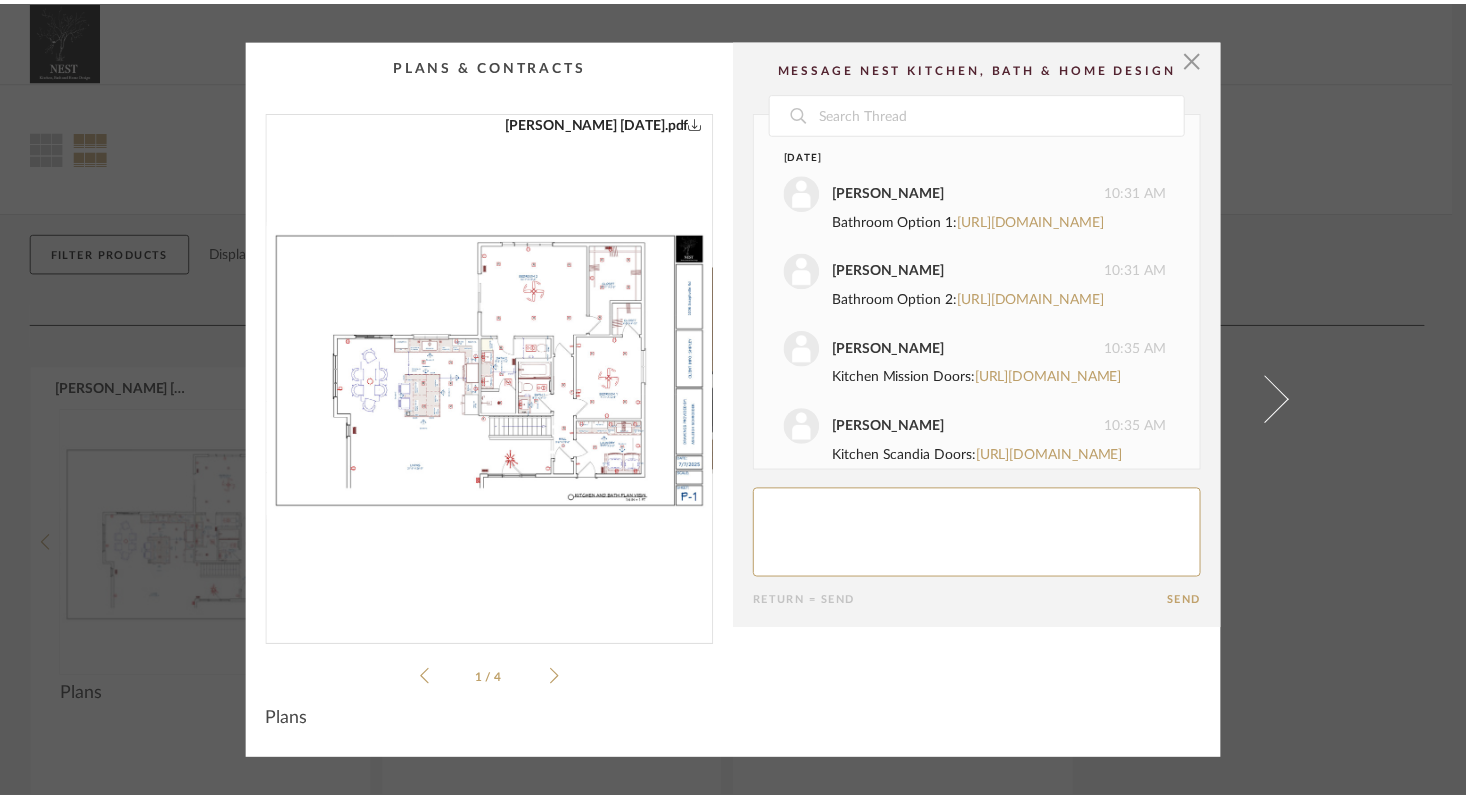scroll, scrollTop: 594, scrollLeft: 0, axis: vertical 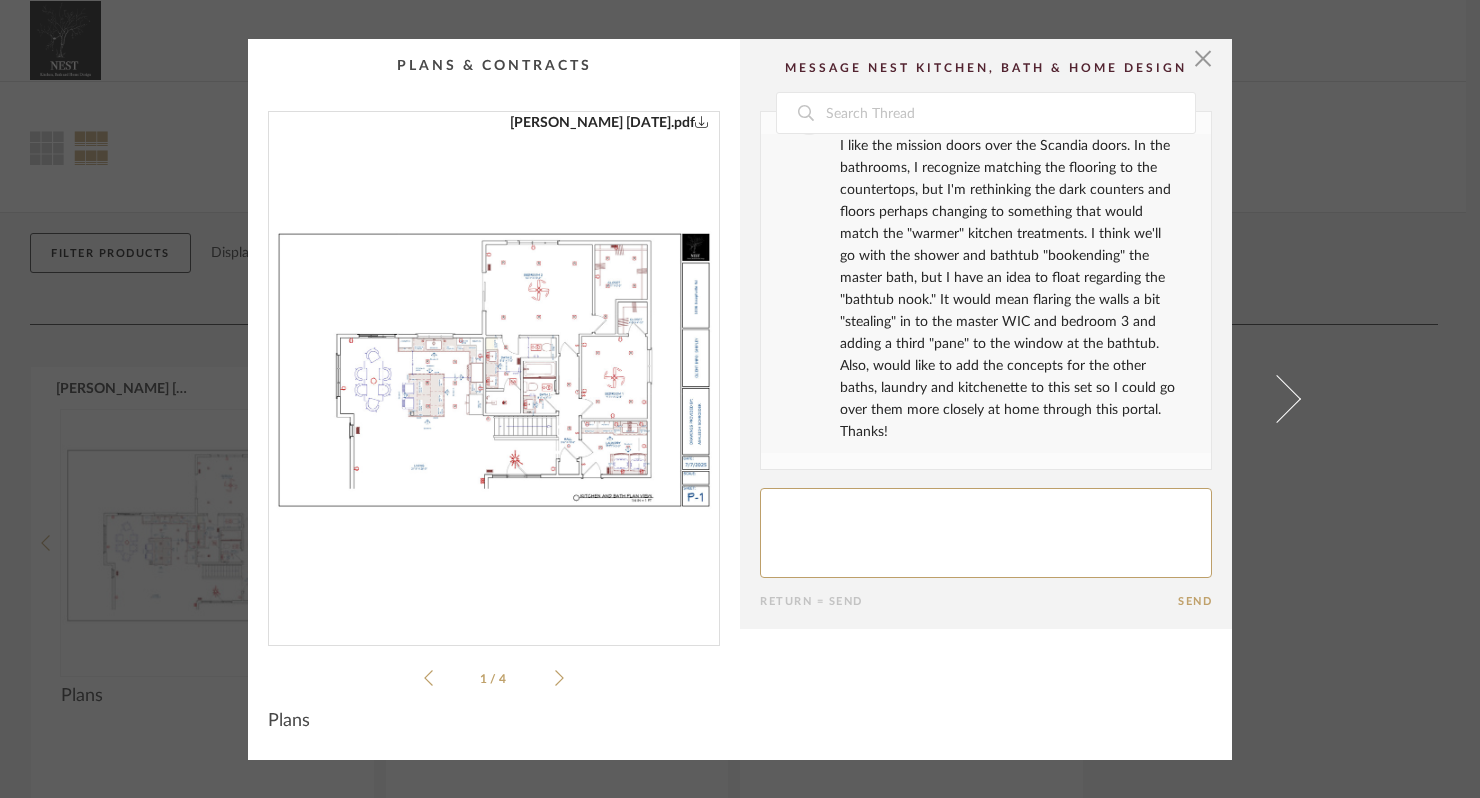click at bounding box center (494, 370) 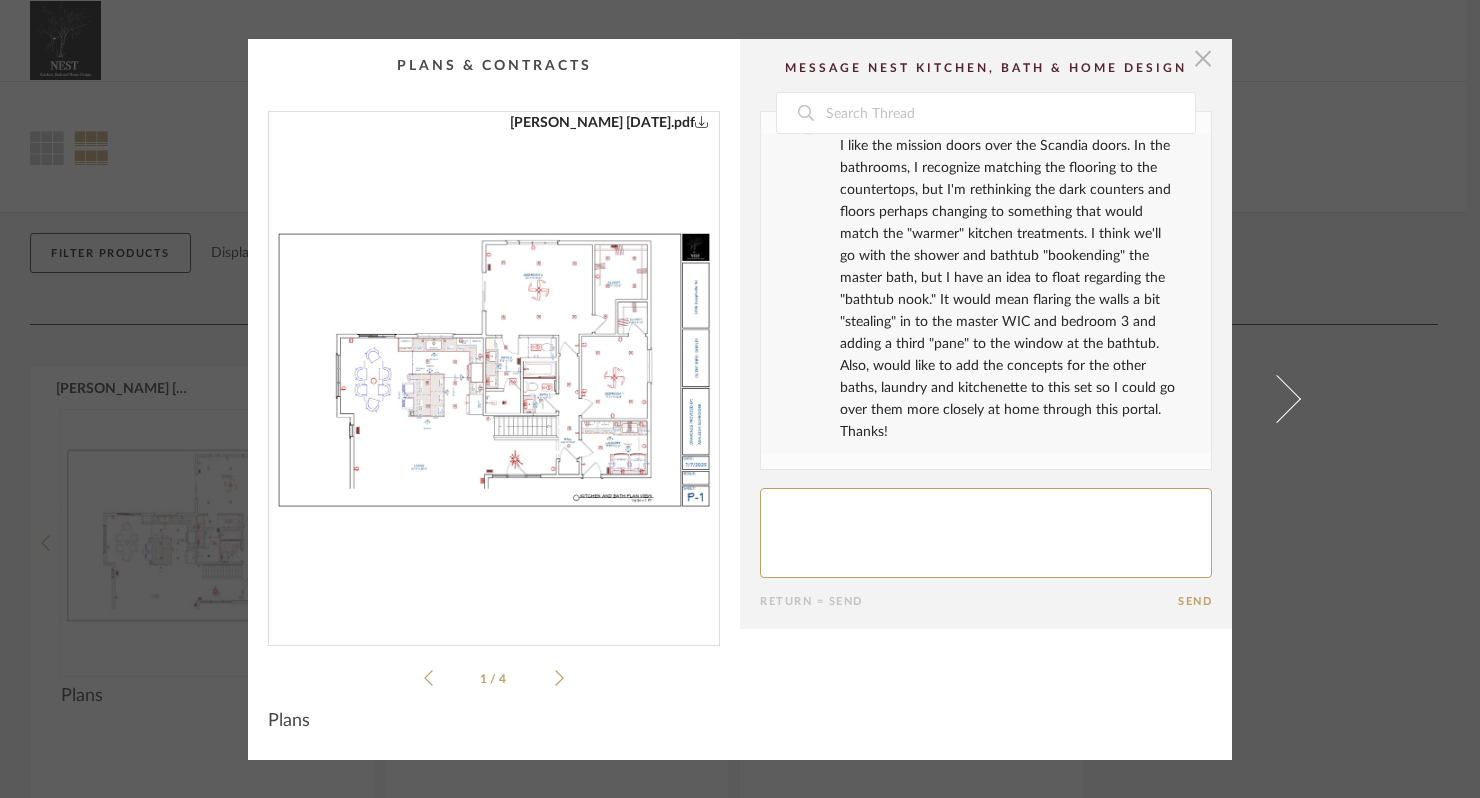 click at bounding box center (1203, 59) 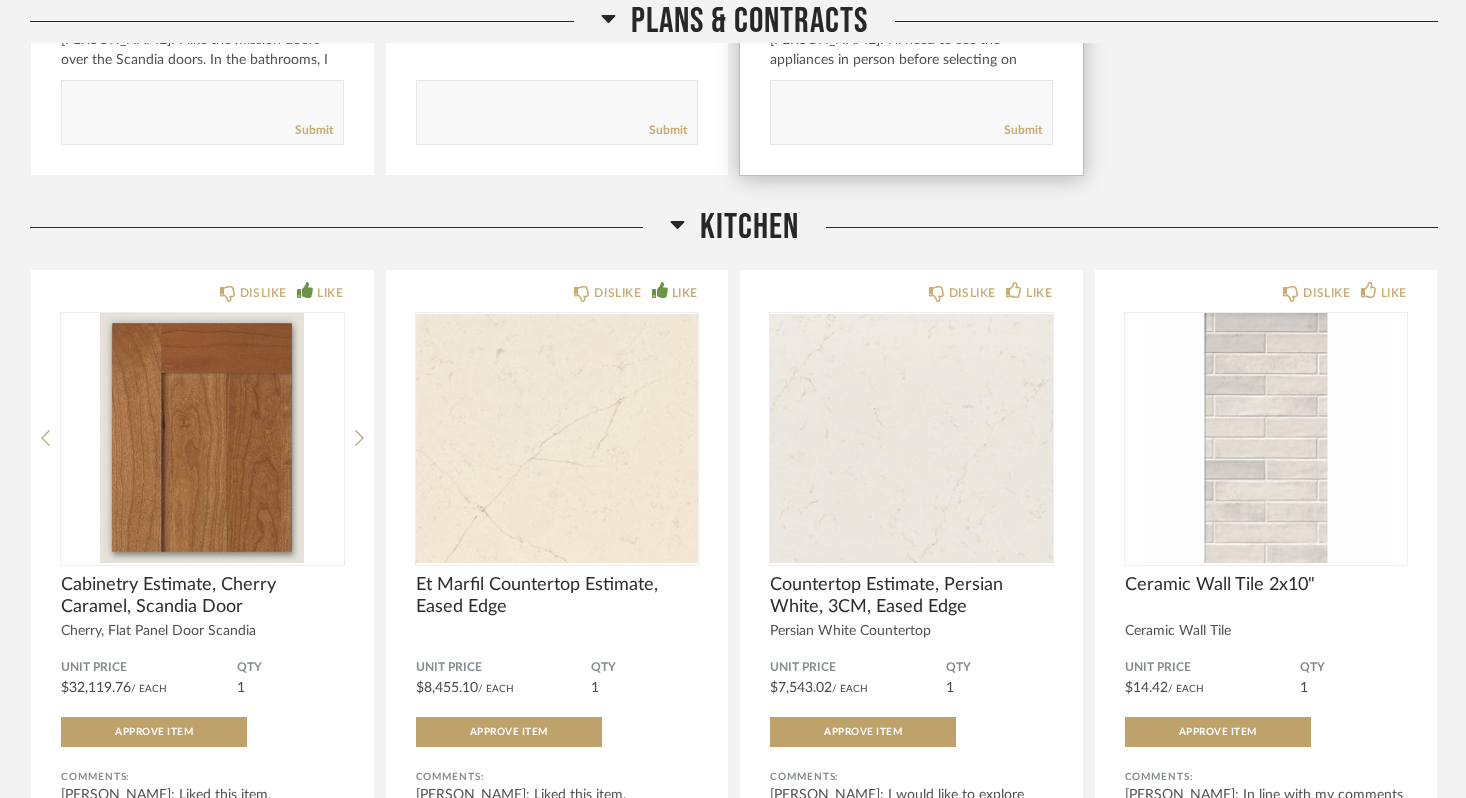 scroll, scrollTop: 803, scrollLeft: 0, axis: vertical 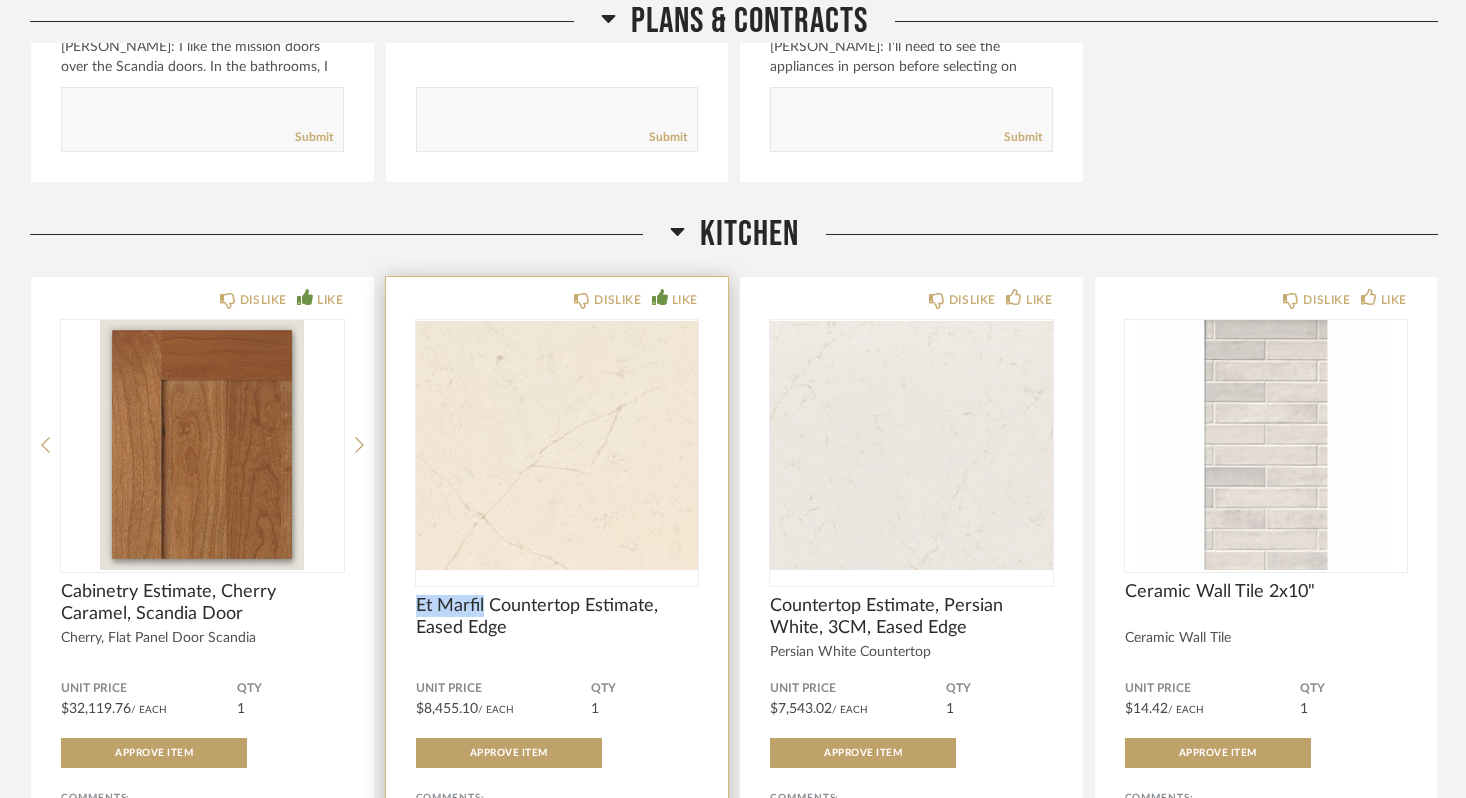 drag, startPoint x: 414, startPoint y: 601, endPoint x: 485, endPoint y: 607, distance: 71.25307 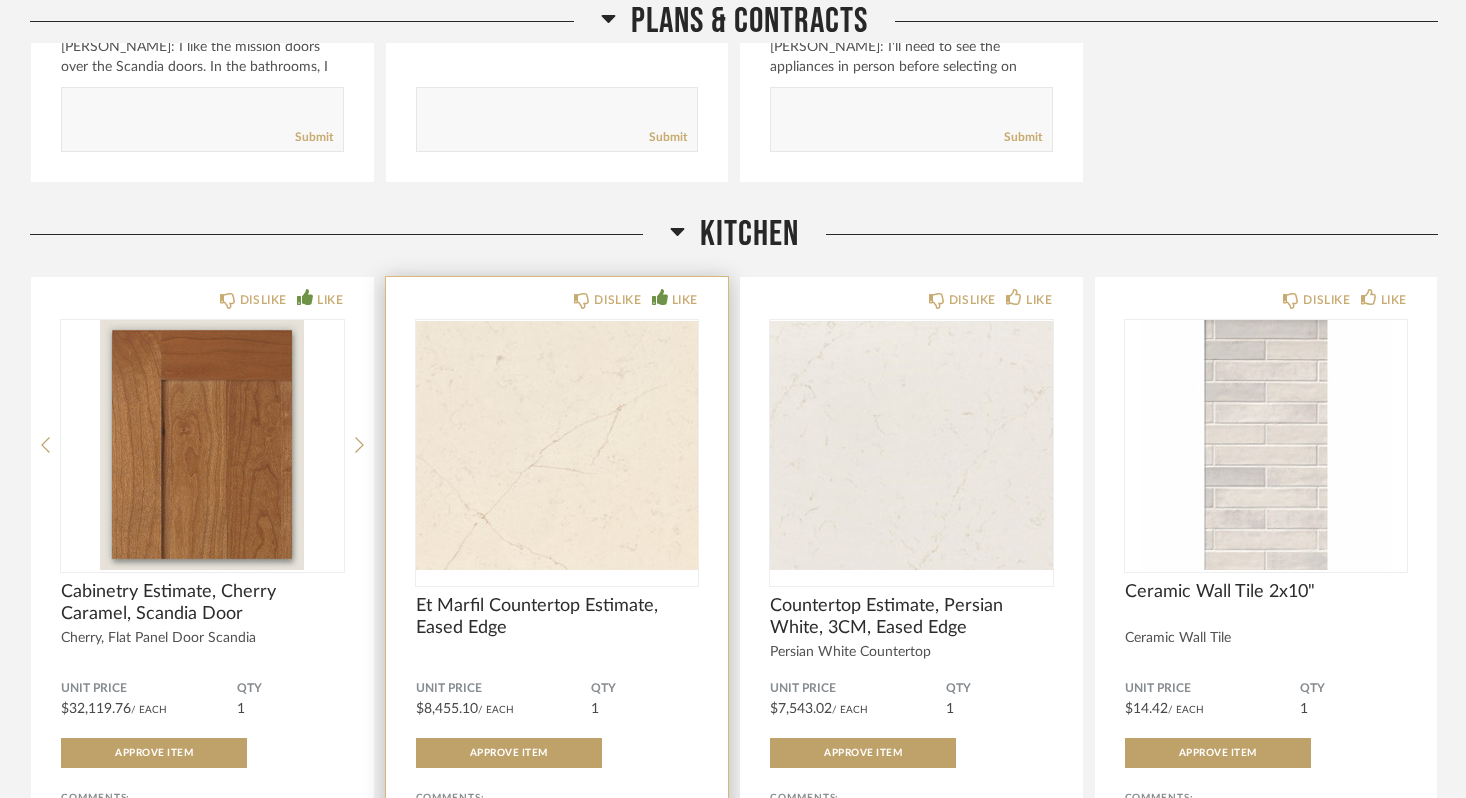click on "Et Marfil Countertop Estimate, Eased Edge" 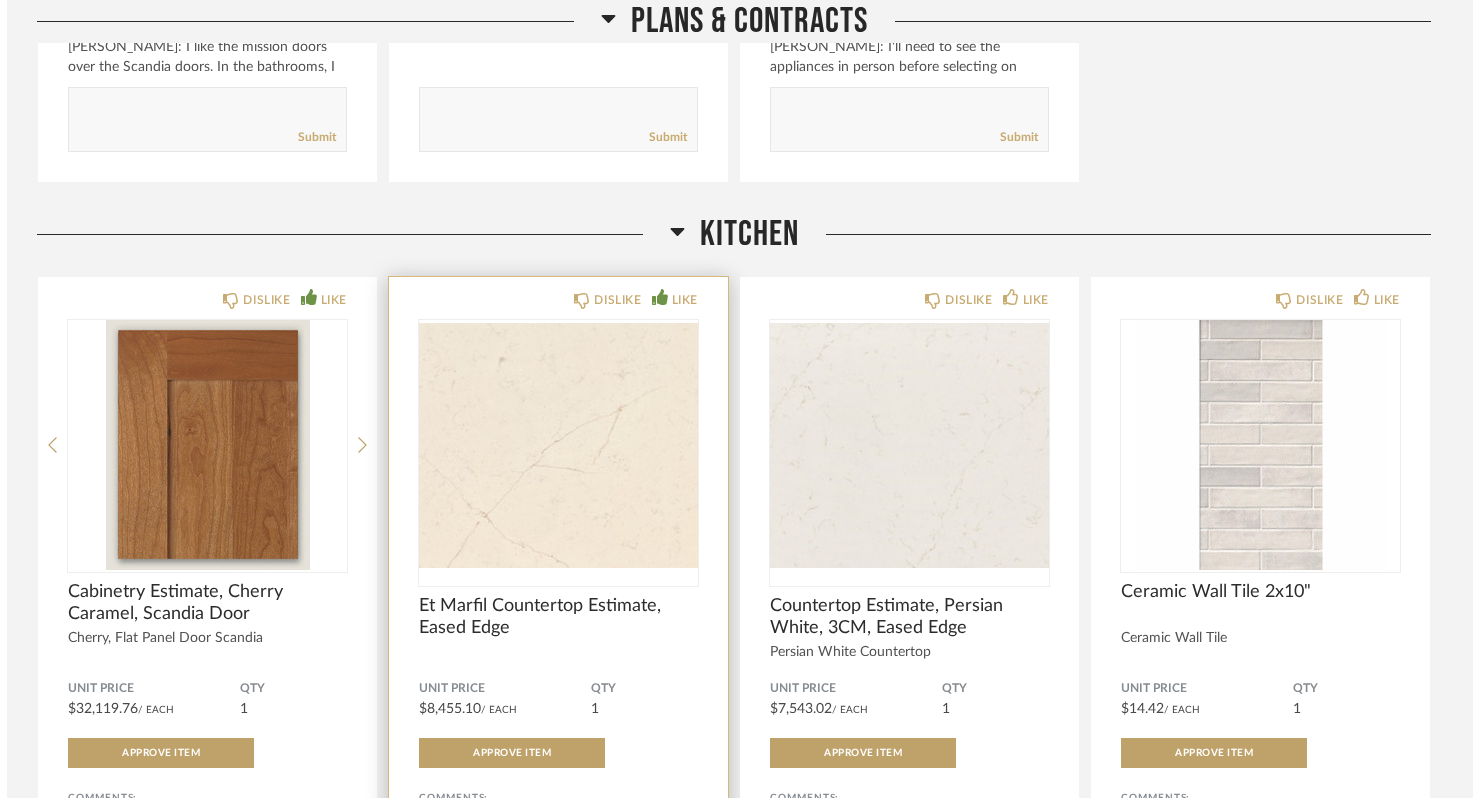 scroll, scrollTop: 0, scrollLeft: 0, axis: both 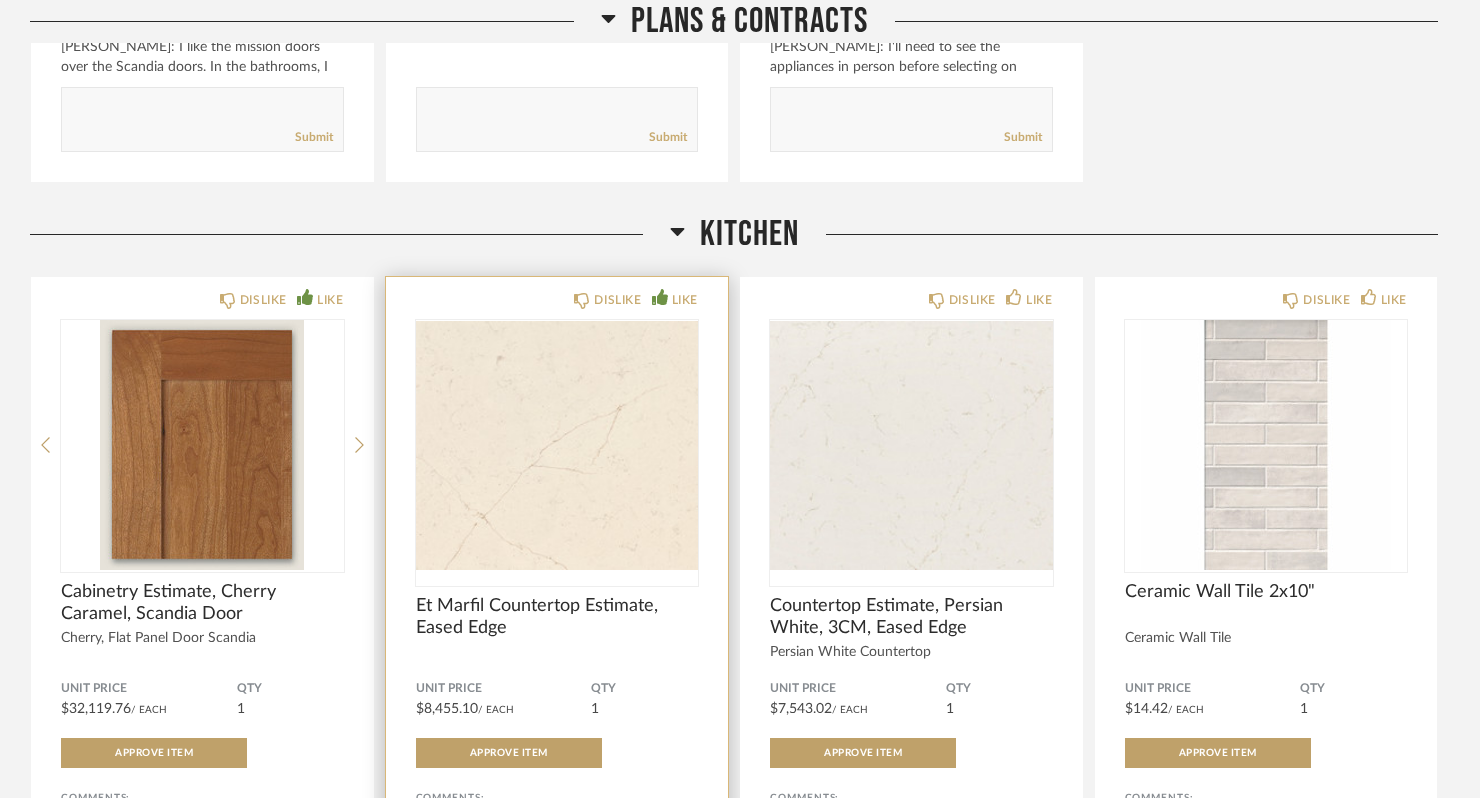 click at bounding box center [740, 399] 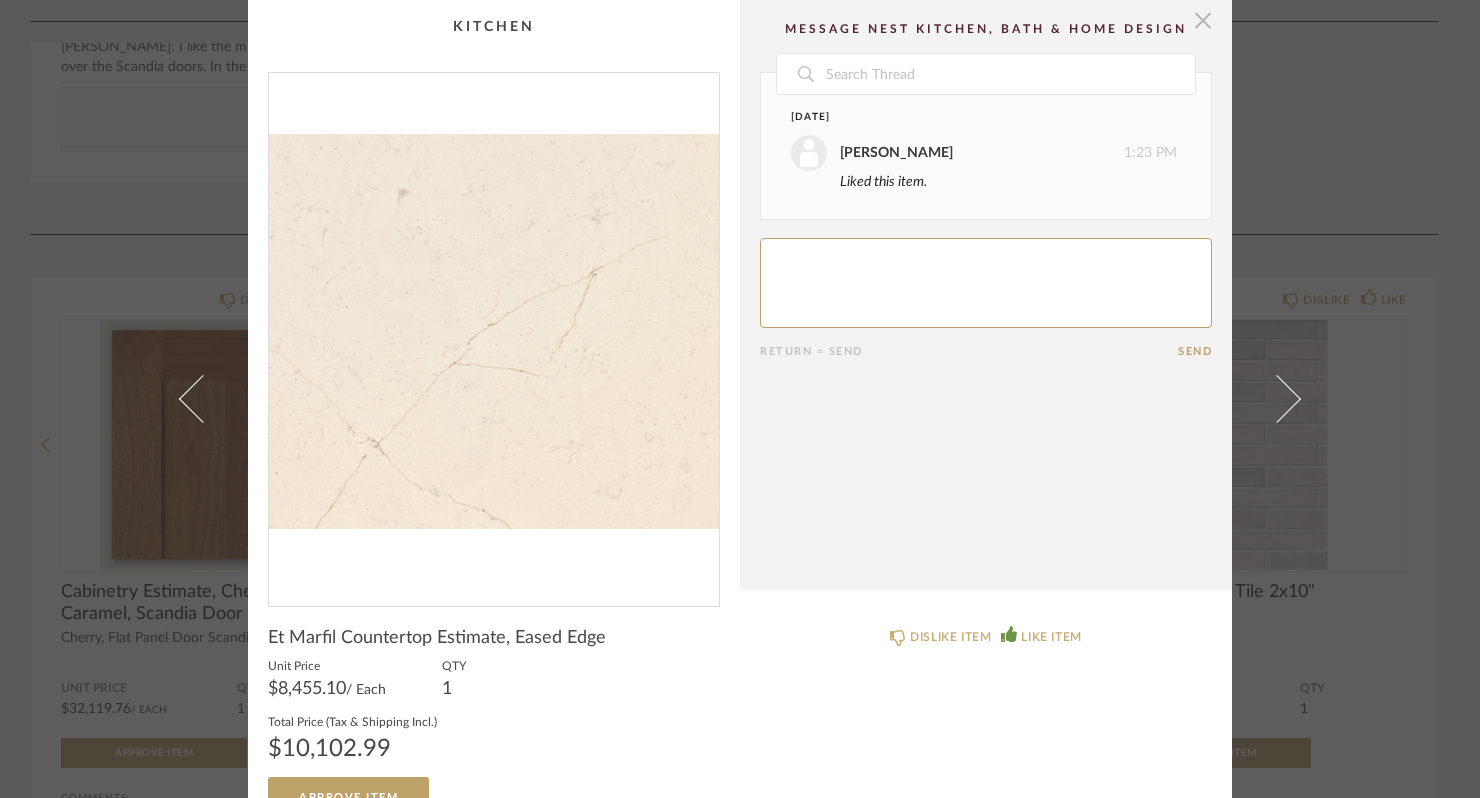 click at bounding box center [1203, 20] 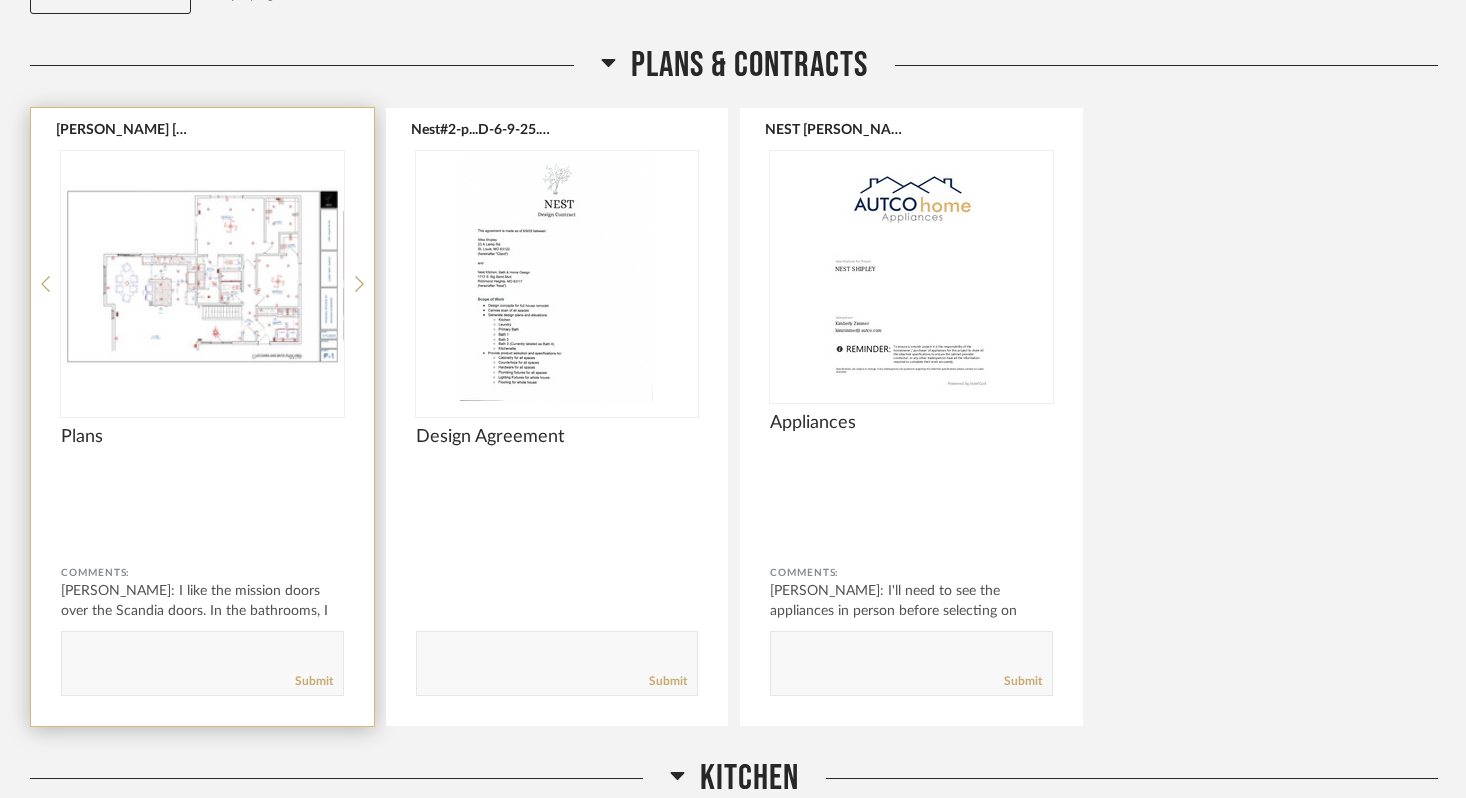 scroll, scrollTop: 264, scrollLeft: 0, axis: vertical 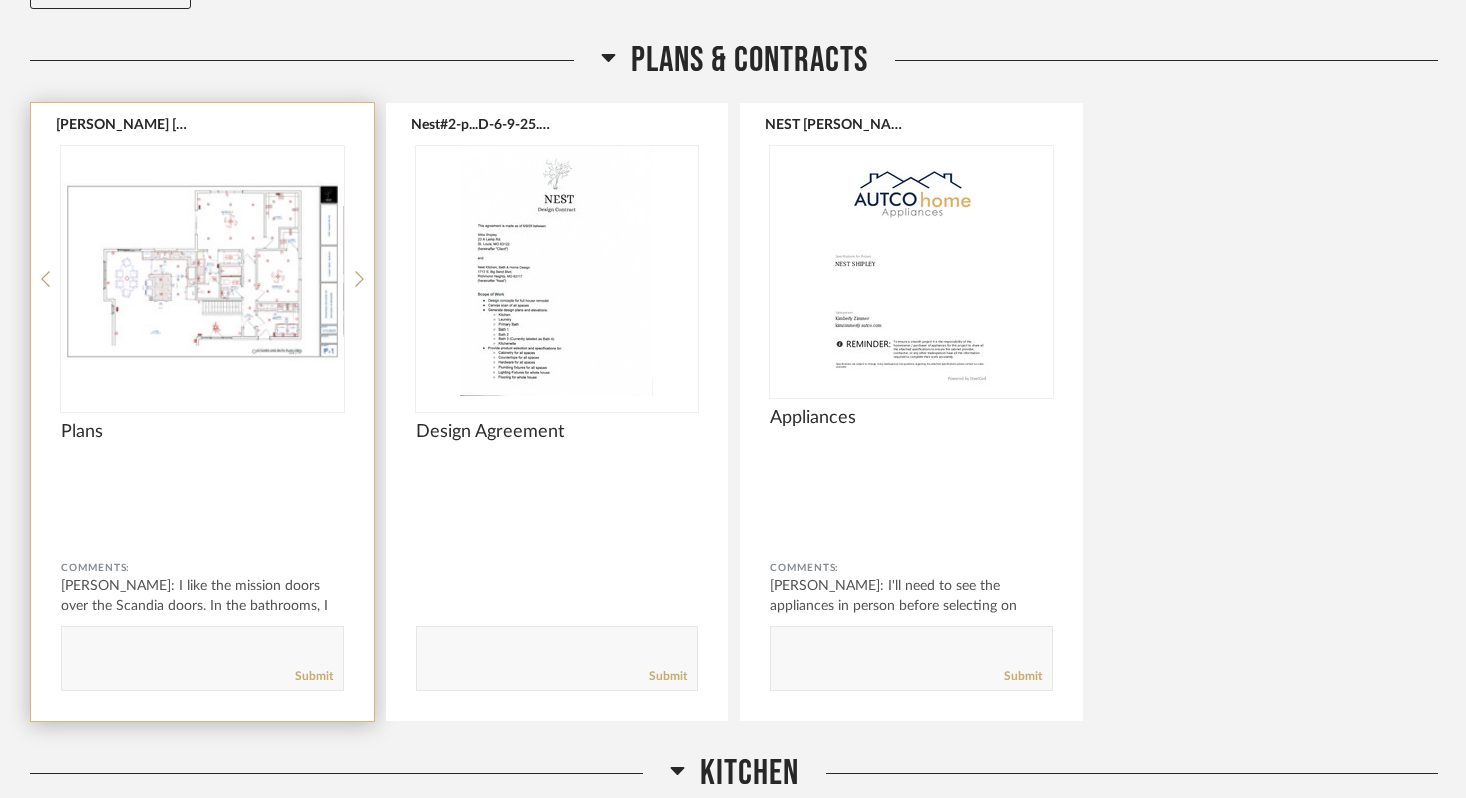 click at bounding box center [202, 271] 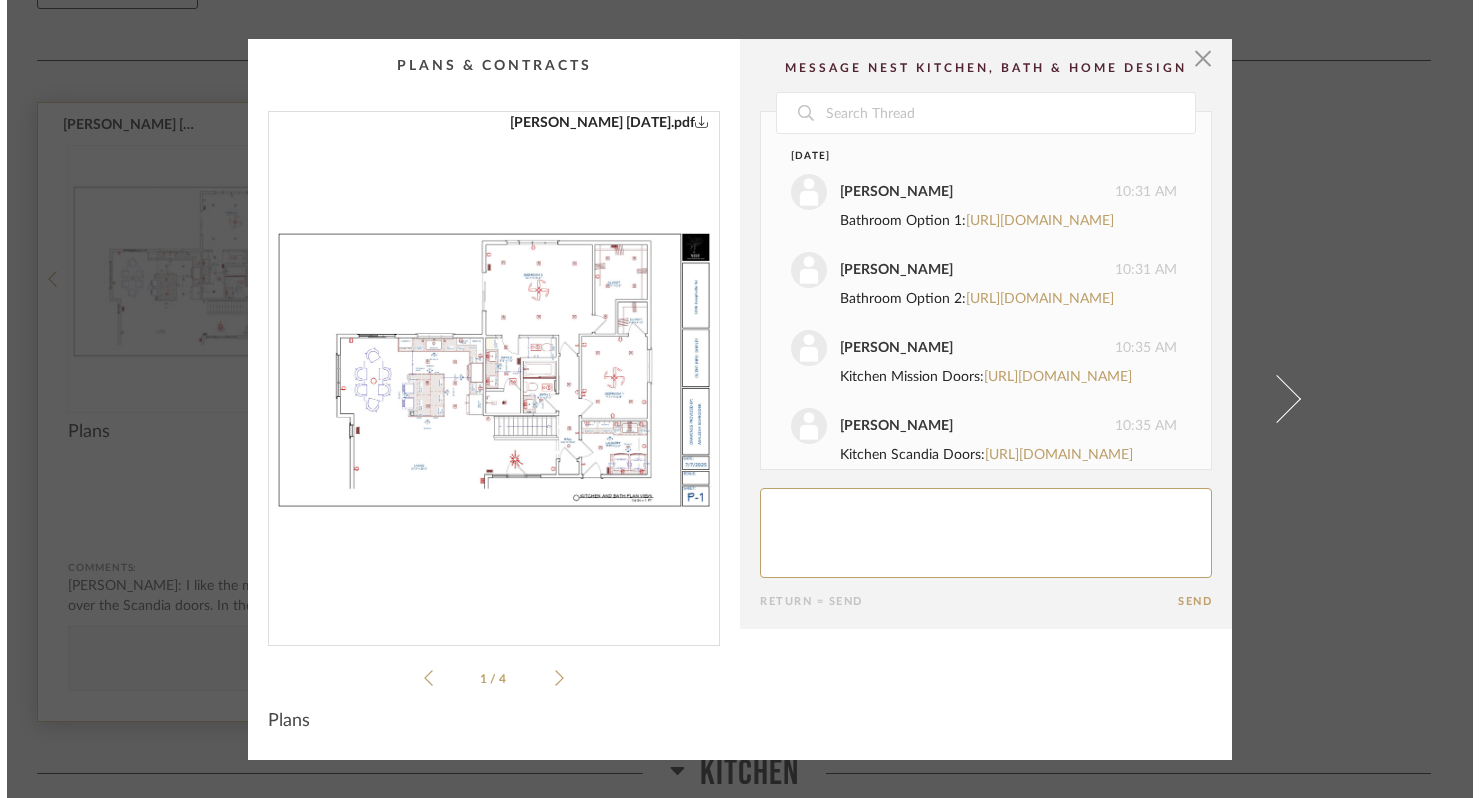 scroll, scrollTop: 0, scrollLeft: 0, axis: both 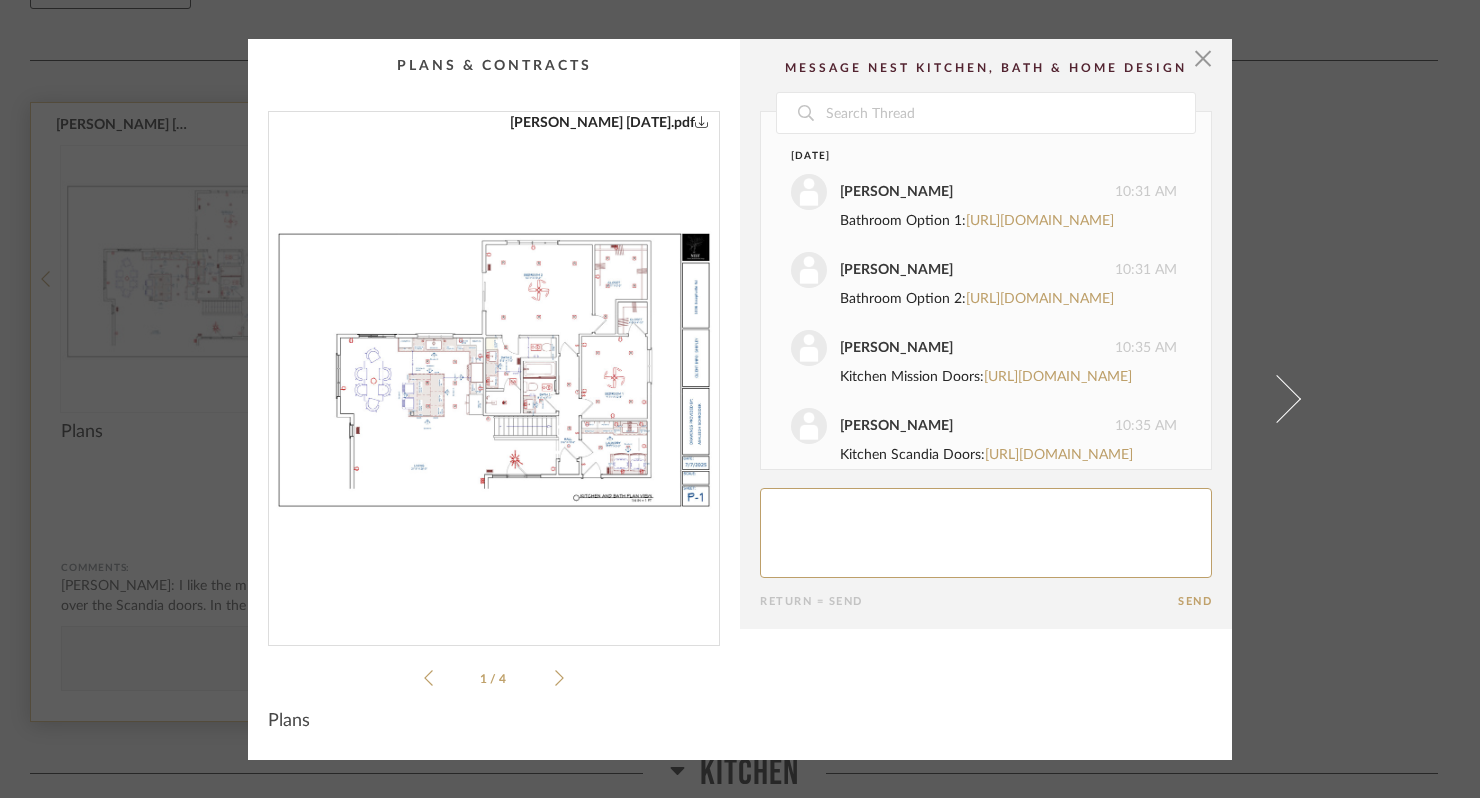 click on "×  0925_DD_...PR25 (1).pdf   [PERSON_NAME] [DATE].pdf   0925_DD_...PR25 (1).pdf   [PERSON_NAME] [DATE].pdf  1 / 4  Date  [DATE]  [PERSON_NAME]   10:31 AM  Bathroom Option 1:  [URL][DOMAIN_NAME]  [PERSON_NAME]   10:31 AM  Bathroom Option 2:  [URL][DOMAIN_NAME]  [PERSON_NAME]   10:35 AM  Kitchen Mission Doors:  [URL][DOMAIN_NAME]  [PERSON_NAME]   10:35 AM  Kitchen Scandia Doors:  [URL][DOMAIN_NAME][TECHNICAL_ID] [DATE]  [PERSON_NAME]   1:48 PM       Return = Send  Send  Plans" at bounding box center (740, 399) 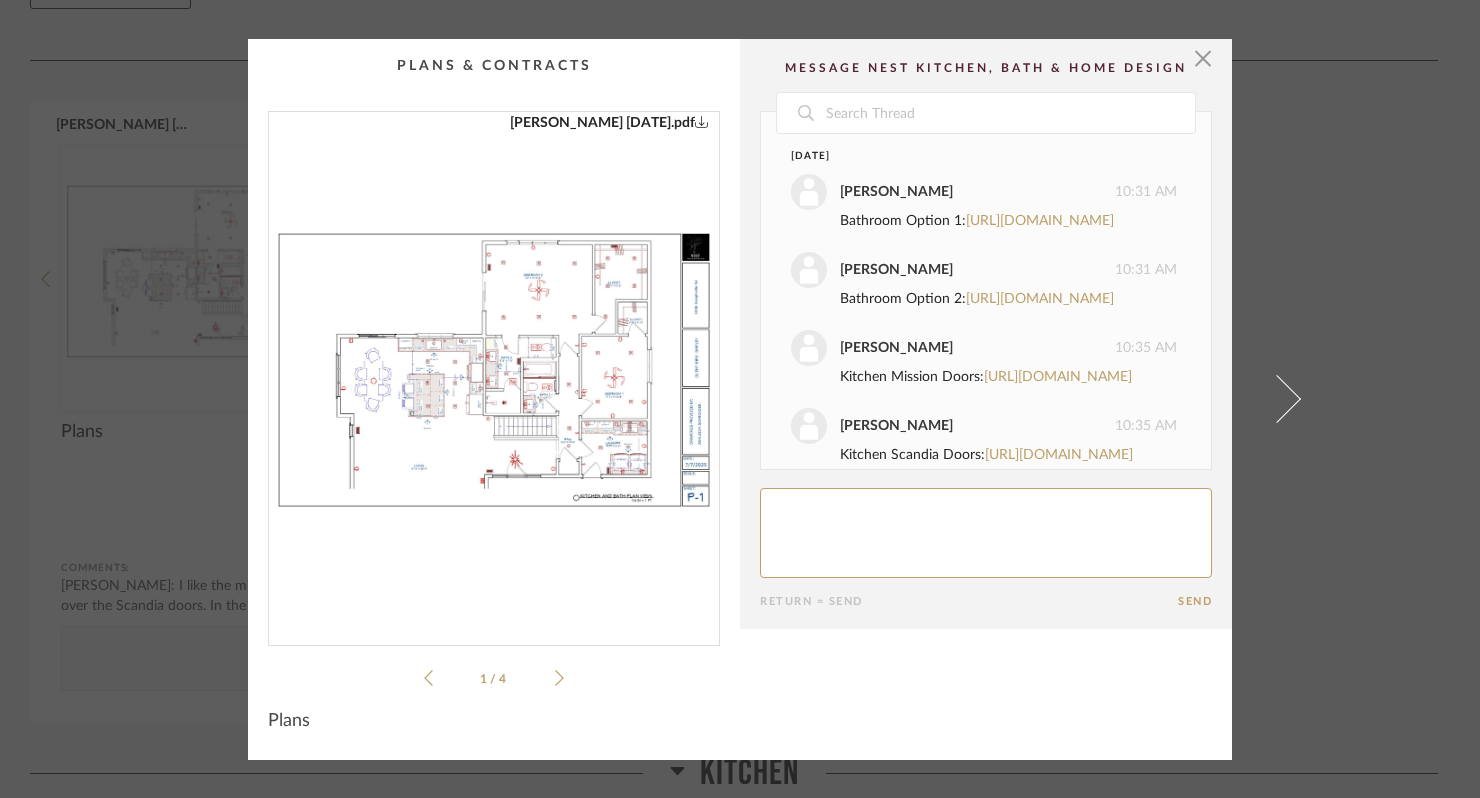 scroll, scrollTop: 594, scrollLeft: 0, axis: vertical 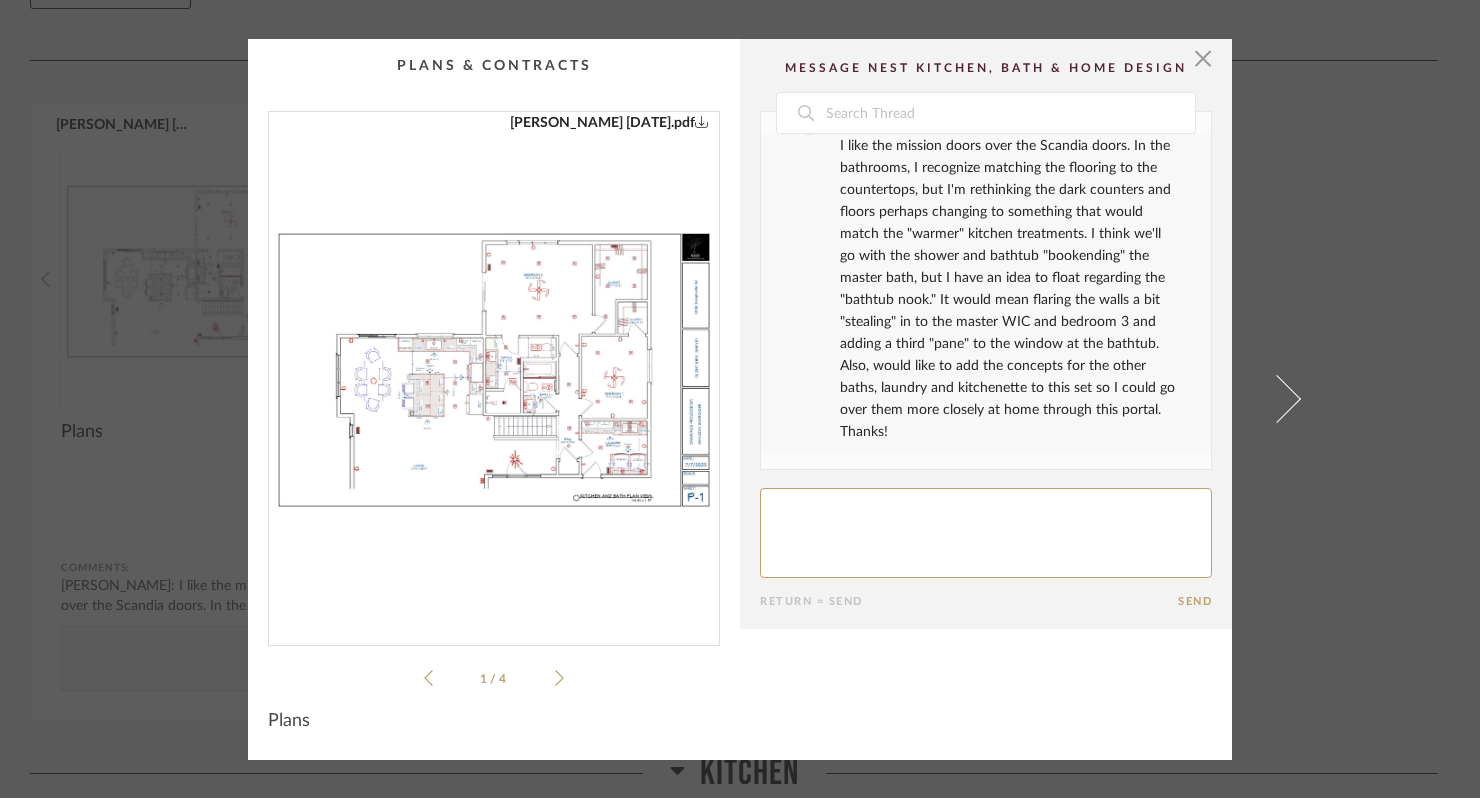 click at bounding box center [494, 370] 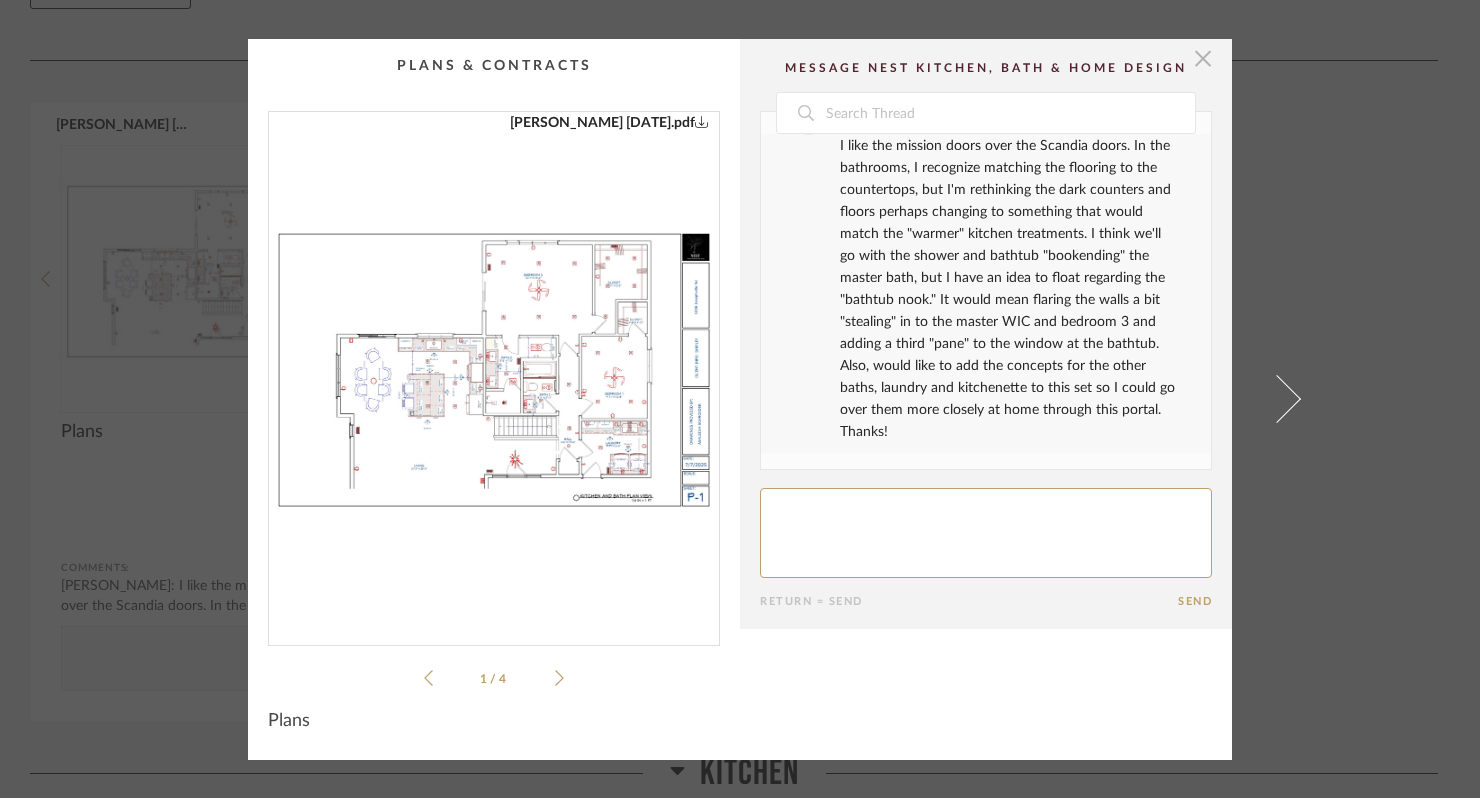 click at bounding box center (1203, 59) 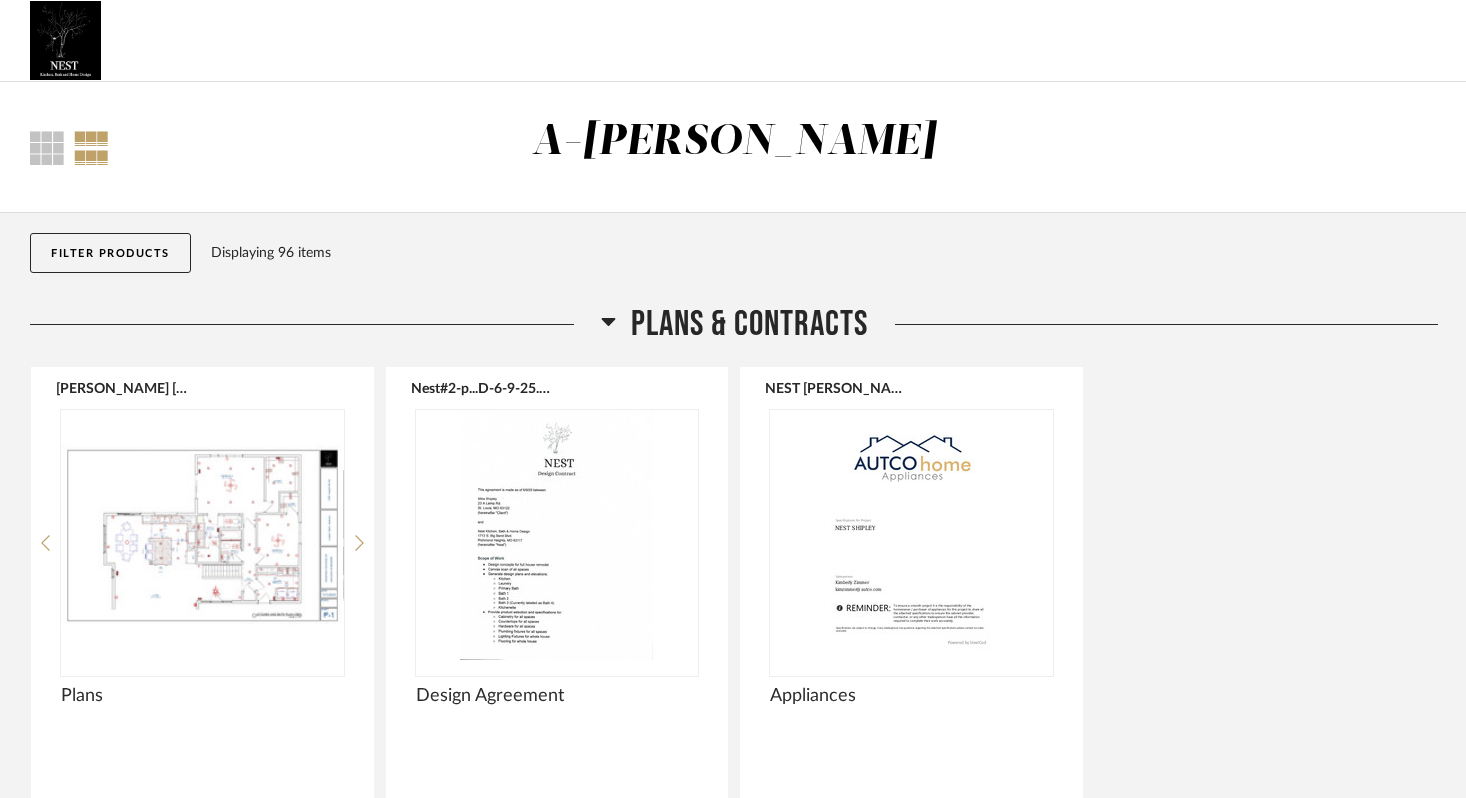 scroll, scrollTop: 0, scrollLeft: 0, axis: both 